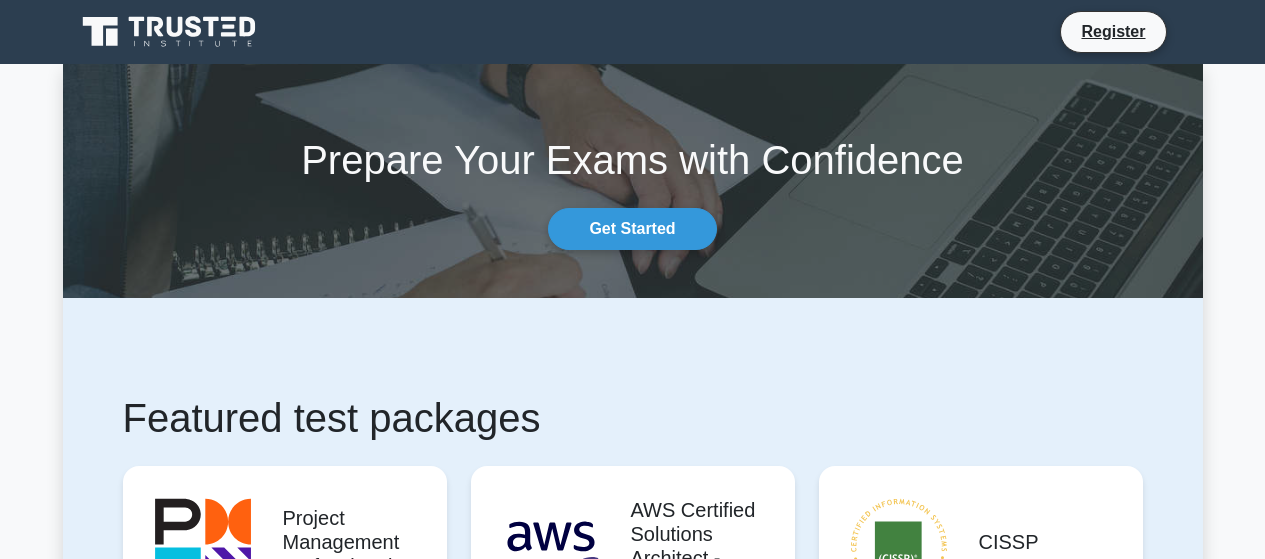 scroll, scrollTop: 0, scrollLeft: 0, axis: both 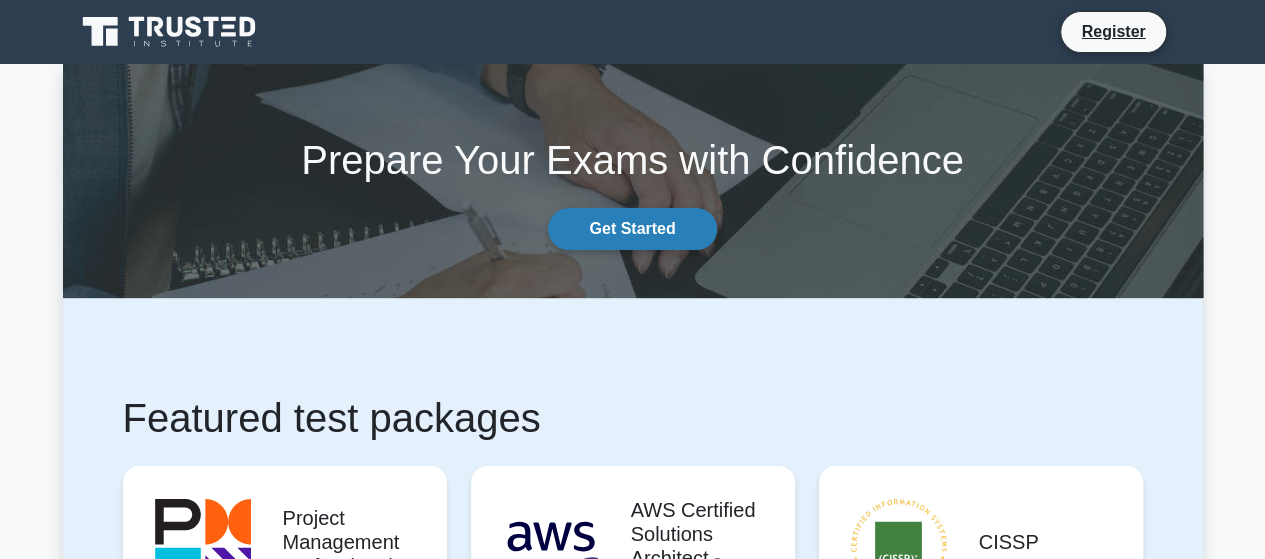 click on "Get Started" at bounding box center (632, 229) 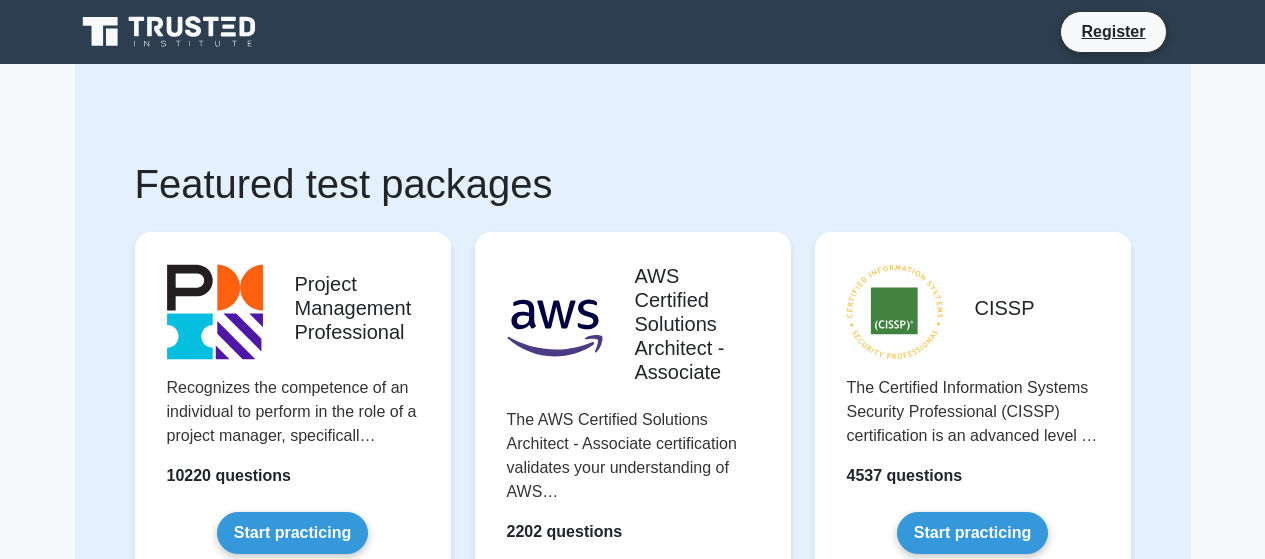 scroll, scrollTop: 0, scrollLeft: 0, axis: both 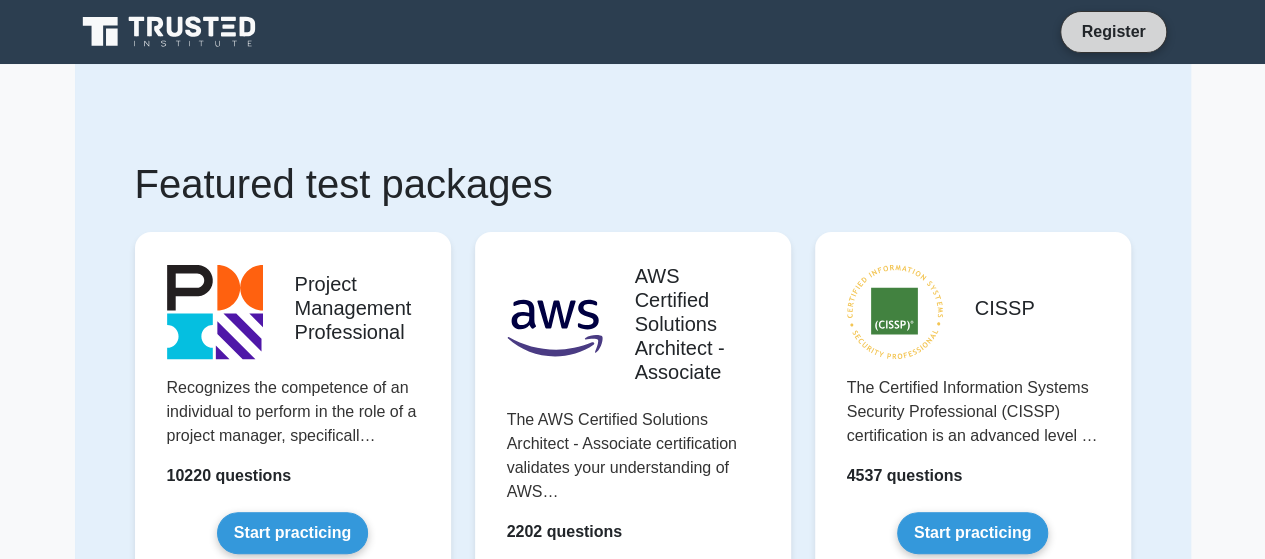 click on "Register" at bounding box center (1113, 31) 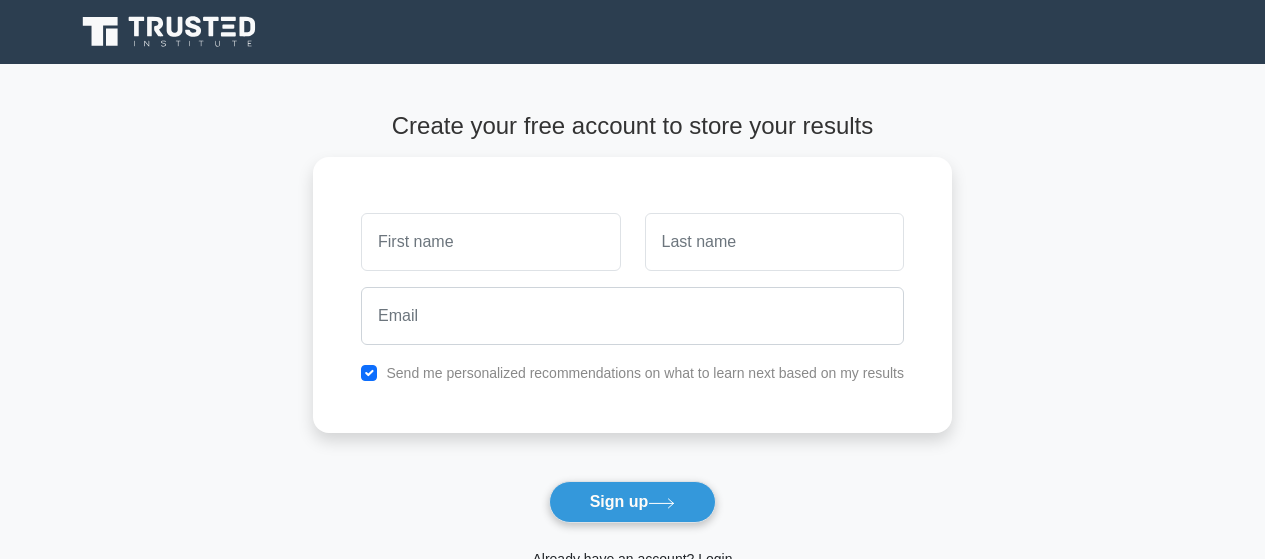 scroll, scrollTop: 0, scrollLeft: 0, axis: both 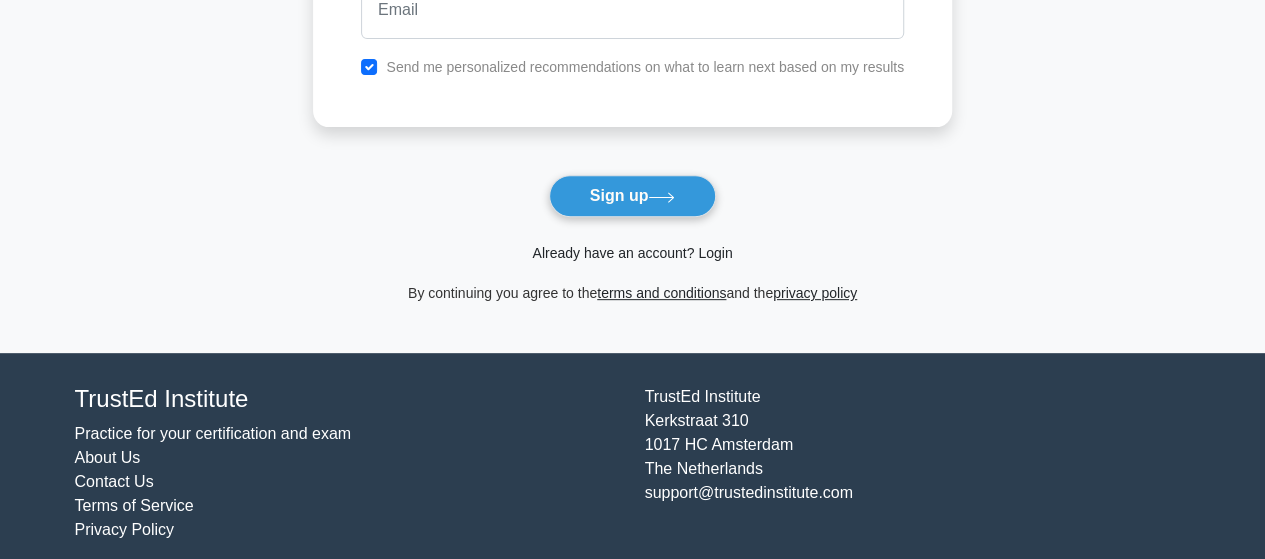 click on "Already have an account? Login" at bounding box center (632, 253) 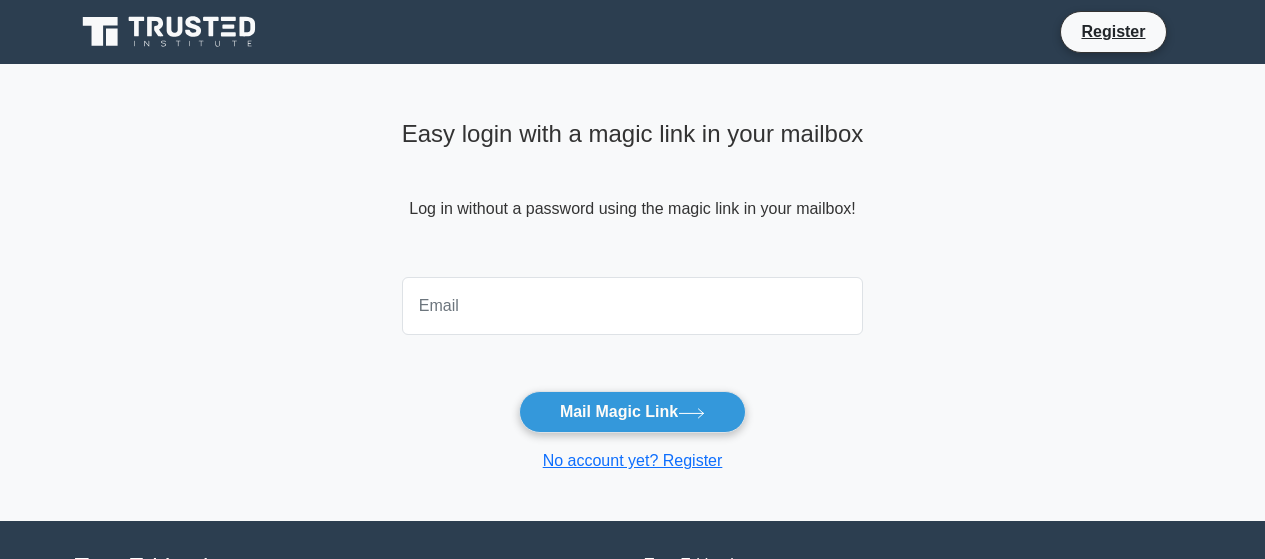 scroll, scrollTop: 0, scrollLeft: 0, axis: both 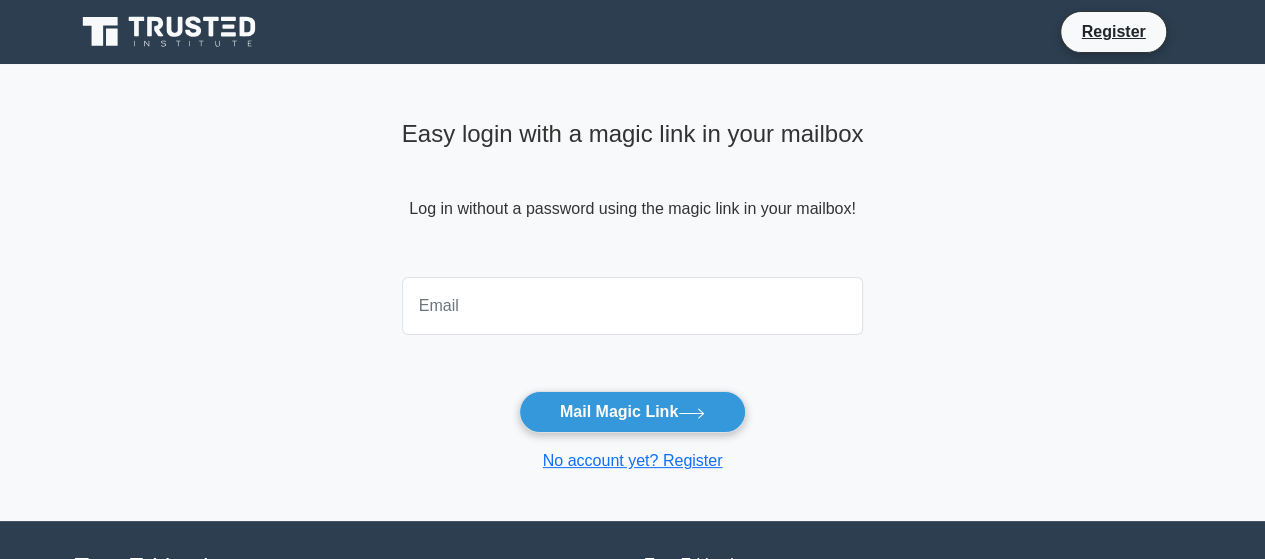 click at bounding box center [633, 306] 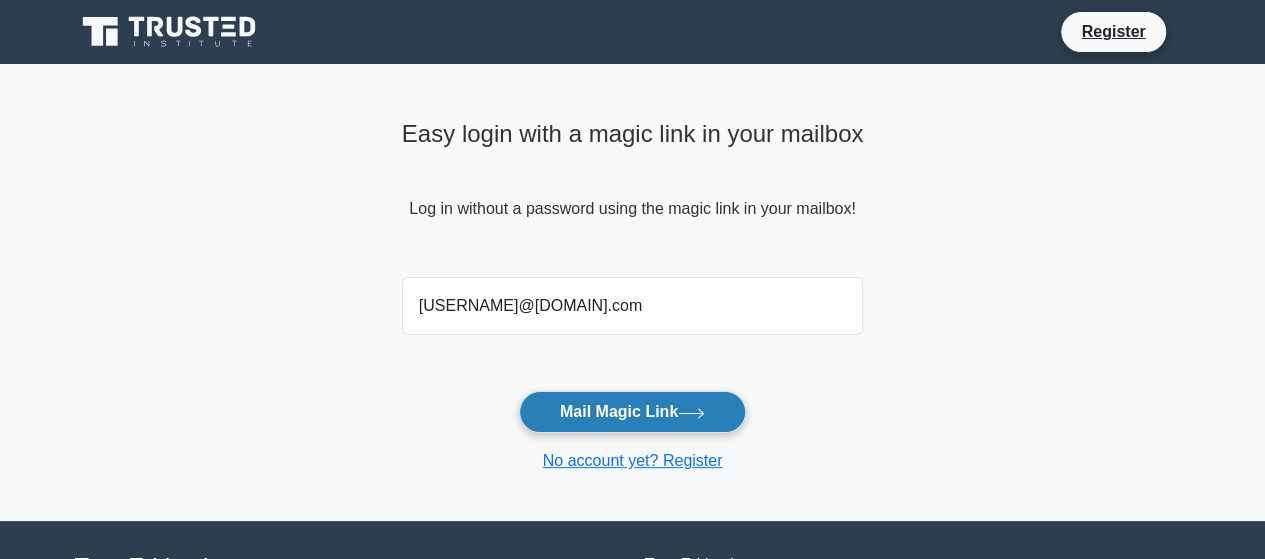 click on "Mail Magic Link" at bounding box center [632, 412] 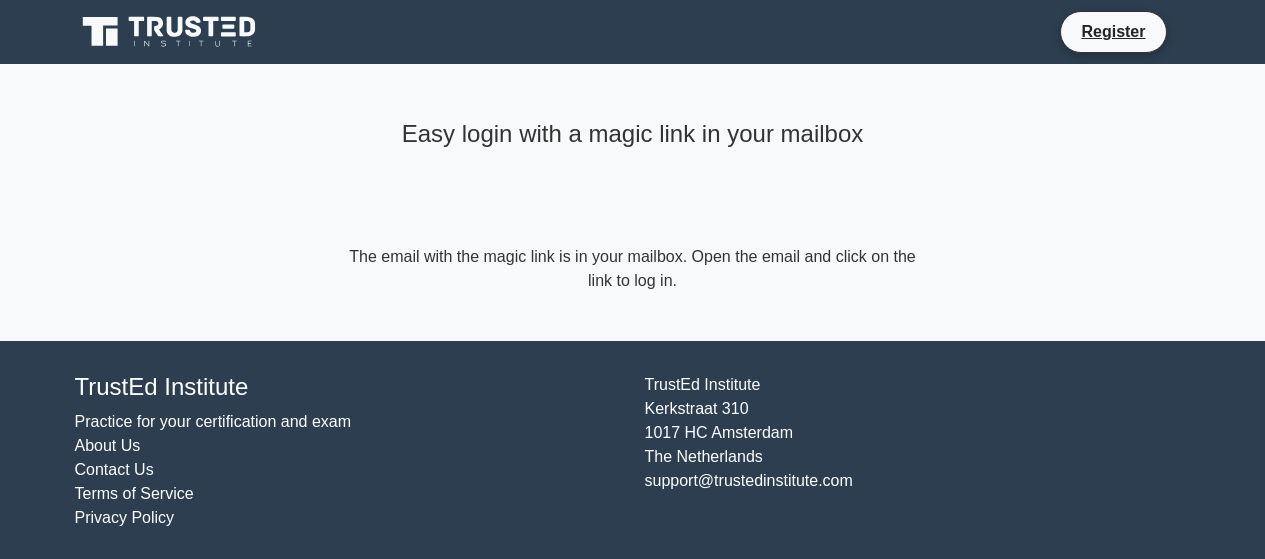 scroll, scrollTop: 0, scrollLeft: 0, axis: both 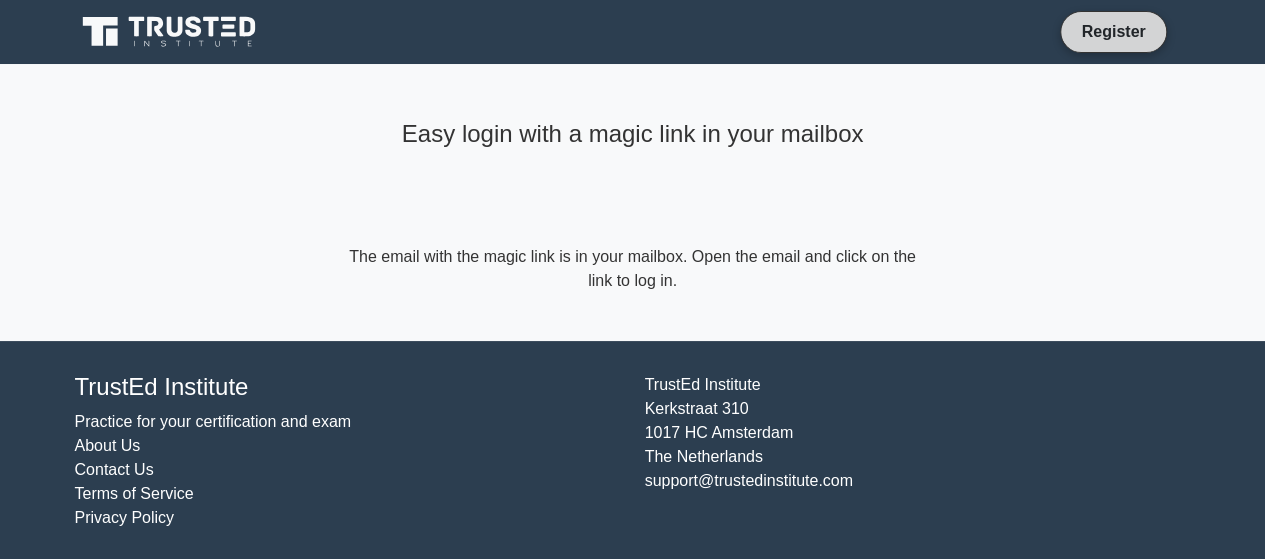 click on "Register" at bounding box center [1113, 31] 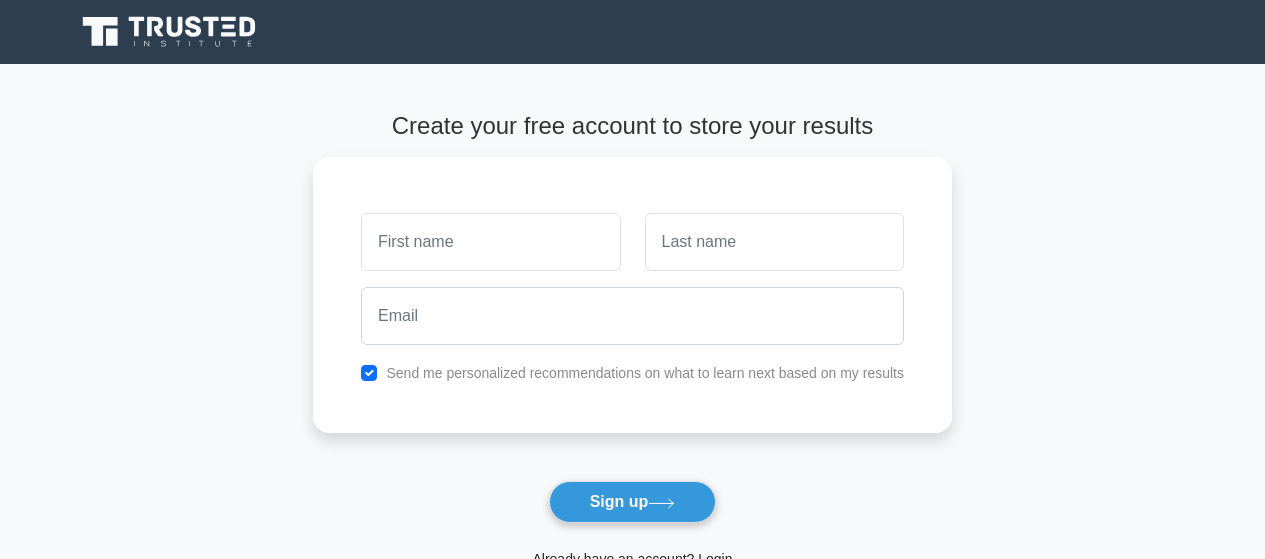 scroll, scrollTop: 0, scrollLeft: 0, axis: both 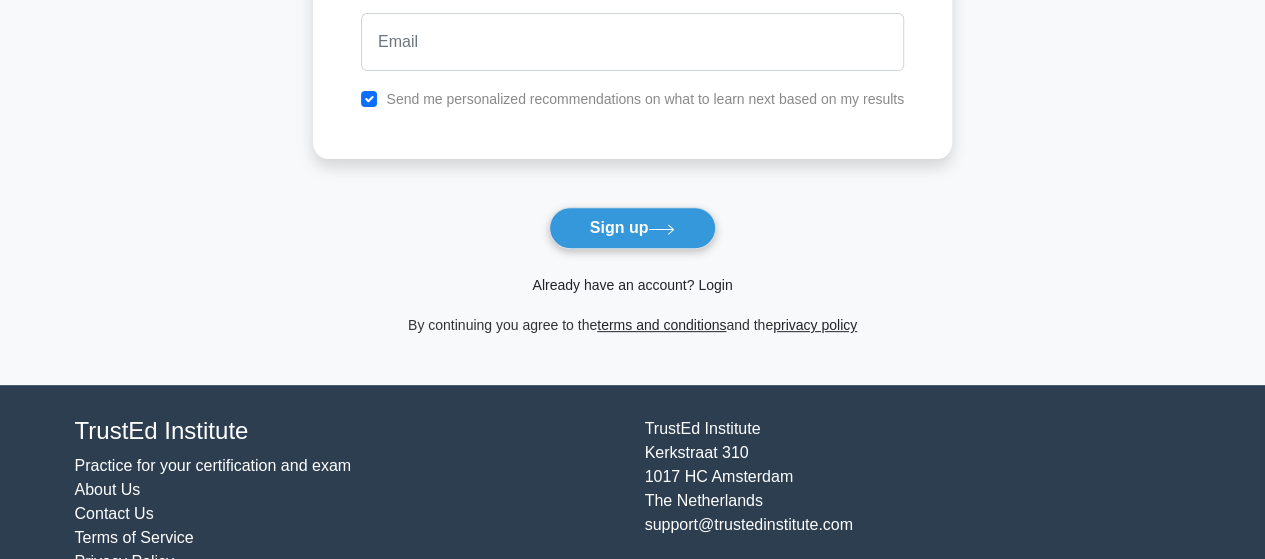 click on "Already have an account? Login" at bounding box center (632, 285) 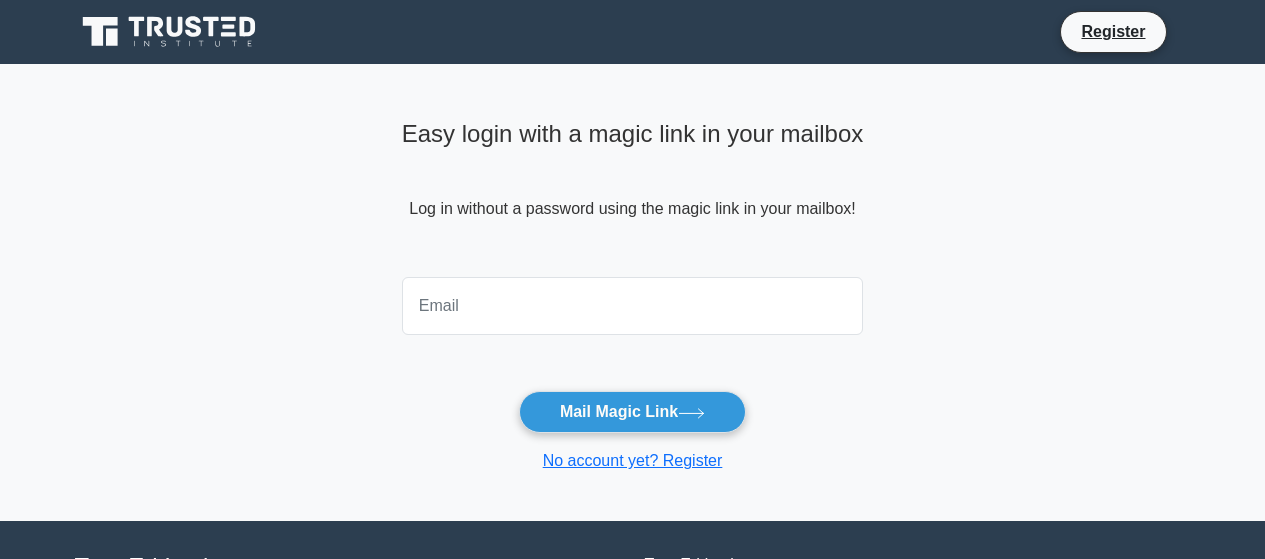 scroll, scrollTop: 0, scrollLeft: 0, axis: both 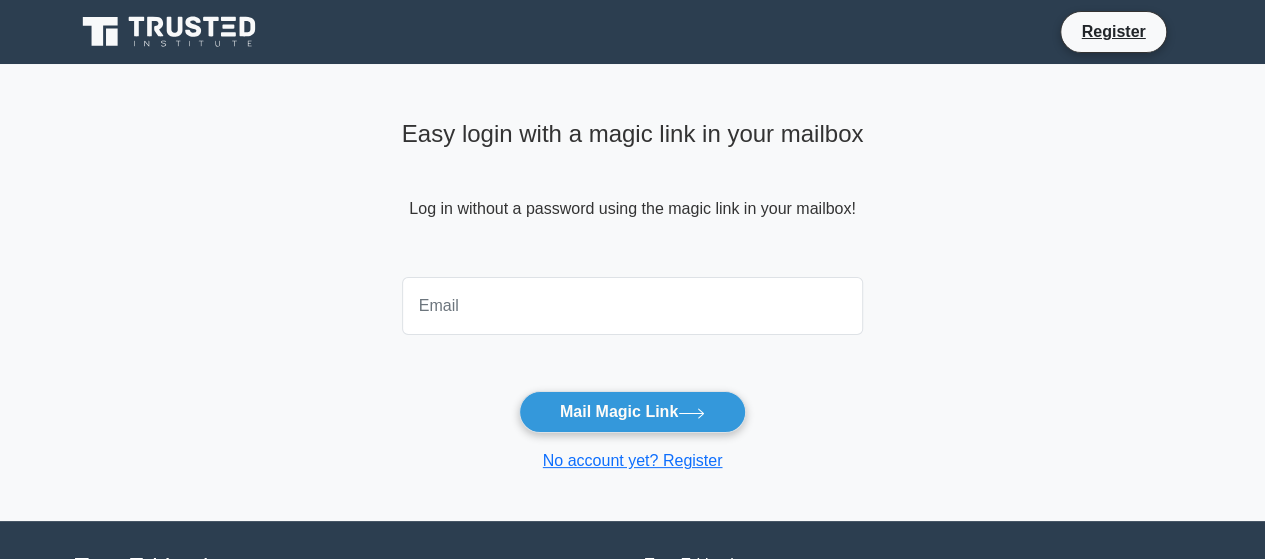 click at bounding box center (633, 306) 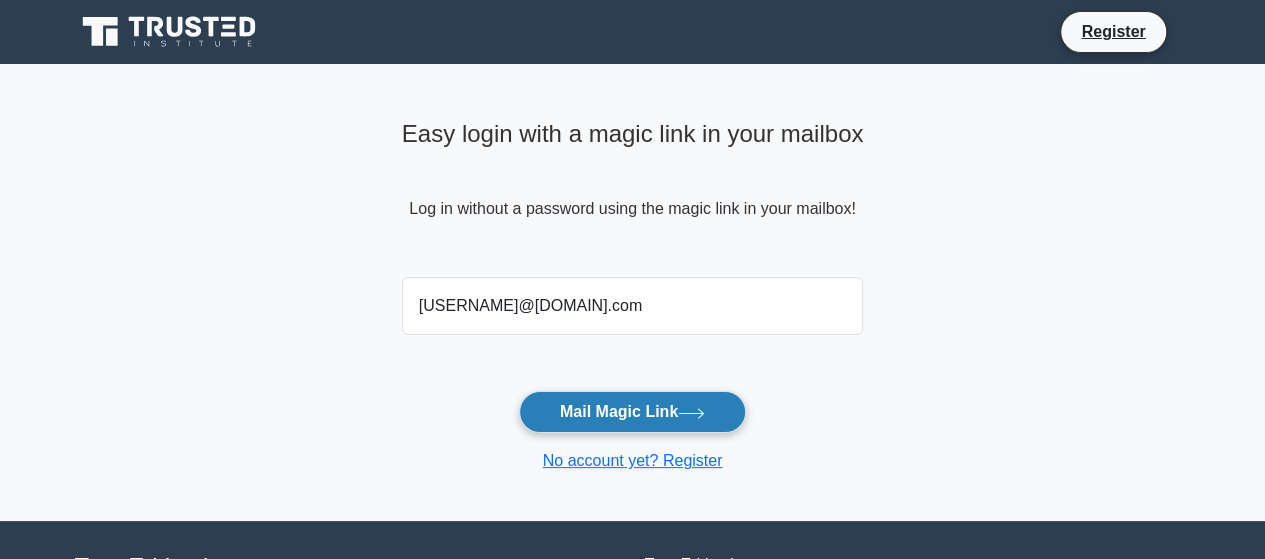 click on "Mail Magic Link" at bounding box center (632, 412) 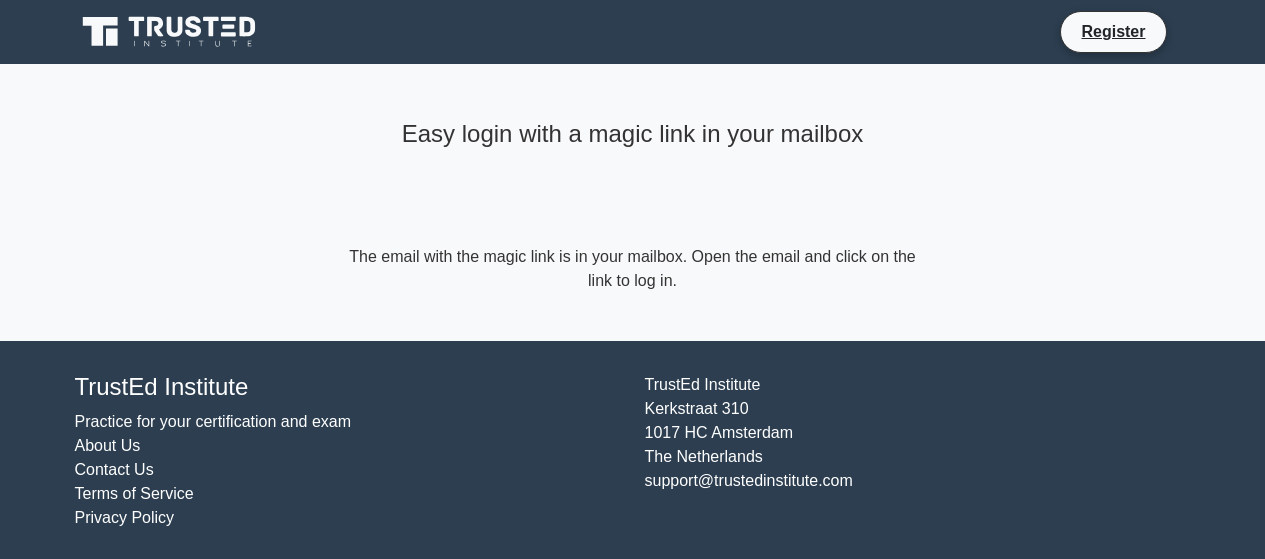 scroll, scrollTop: 0, scrollLeft: 0, axis: both 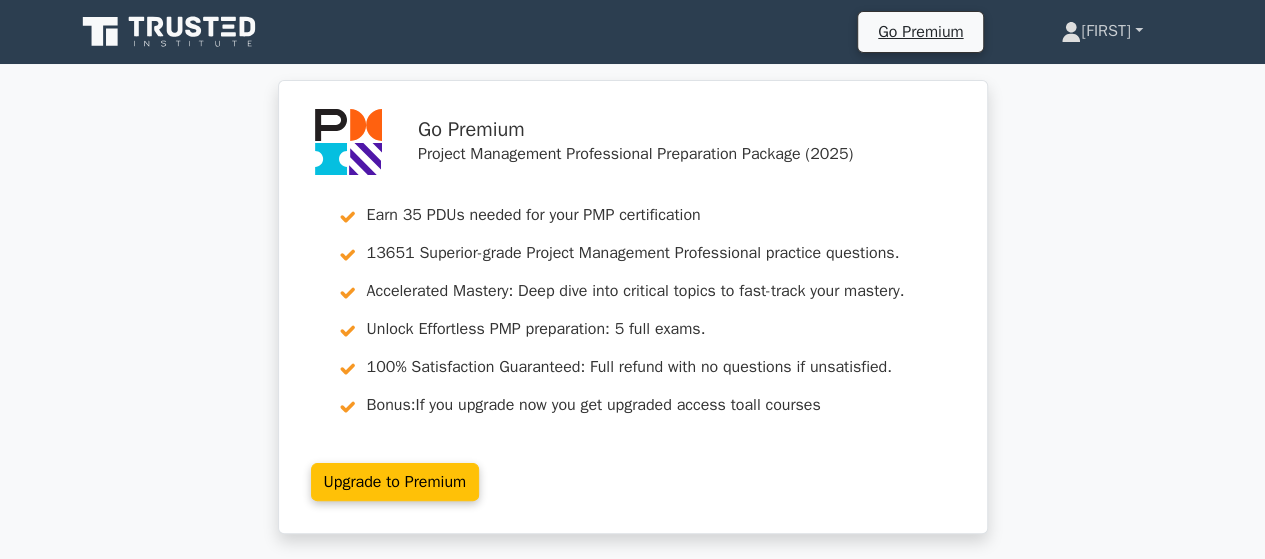 click on "[FIRST]" at bounding box center (1101, 31) 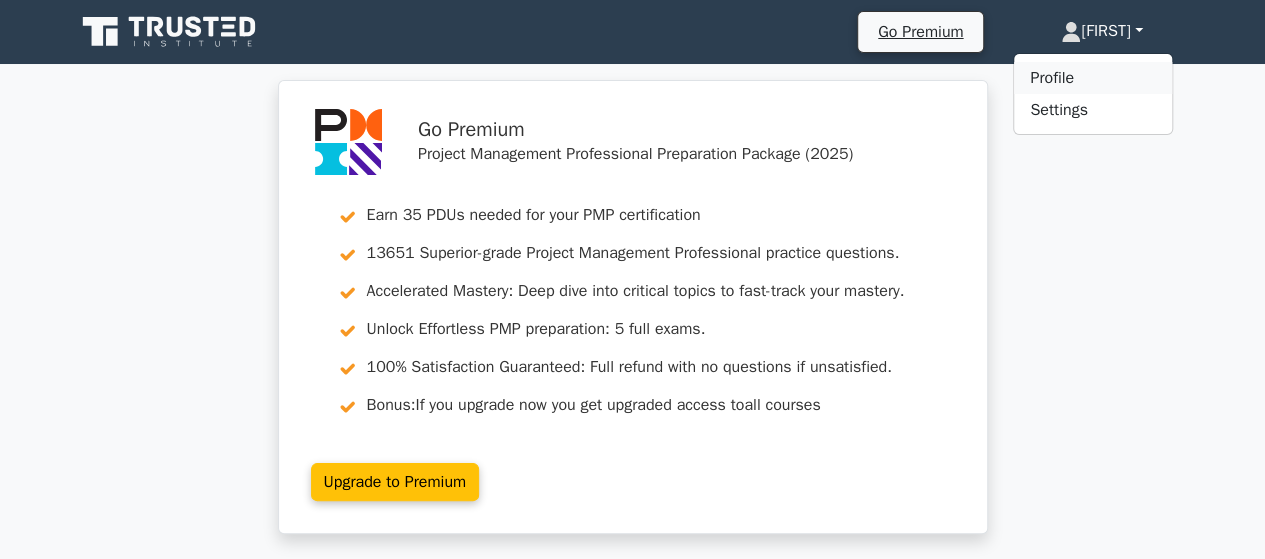 click on "Profile" at bounding box center (1093, 78) 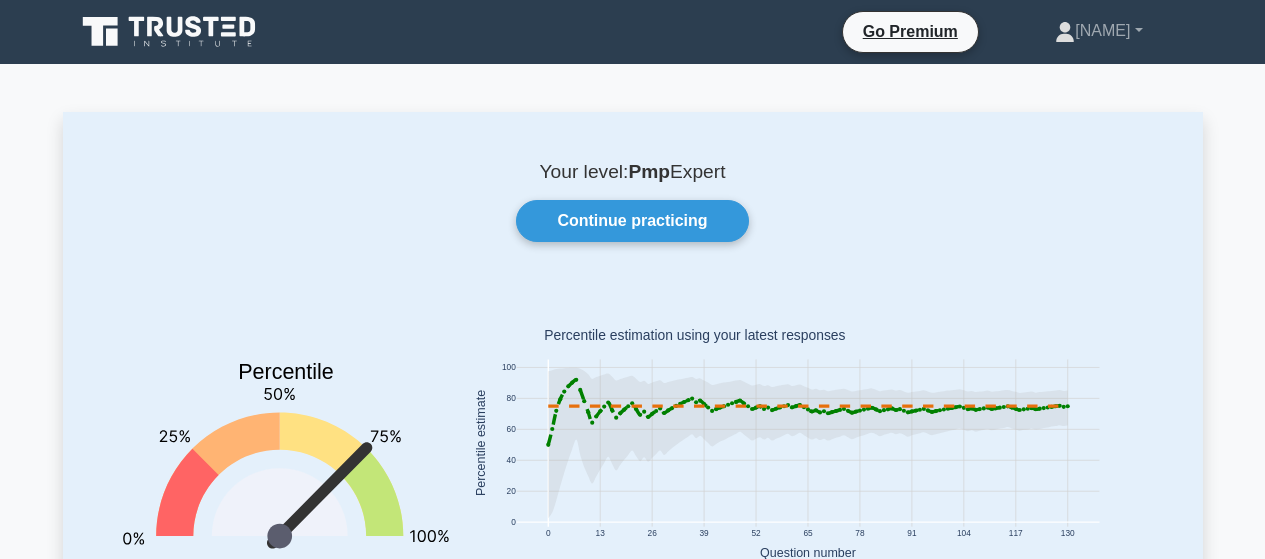 scroll, scrollTop: 0, scrollLeft: 0, axis: both 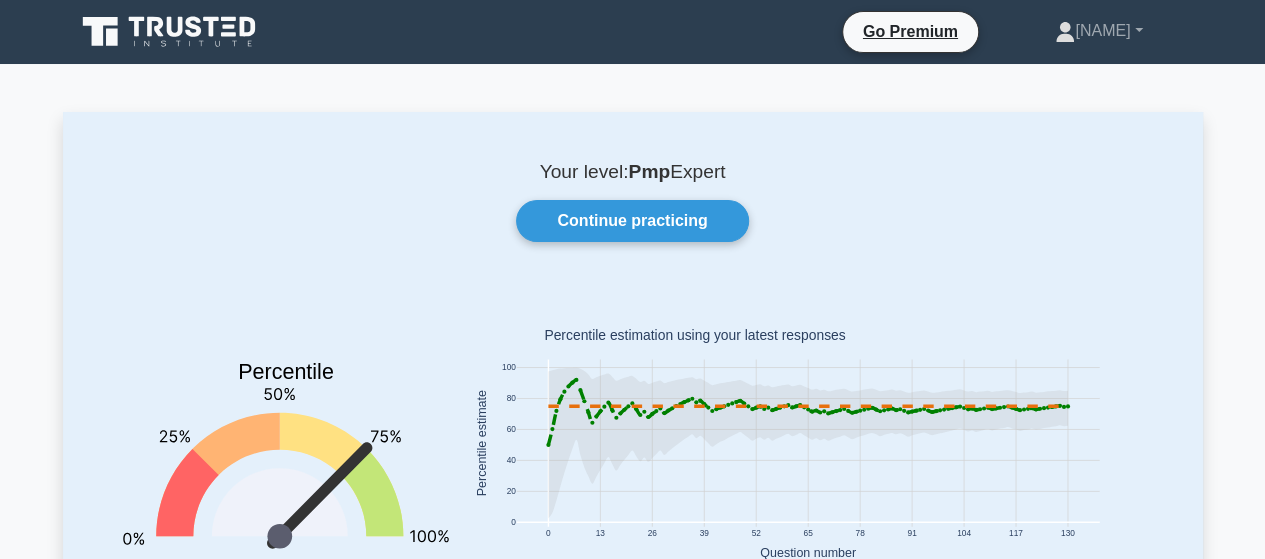 click on "Your level:
Pmp  Expert" at bounding box center [633, 172] 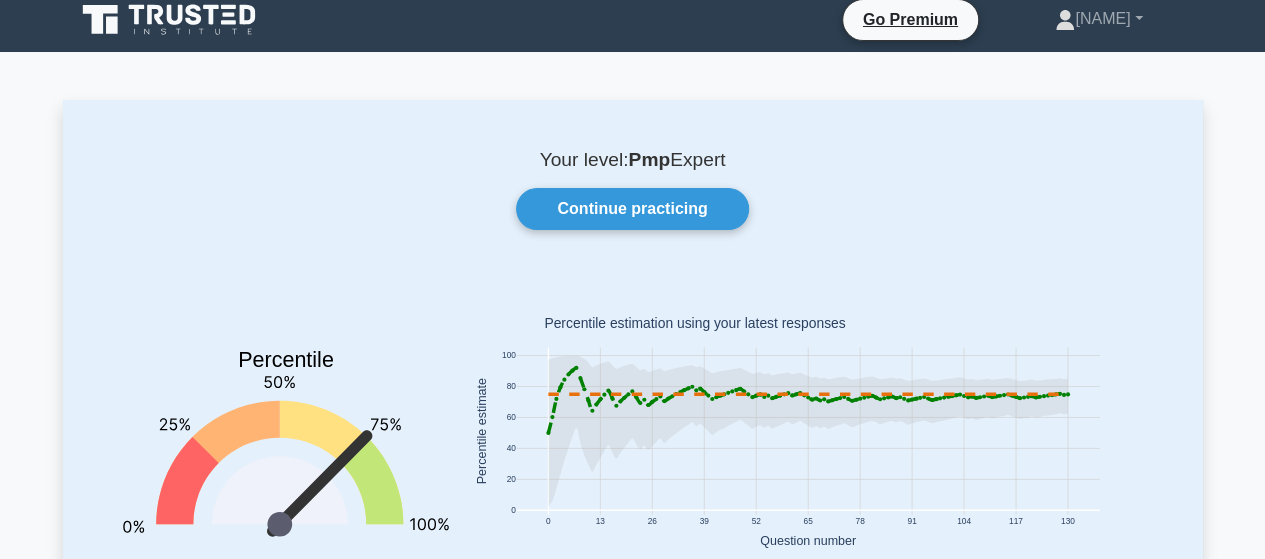 scroll, scrollTop: 0, scrollLeft: 0, axis: both 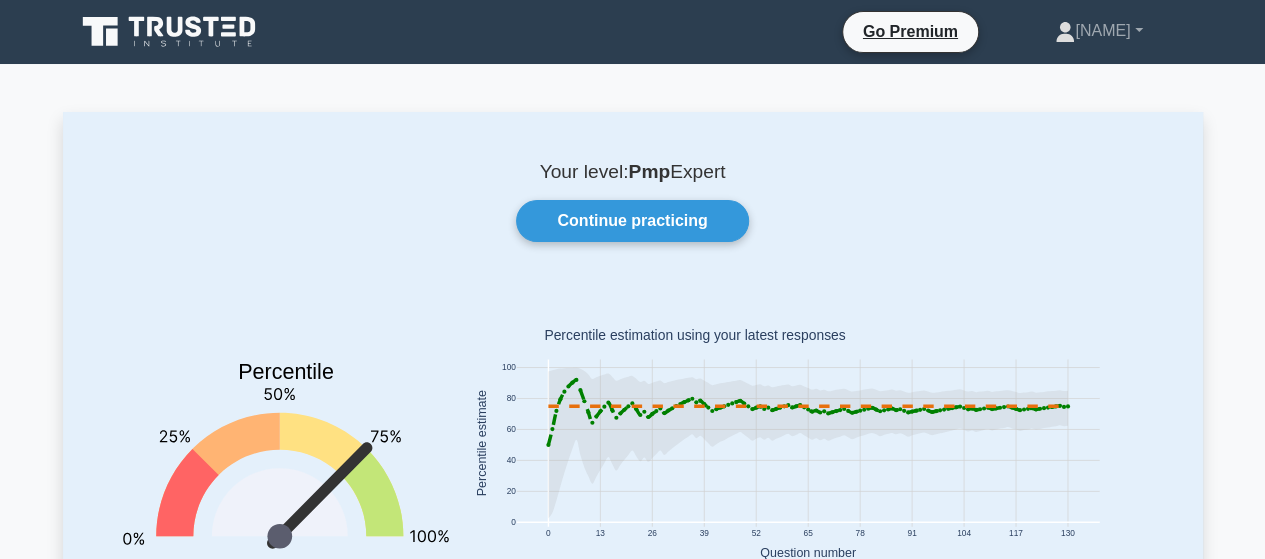 click 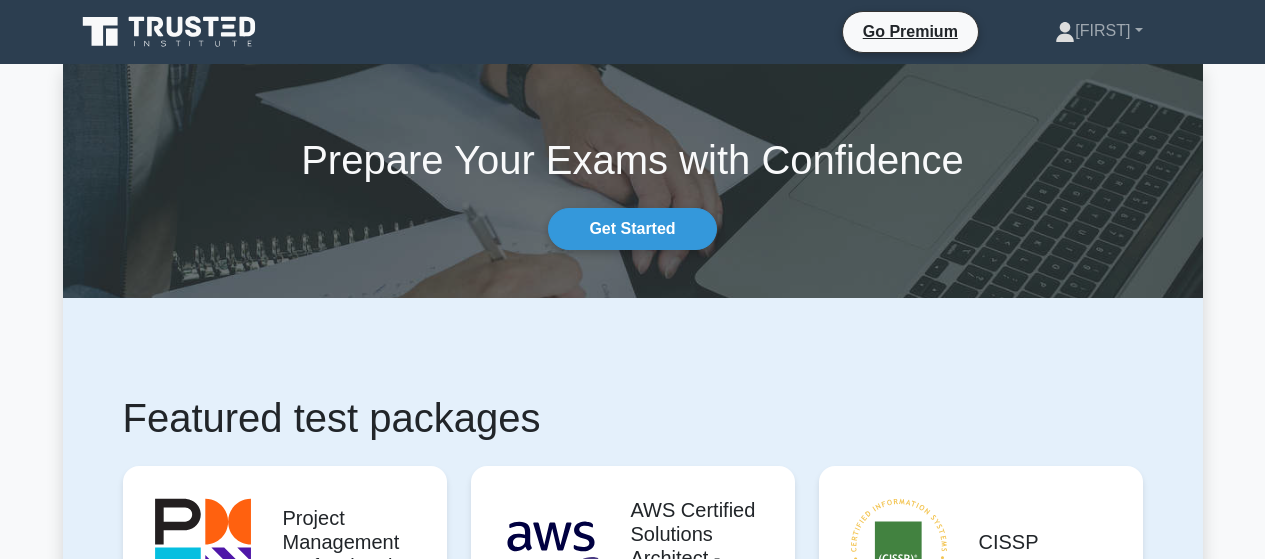 scroll, scrollTop: 0, scrollLeft: 0, axis: both 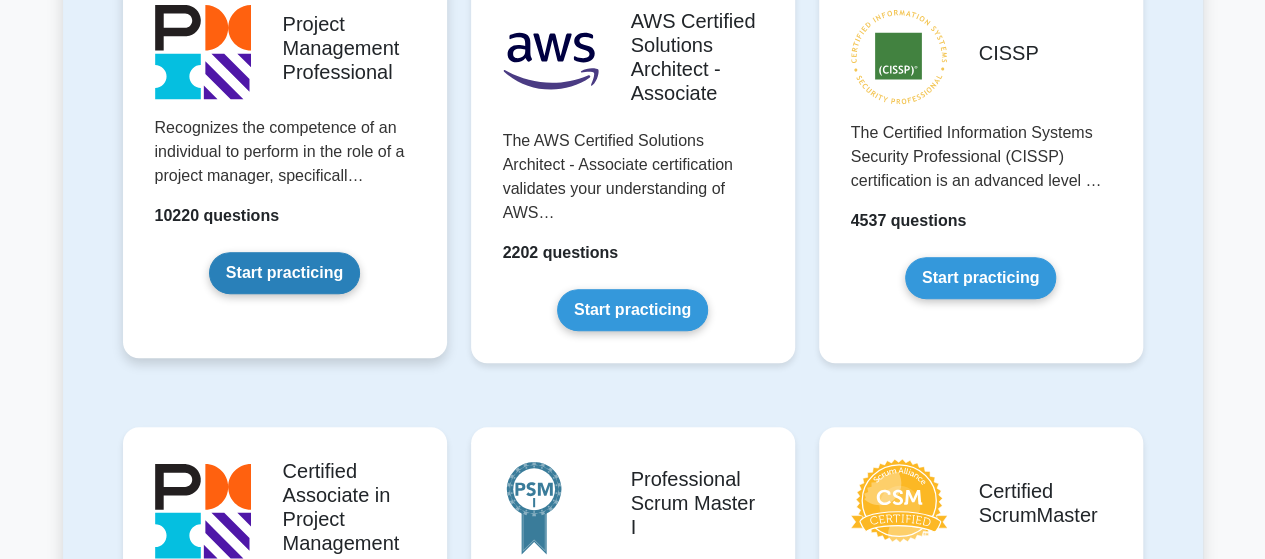 click on "Start practicing" at bounding box center [284, 273] 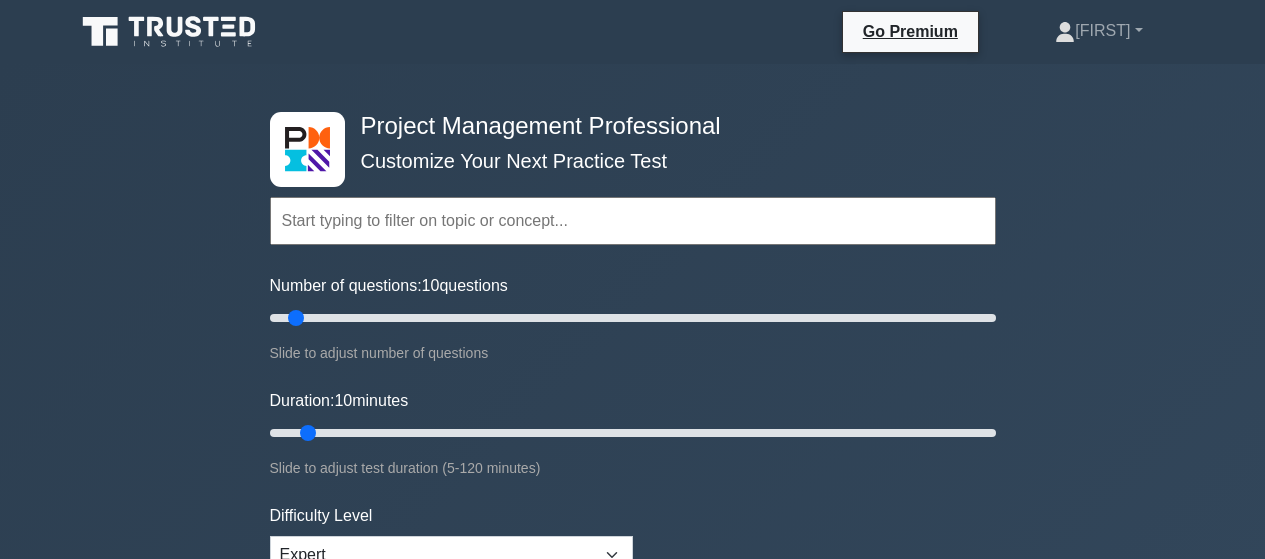 scroll, scrollTop: 0, scrollLeft: 0, axis: both 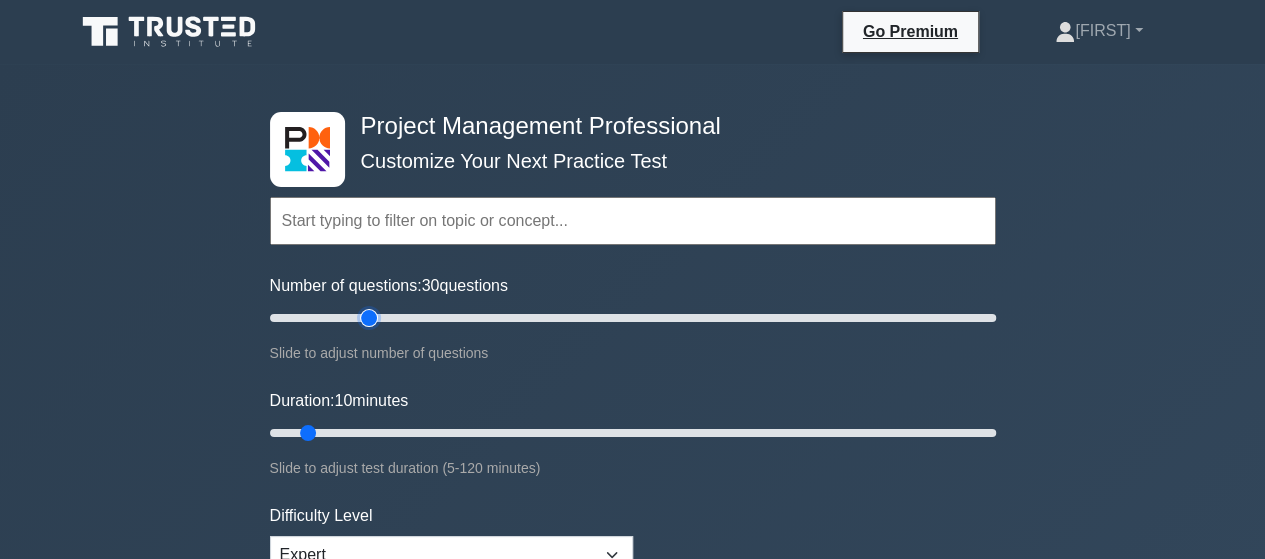 click on "Number of questions:  30  questions" at bounding box center (633, 318) 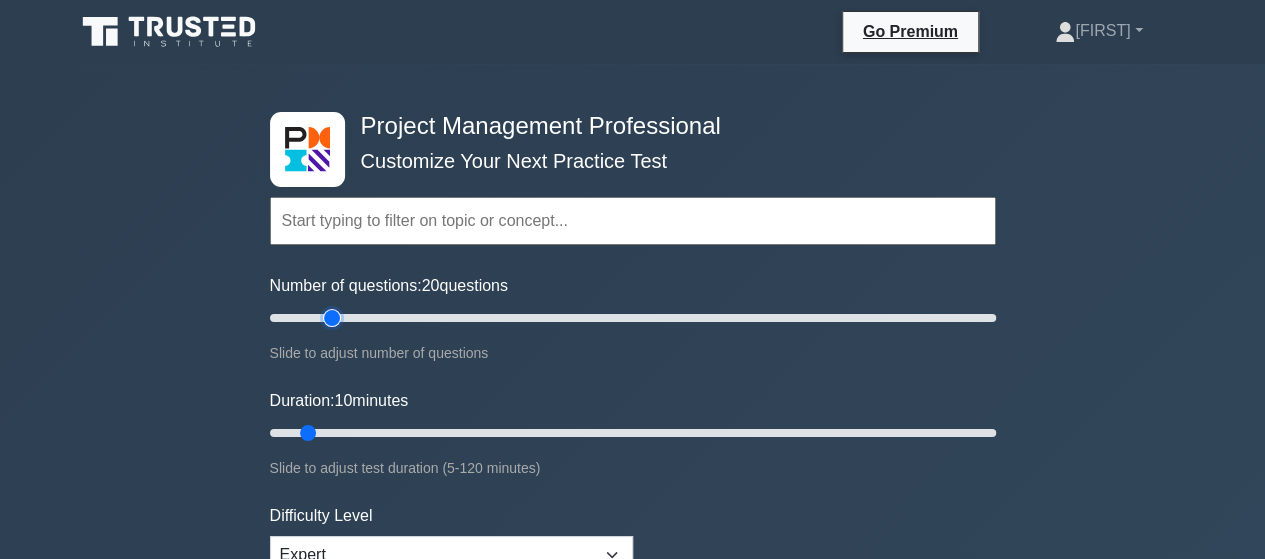 type on "20" 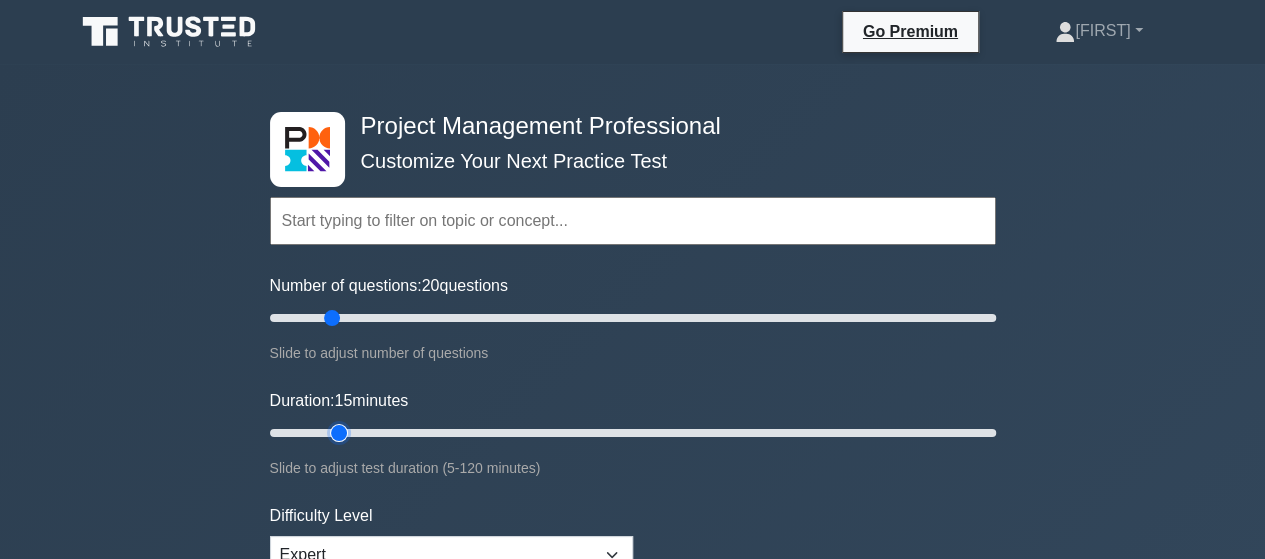 click on "Duration:  15  minutes" at bounding box center (633, 433) 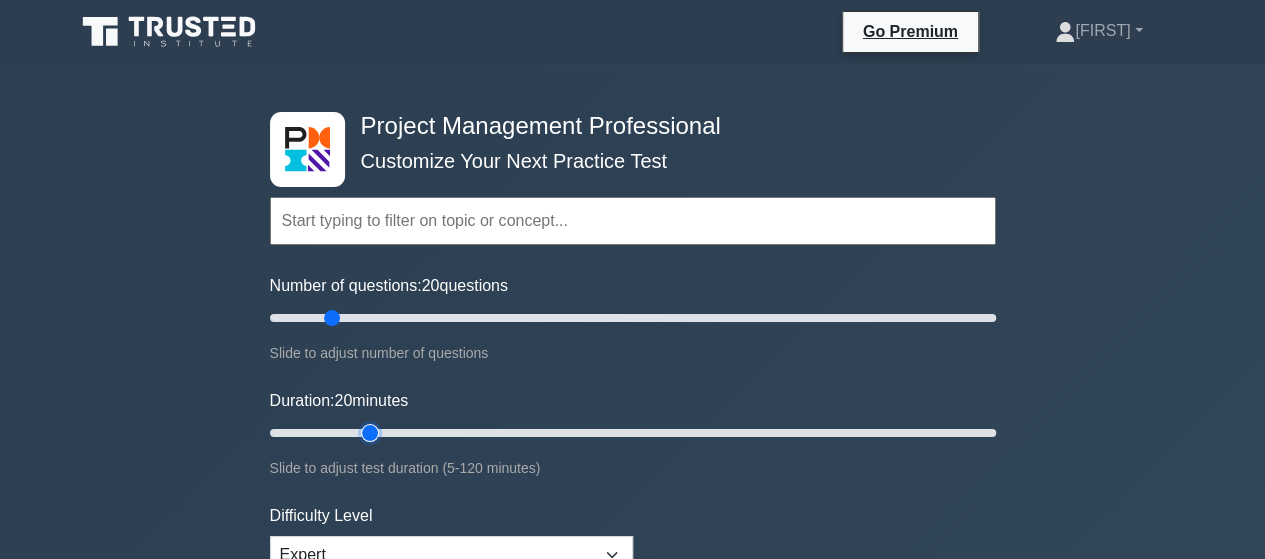 type on "20" 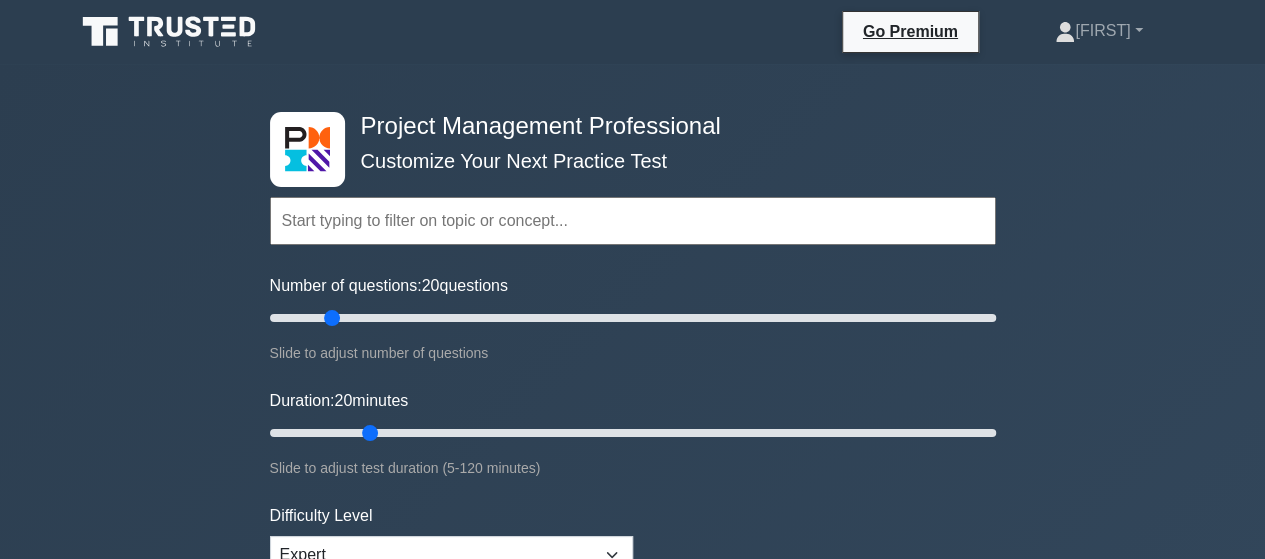 click on "Project Management Professional
Customize Your Next Practice Test
Topics
Scope Management
Time Management
Cost Management
Quality Management
Risk Management
Integration Management
Human Resource Management
Concepts" at bounding box center (632, 674) 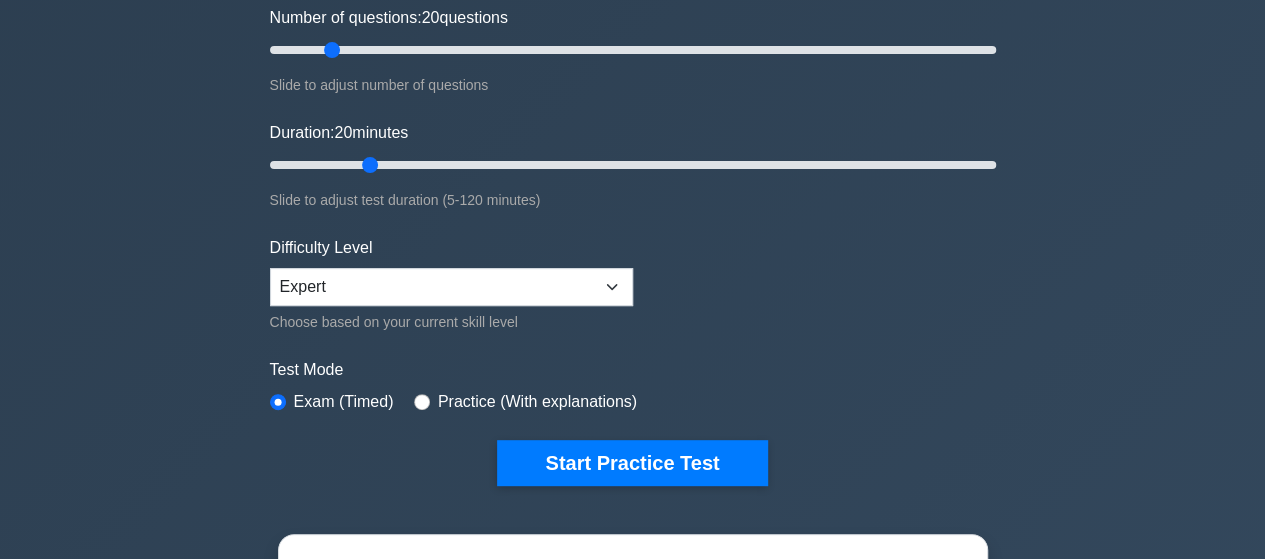 scroll, scrollTop: 320, scrollLeft: 0, axis: vertical 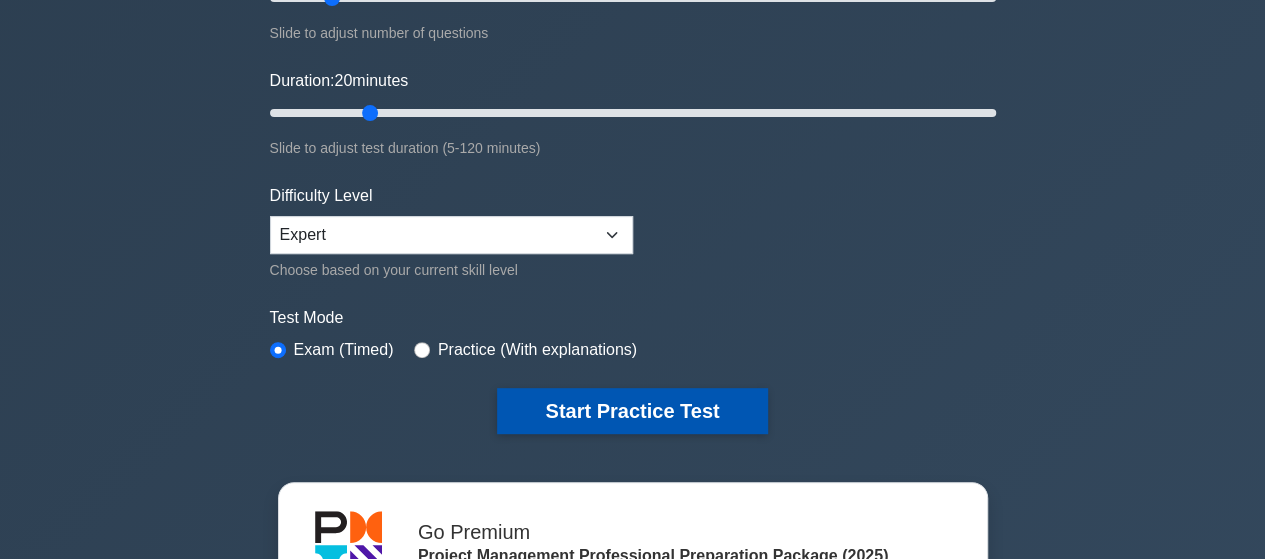 click on "Start Practice Test" at bounding box center (632, 411) 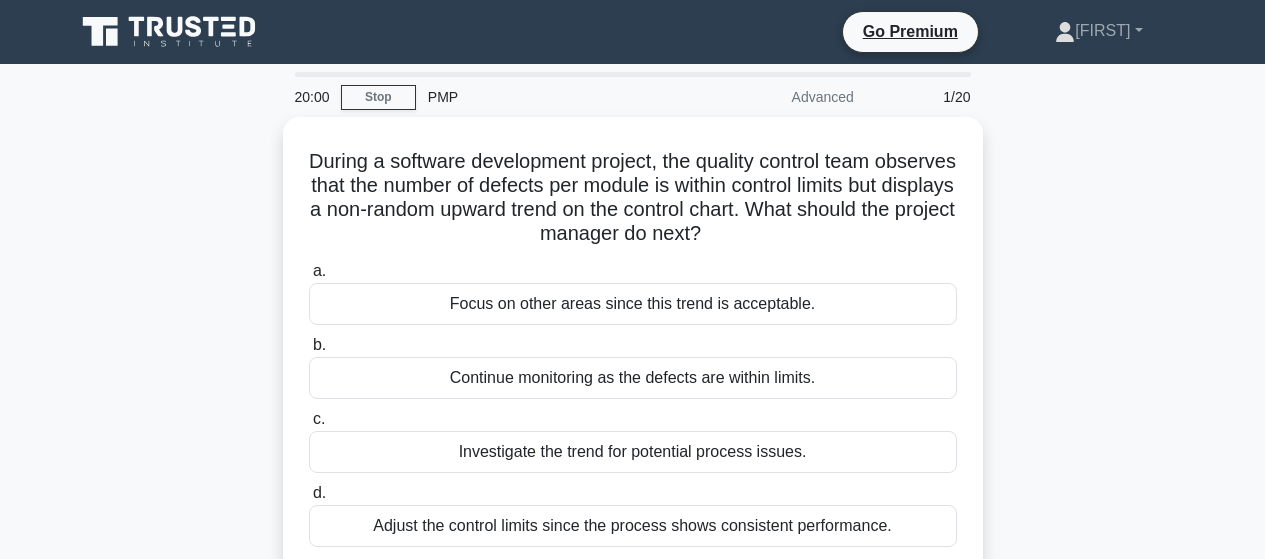 scroll, scrollTop: 0, scrollLeft: 0, axis: both 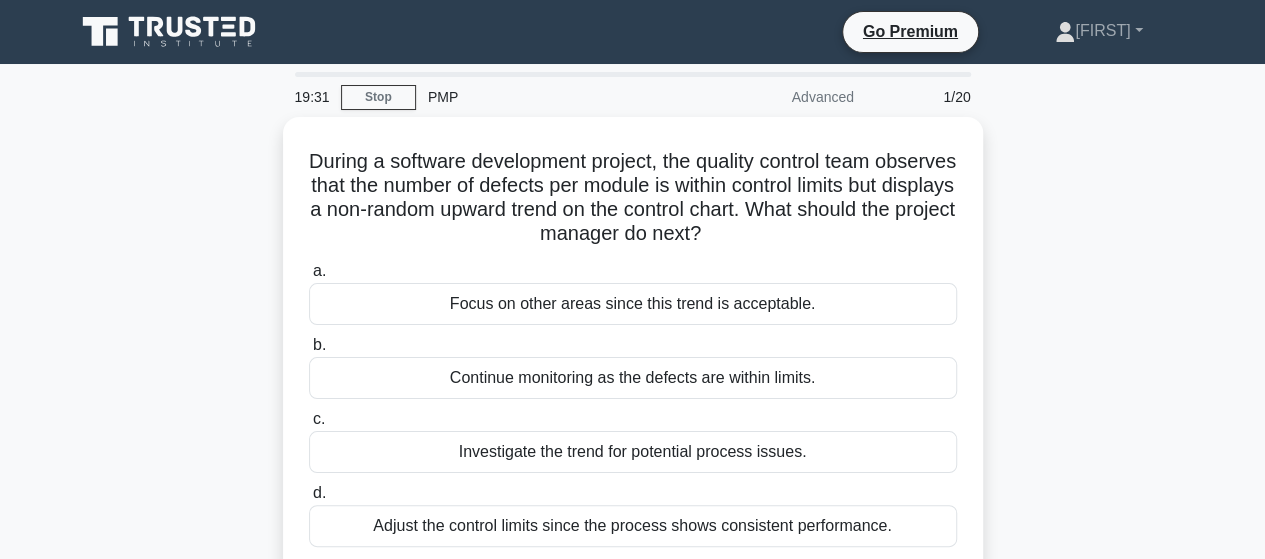 click on "During a software development project, the quality control team observes that the number of defects per module is within control limits but displays a non-random upward trend on the control chart. What should the project manager do next?
.spinner_0XTQ{transform-origin:center;animation:spinner_y6GP .75s linear infinite}@keyframes spinner_y6GP{100%{transform:rotate(360deg)}}
a.
b.
c." at bounding box center (633, 358) 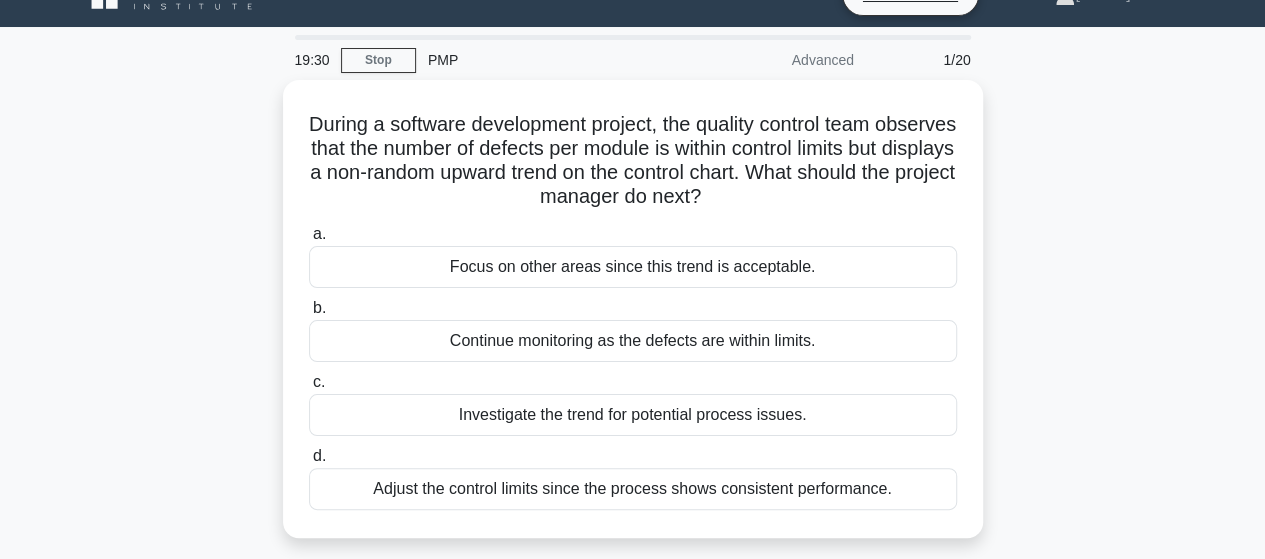 scroll, scrollTop: 40, scrollLeft: 0, axis: vertical 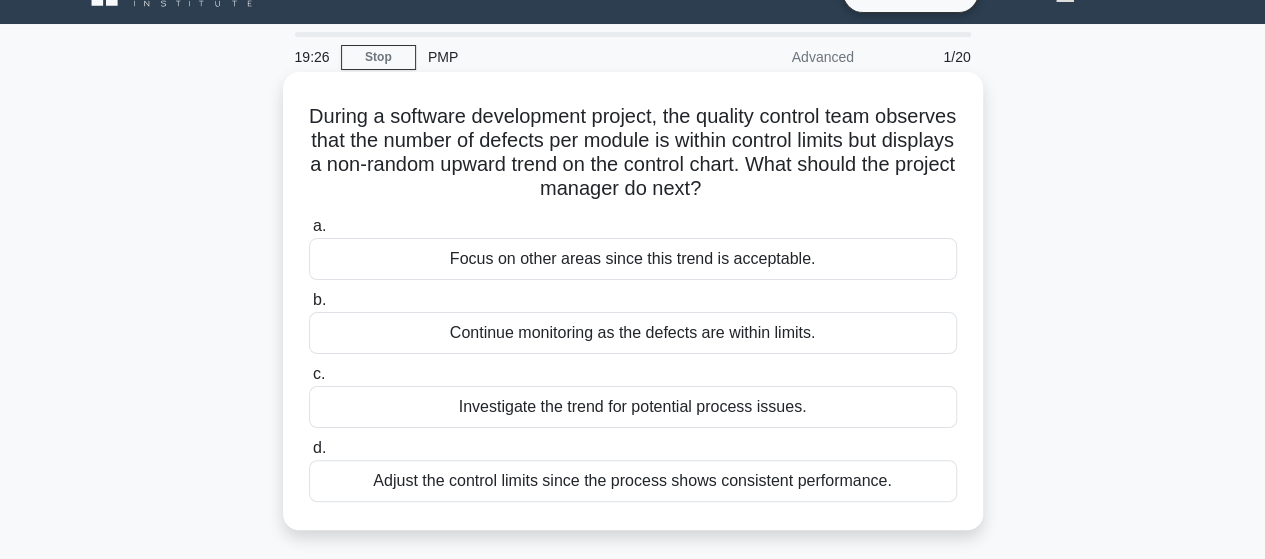 click on "Investigate the trend for potential process issues." at bounding box center (633, 407) 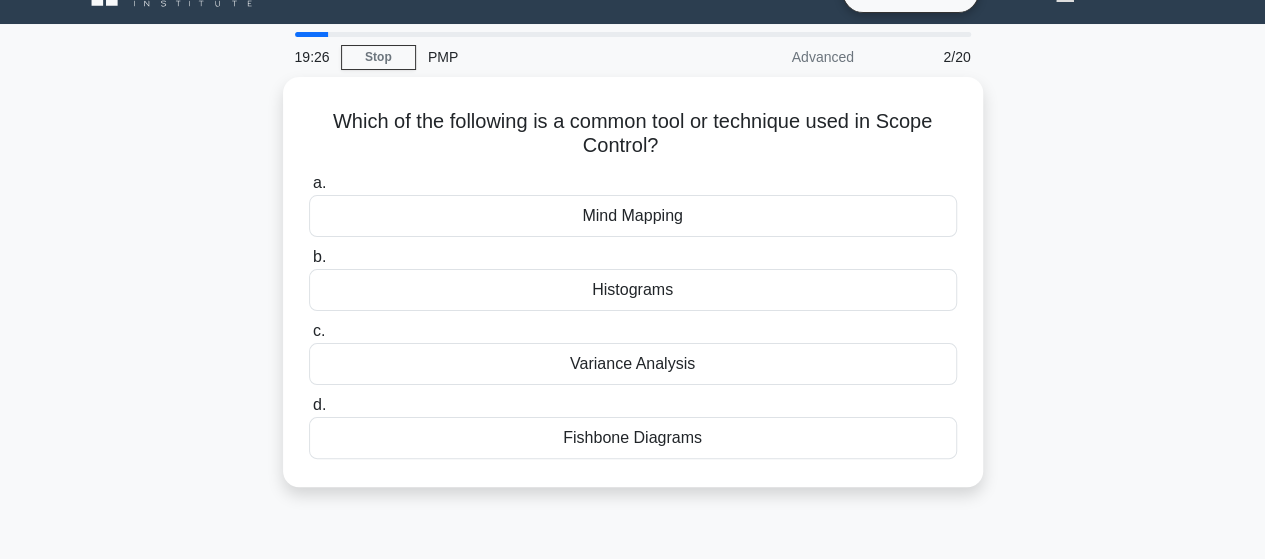 scroll, scrollTop: 0, scrollLeft: 0, axis: both 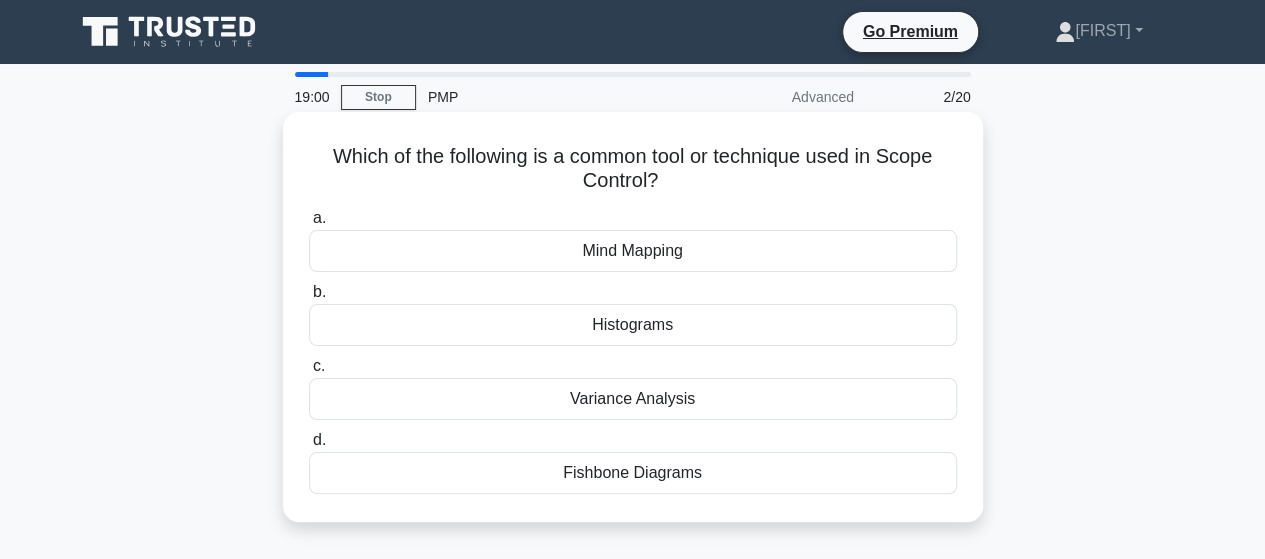click on "Variance Analysis" at bounding box center (633, 399) 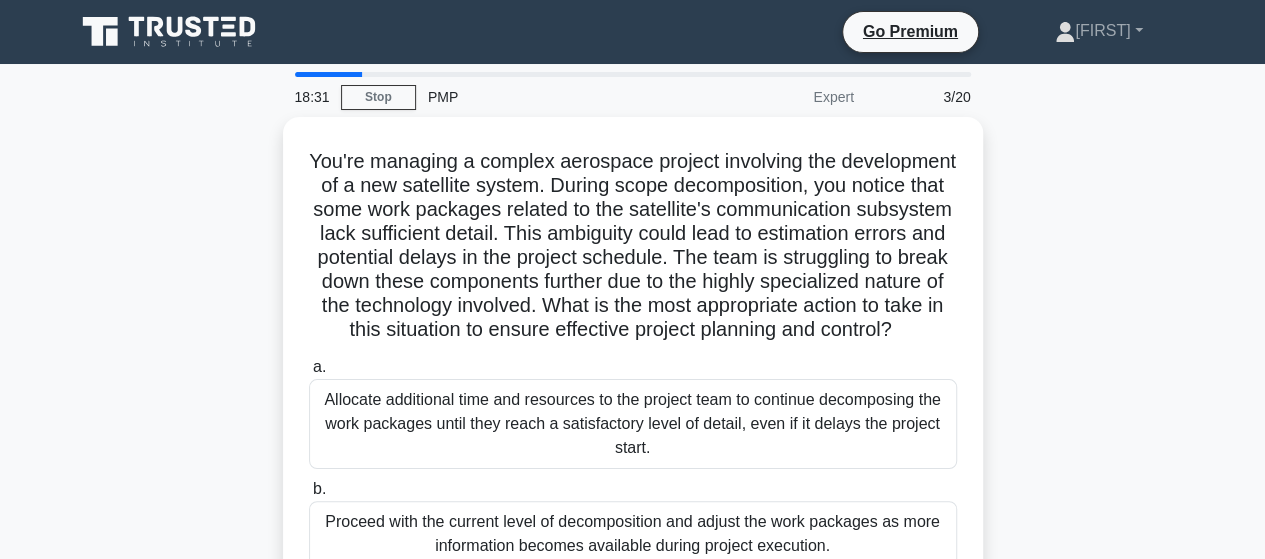 click on "You're managing a complex aerospace project involving the development of a new satellite system. During scope decomposition, you notice that some work packages related to the satellite's communication subsystem lack sufficient detail. This ambiguity could lead to estimation errors and potential delays in the project schedule. The team is struggling to break down these components further due to the highly specialized nature of the technology involved. What is the most appropriate action to take in this situation to ensure effective project planning and control?
.spinner_0XTQ{transform-origin:center;animation:spinner_y6GP .75s linear infinite}@keyframes spinner_y6GP{100%{transform:rotate(360deg)}}
a. b. c." at bounding box center (633, 478) 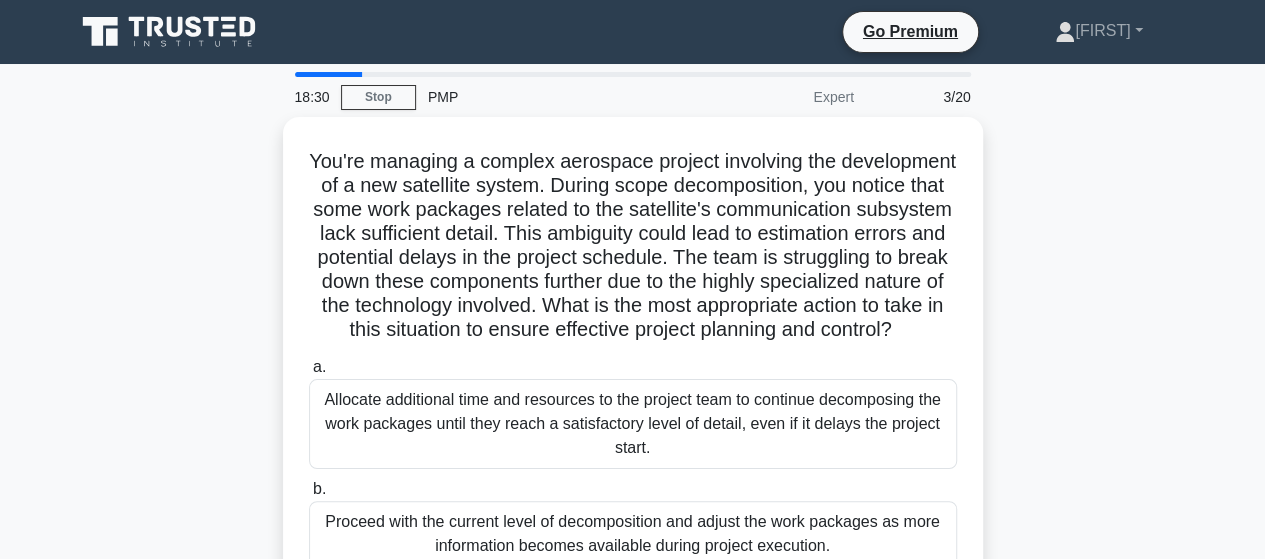 click on "You're managing a complex aerospace project involving the development of a new satellite system. During scope decomposition, you notice that some work packages related to the satellite's communication subsystem lack sufficient detail. This ambiguity could lead to estimation errors and potential delays in the project schedule. The team is struggling to break down these components further due to the highly specialized nature of the technology involved. What is the most appropriate action to take in this situation to ensure effective project planning and control?
.spinner_0XTQ{transform-origin:center;animation:spinner_y6GP .75s linear infinite}@keyframes spinner_y6GP{100%{transform:rotate(360deg)}}
a. b. c." at bounding box center (633, 478) 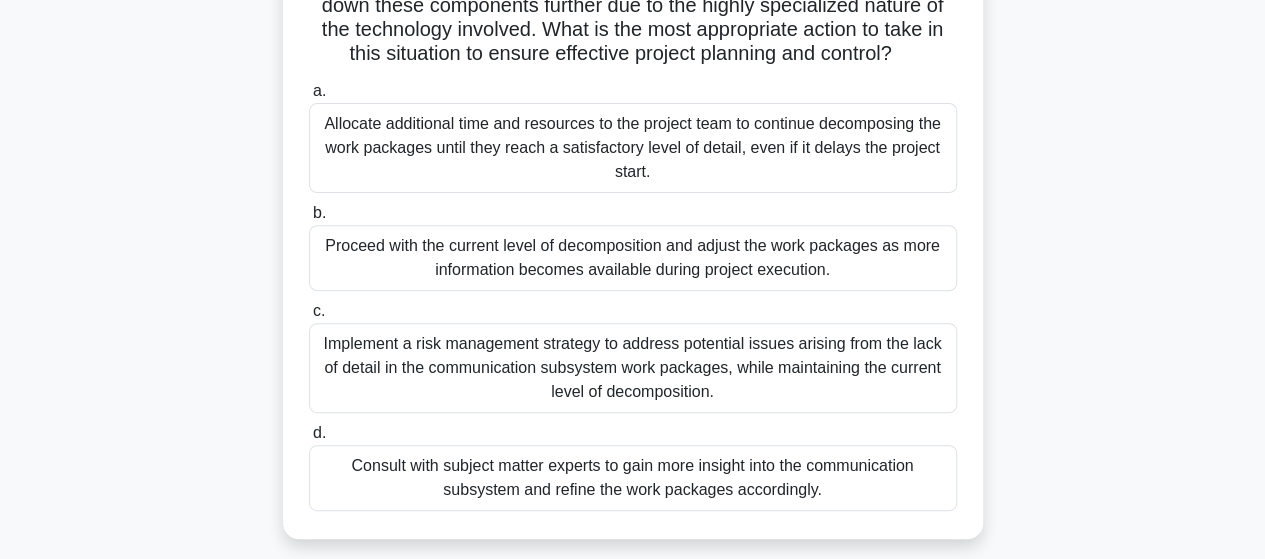 scroll, scrollTop: 280, scrollLeft: 0, axis: vertical 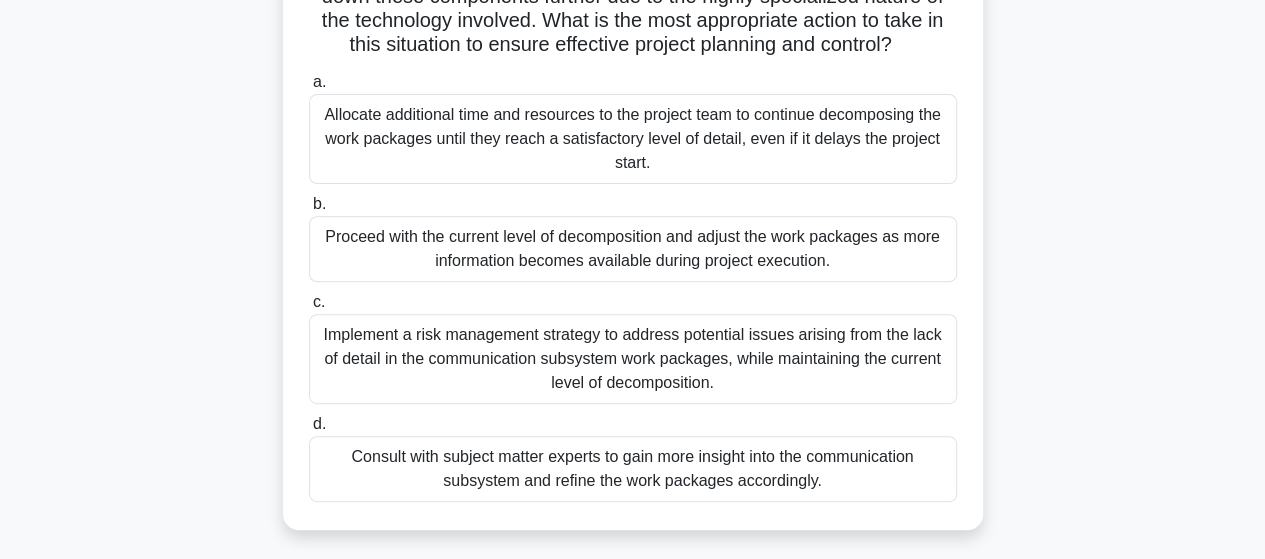 click on "Implement a risk management strategy to address potential issues arising from the lack of detail in the communication subsystem work packages, while maintaining the current level of decomposition." at bounding box center (633, 359) 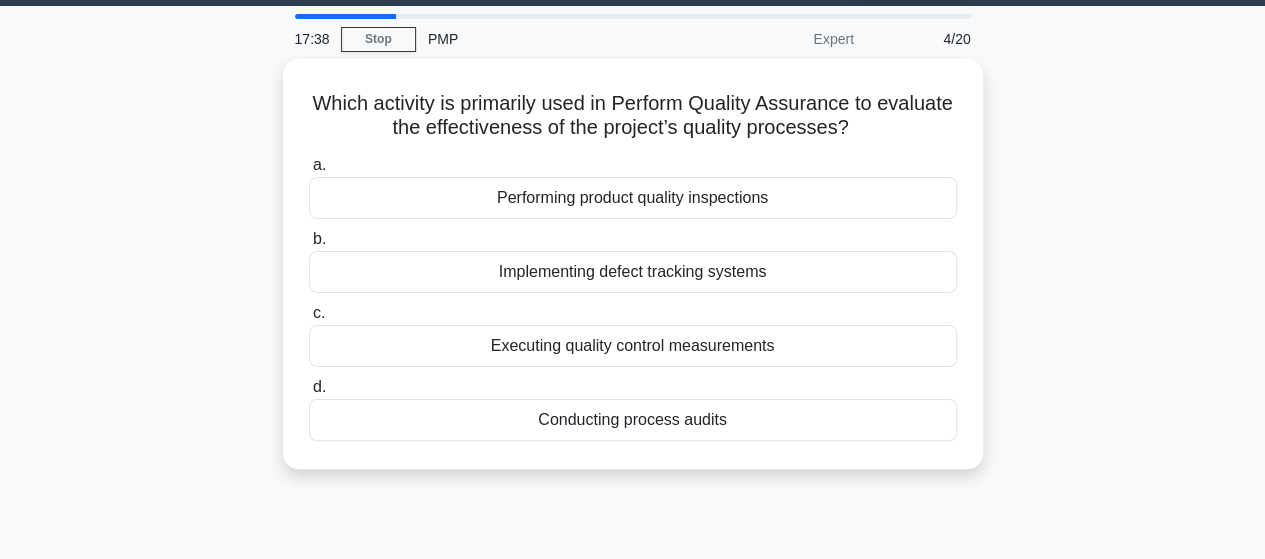 scroll, scrollTop: 0, scrollLeft: 0, axis: both 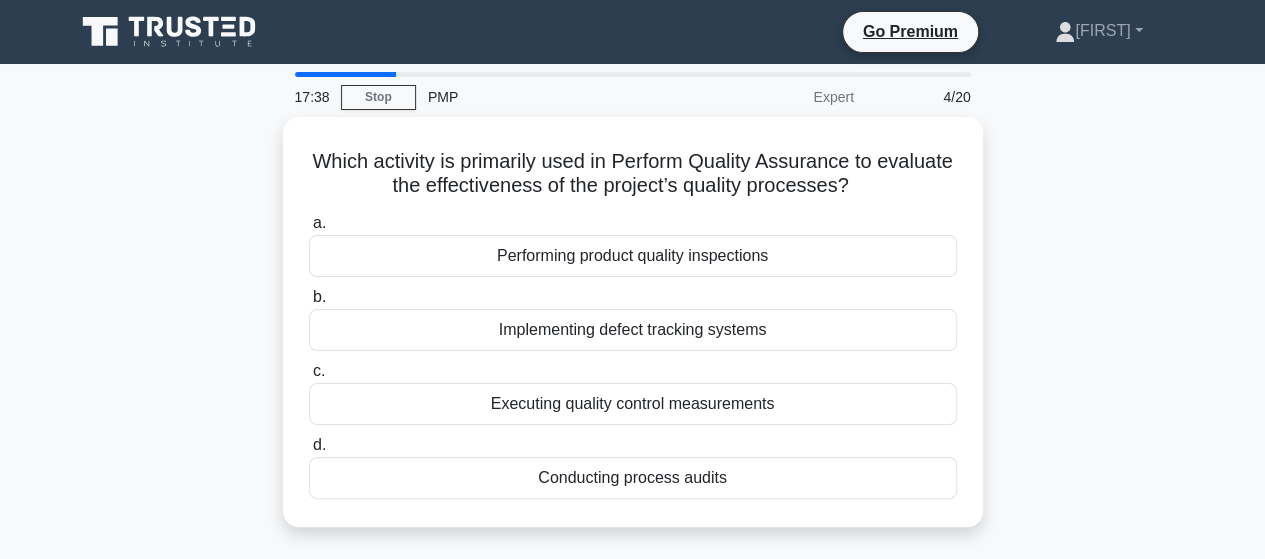 click on "Which activity is primarily used in Perform Quality Assurance to evaluate the effectiveness of the project’s quality processes?
.spinner_0XTQ{transform-origin:center;animation:spinner_y6GP .75s linear infinite}@keyframes spinner_y6GP{100%{transform:rotate(360deg)}}
a.
Performing product quality inspections
b." at bounding box center [633, 334] 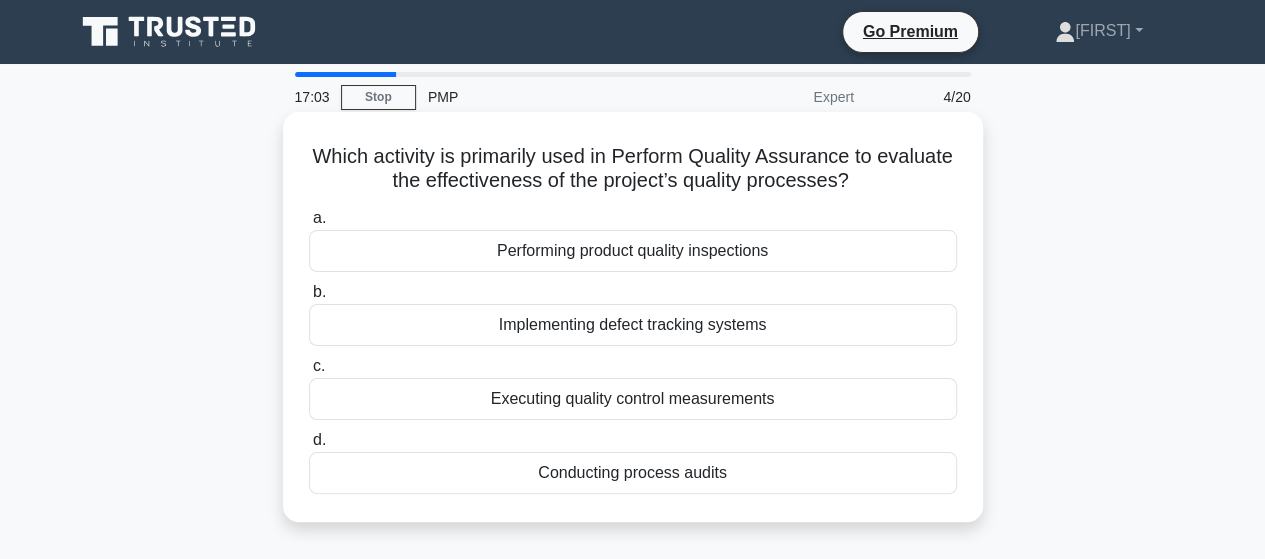 click on "Executing quality control measurements" at bounding box center (633, 399) 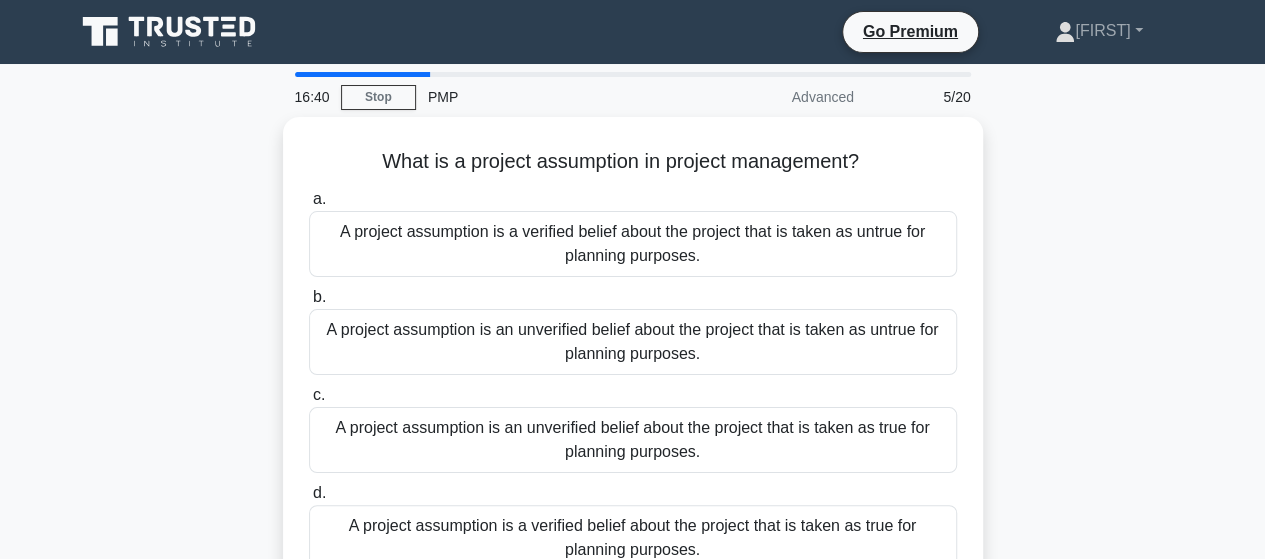 click on "What is a project assumption in project management?
.spinner_0XTQ{transform-origin:center;animation:spinner_y6GP .75s linear infinite}@keyframes spinner_y6GP{100%{transform:rotate(360deg)}}
a.
A project assumption is a verified belief about the project that is taken as untrue for planning purposes.
b. c. d." at bounding box center [633, 370] 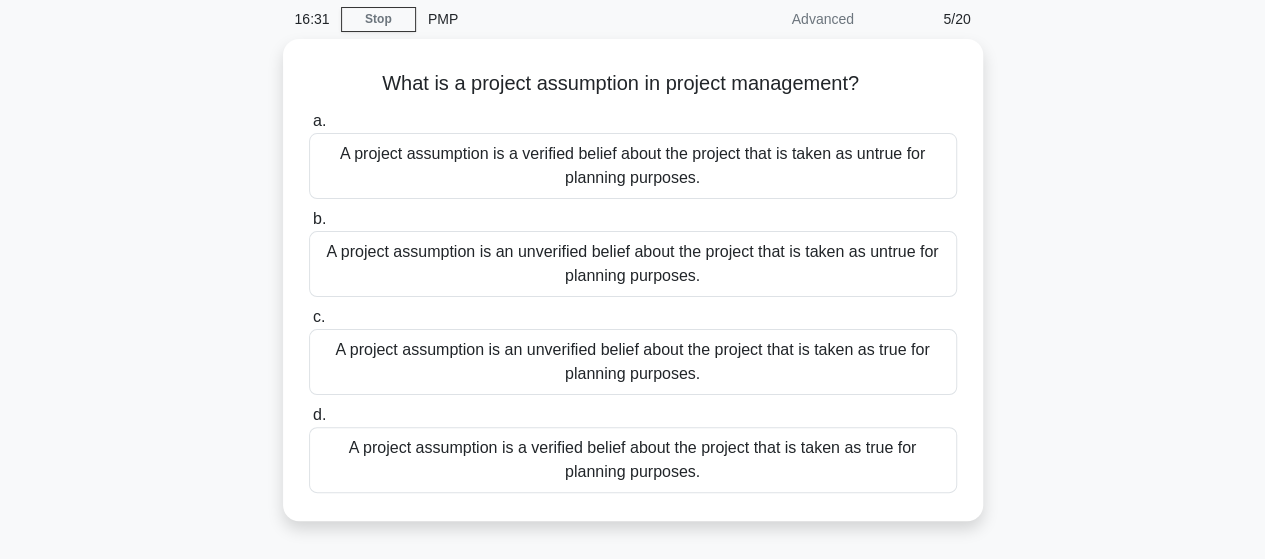 scroll, scrollTop: 80, scrollLeft: 0, axis: vertical 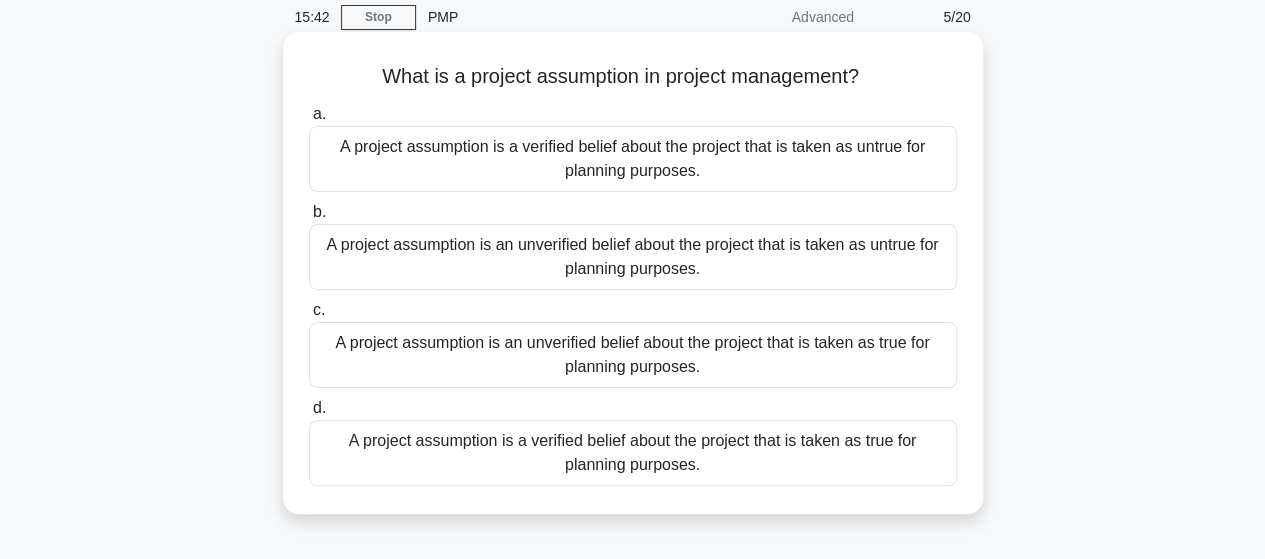 click on "A project assumption is a verified belief about the project that is taken as true for planning purposes." at bounding box center [633, 453] 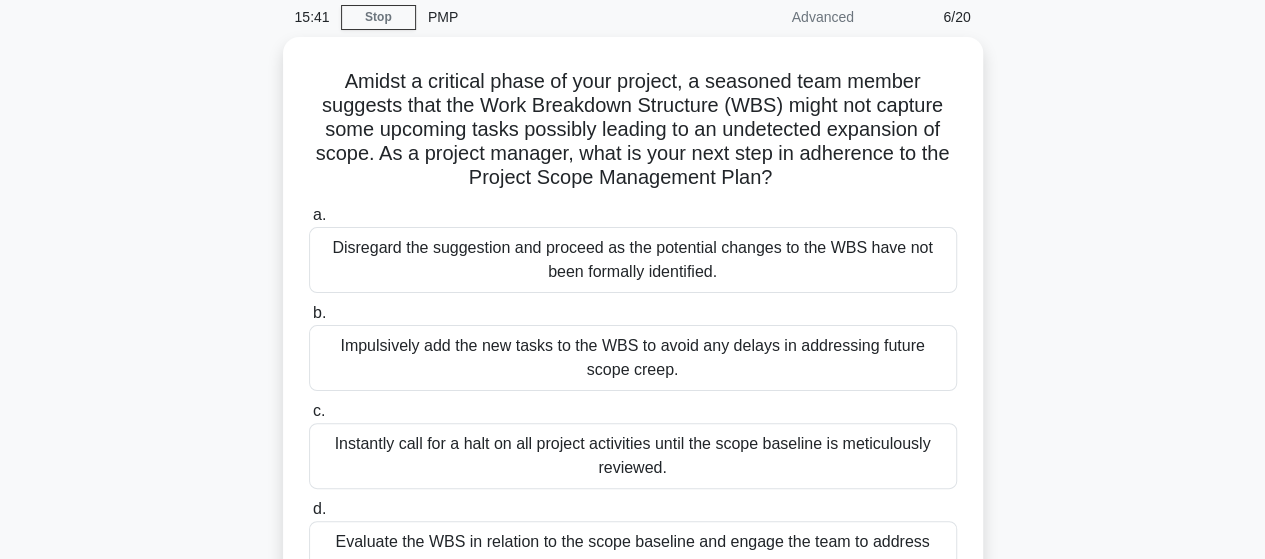 scroll, scrollTop: 0, scrollLeft: 0, axis: both 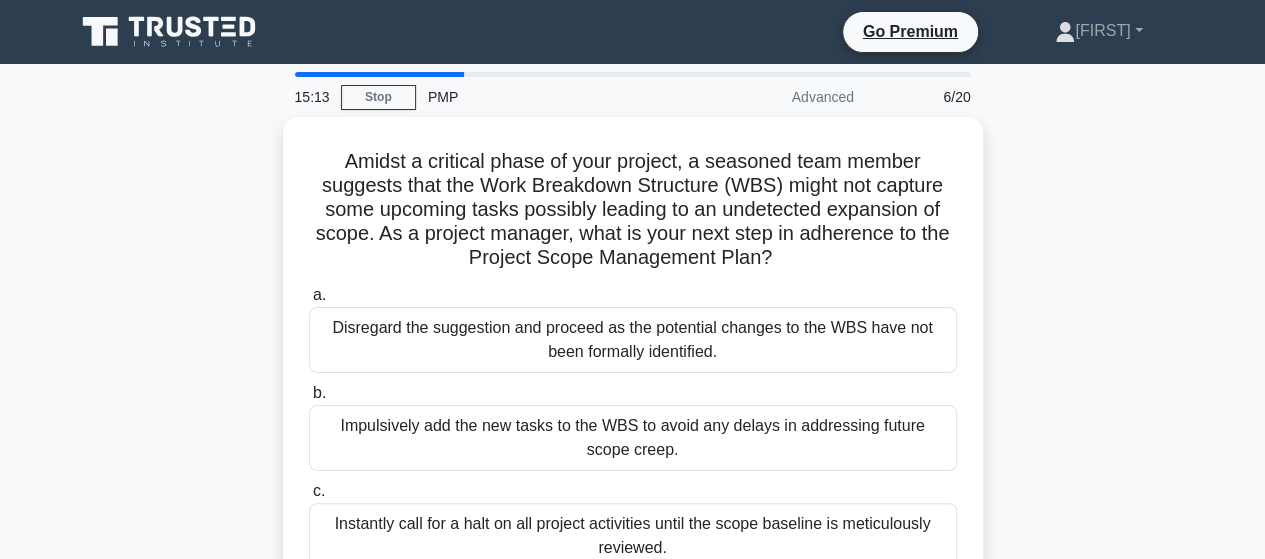 click on "Amidst a critical phase of your project, a seasoned team member suggests that the Work Breakdown Structure (WBS) might not capture some upcoming tasks possibly leading to an undetected expansion of scope. As a project manager, what is your next step in adherence to the Project Scope Management Plan?
.spinner_0XTQ{transform-origin:center;animation:spinner_y6GP .75s linear infinite}@keyframes spinner_y6GP{100%{transform:rotate(360deg)}}
a.
b." at bounding box center [633, 418] 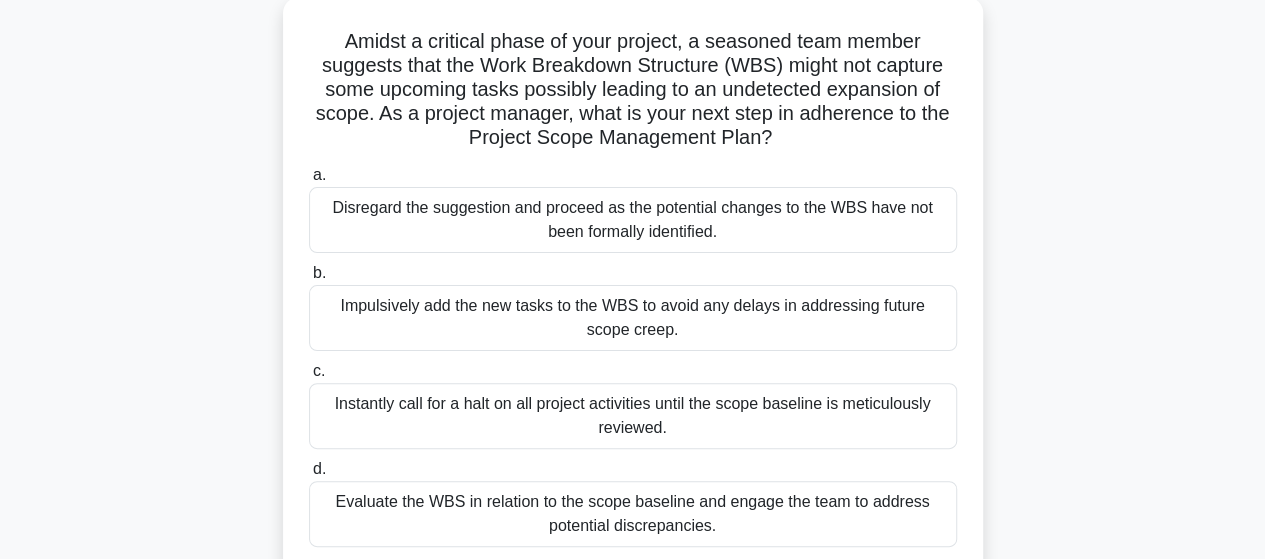 scroll, scrollTop: 160, scrollLeft: 0, axis: vertical 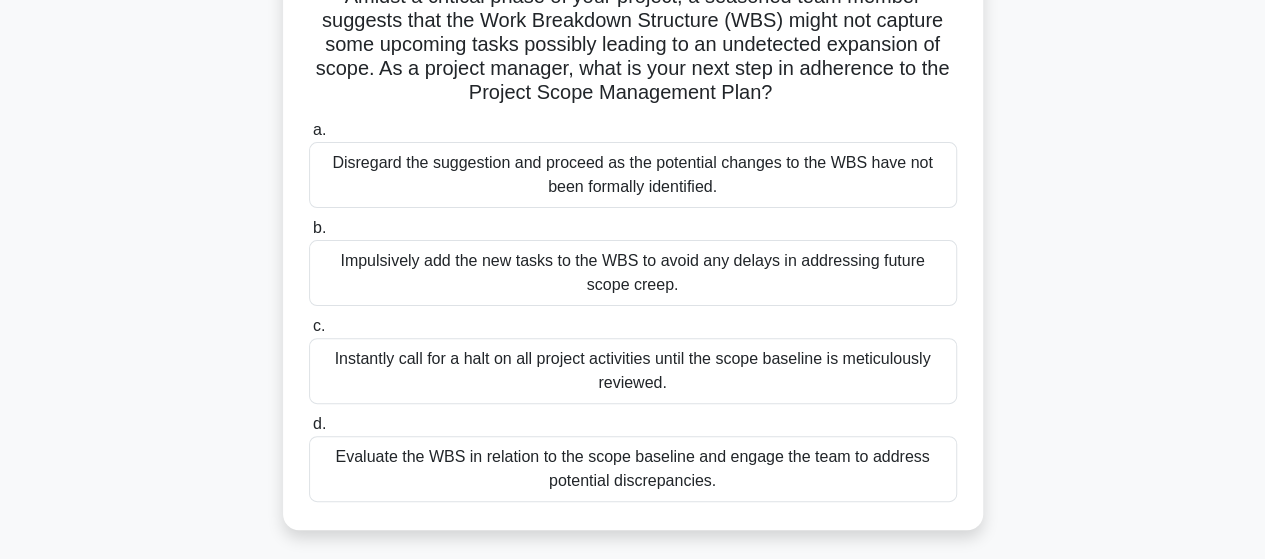 click on "Evaluate the WBS in relation to the scope baseline and engage the team to address potential discrepancies." at bounding box center (633, 469) 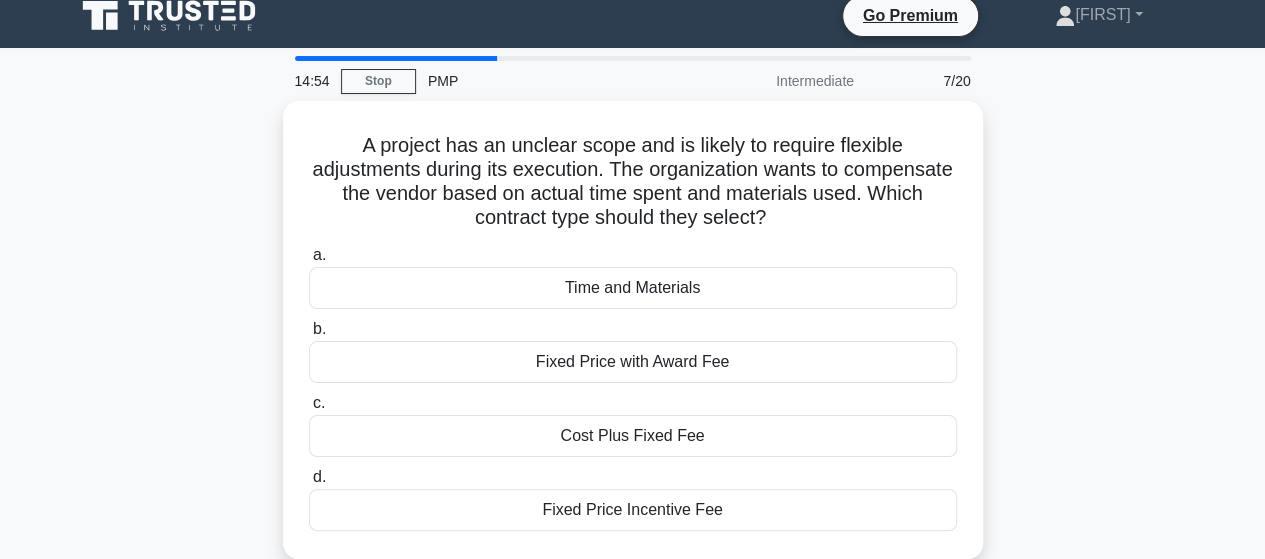 scroll, scrollTop: 0, scrollLeft: 0, axis: both 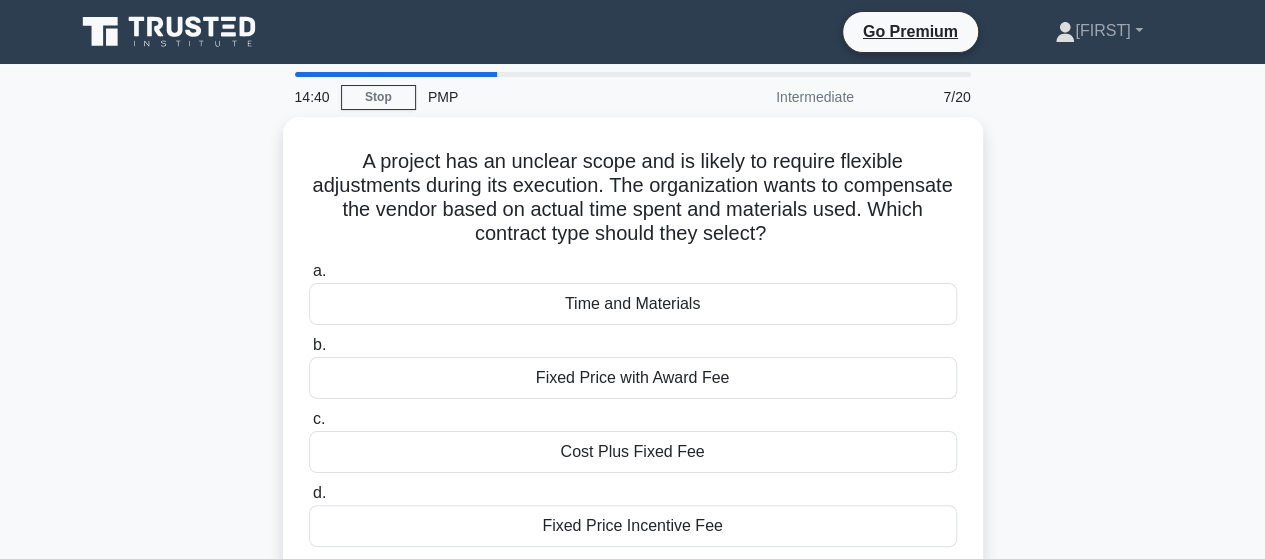 click on "A project has an unclear scope and is likely to require flexible adjustments during its execution. The organization wants to compensate the vendor based on actual time spent and materials used. Which contract type should they select?
.spinner_0XTQ{transform-origin:center;animation:spinner_y6GP .75s linear infinite}@keyframes spinner_y6GP{100%{transform:rotate(360deg)}}
a.
Time and Materials
b. c." at bounding box center [633, 358] 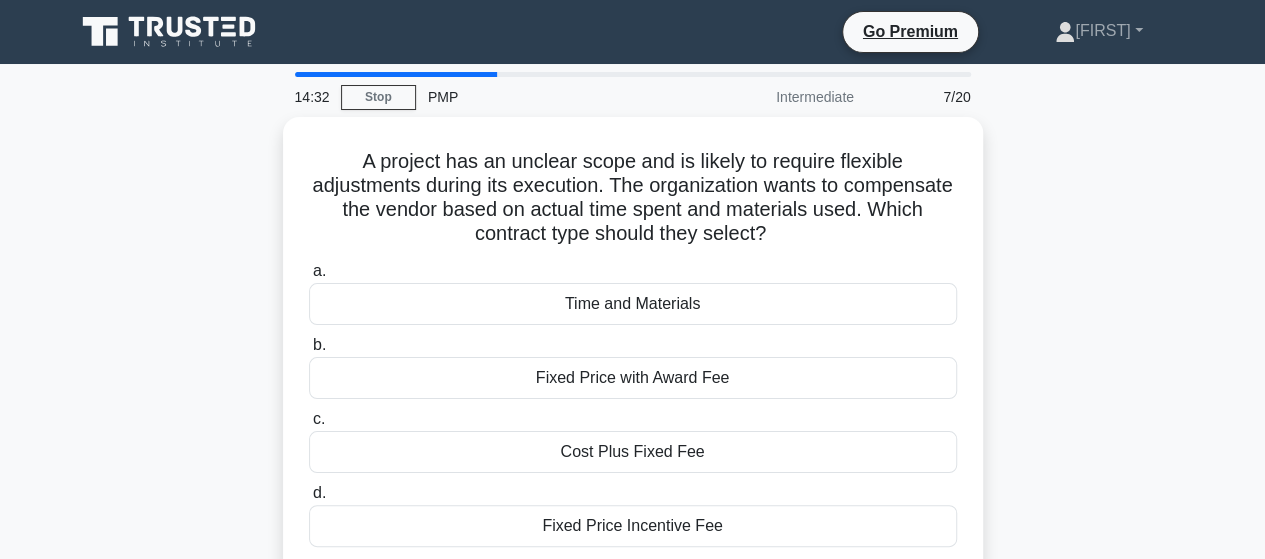 click on "A project has an unclear scope and is likely to require flexible adjustments during its execution. The organization wants to compensate the vendor based on actual time spent and materials used. Which contract type should they select?
.spinner_0XTQ{transform-origin:center;animation:spinner_y6GP .75s linear infinite}@keyframes spinner_y6GP{100%{transform:rotate(360deg)}}
a.
Time and Materials
b. c." at bounding box center [633, 358] 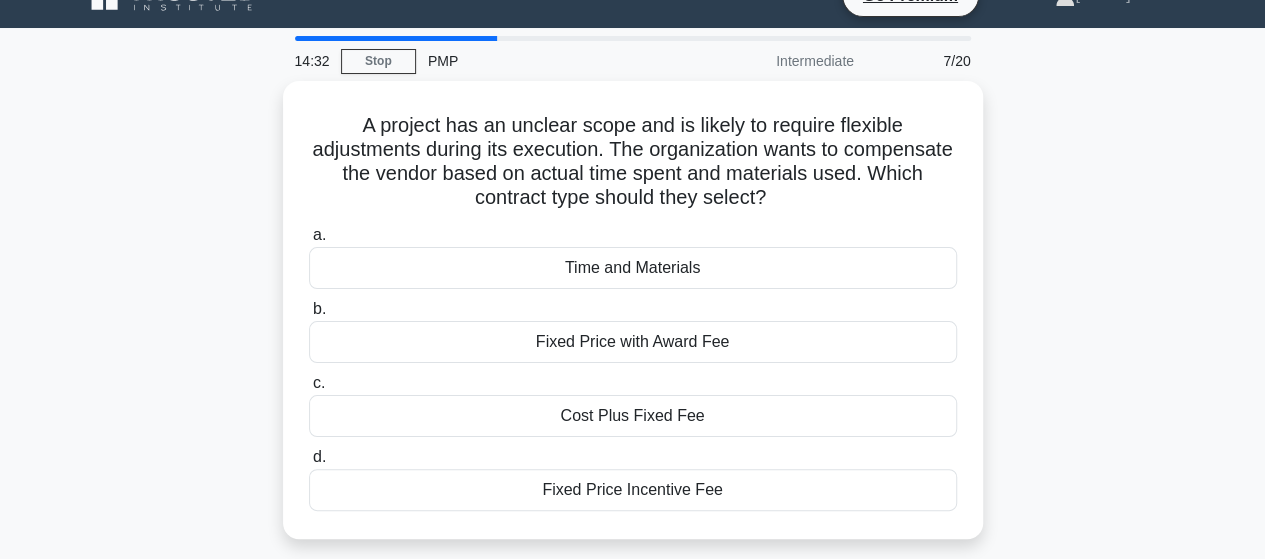 scroll, scrollTop: 40, scrollLeft: 0, axis: vertical 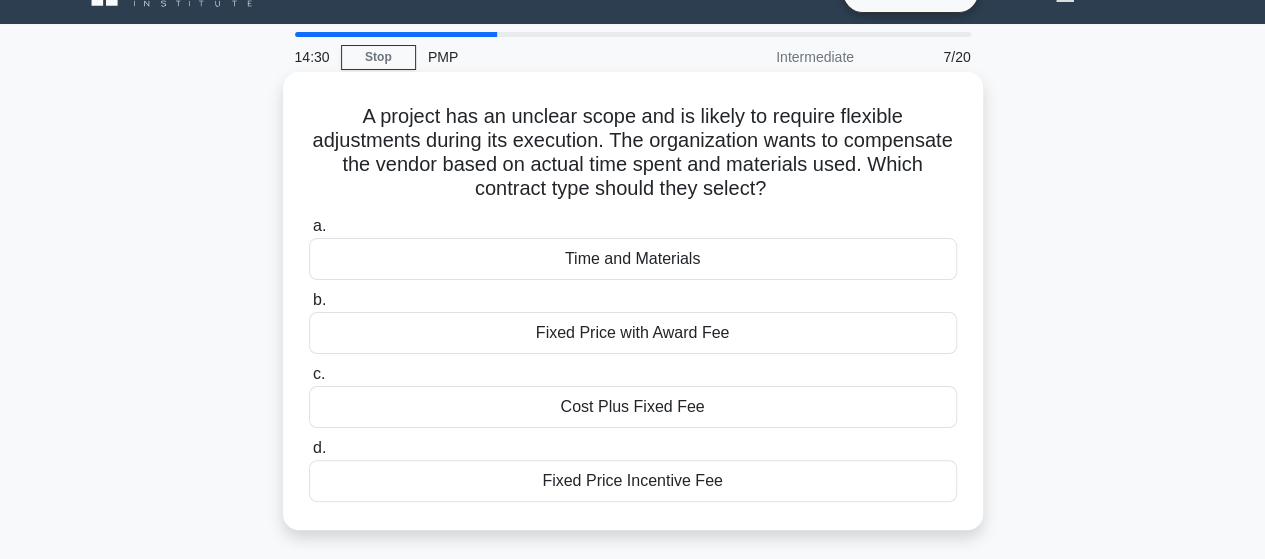 click on "Time and Materials" at bounding box center [633, 259] 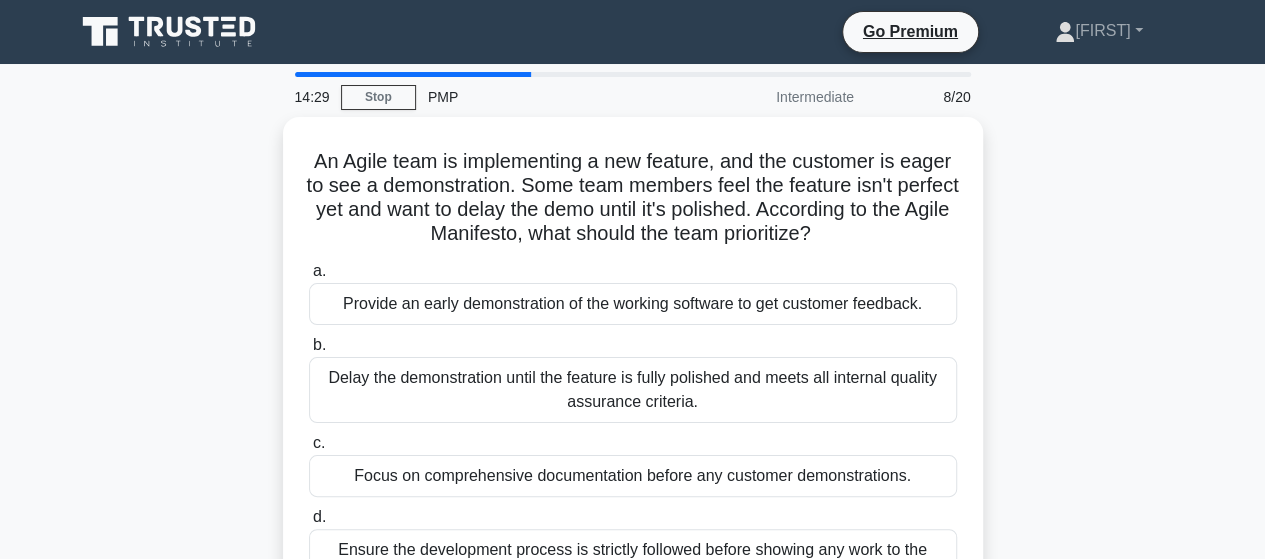 scroll, scrollTop: 0, scrollLeft: 0, axis: both 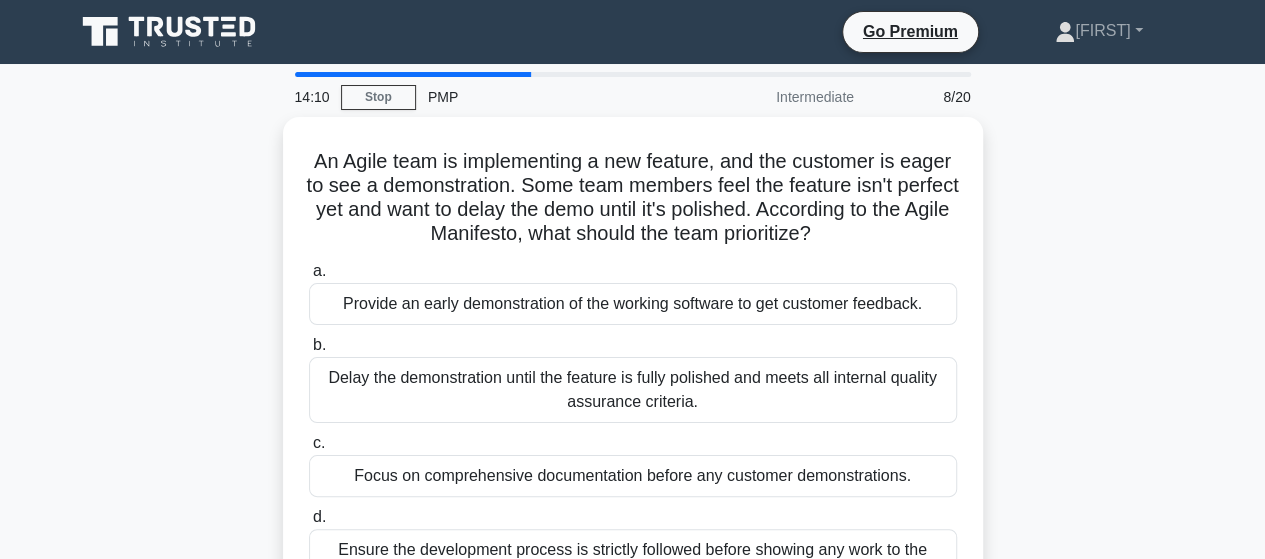 click on "An Agile team is implementing a new feature, and the customer is eager to see a demonstration. Some team members feel the feature isn't perfect yet and want to delay the demo until it's polished. According to the Agile Manifesto, what should the team prioritize?
.spinner_0XTQ{transform-origin:center;animation:spinner_y6GP .75s linear infinite}@keyframes spinner_y6GP{100%{transform:rotate(360deg)}}
a.
b. c." at bounding box center (633, 382) 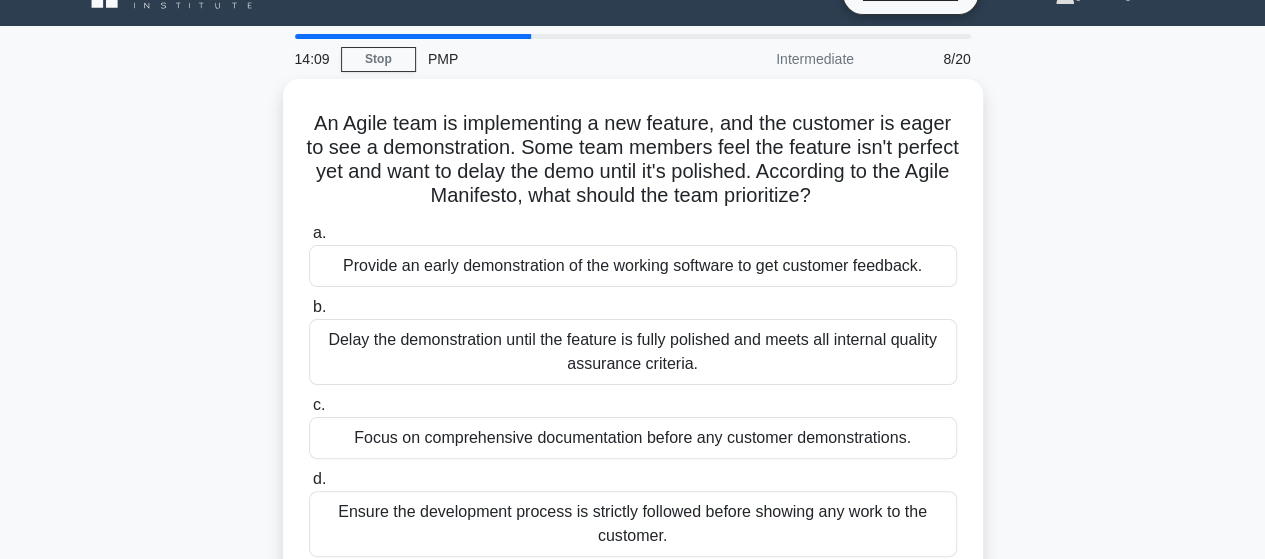 scroll, scrollTop: 40, scrollLeft: 0, axis: vertical 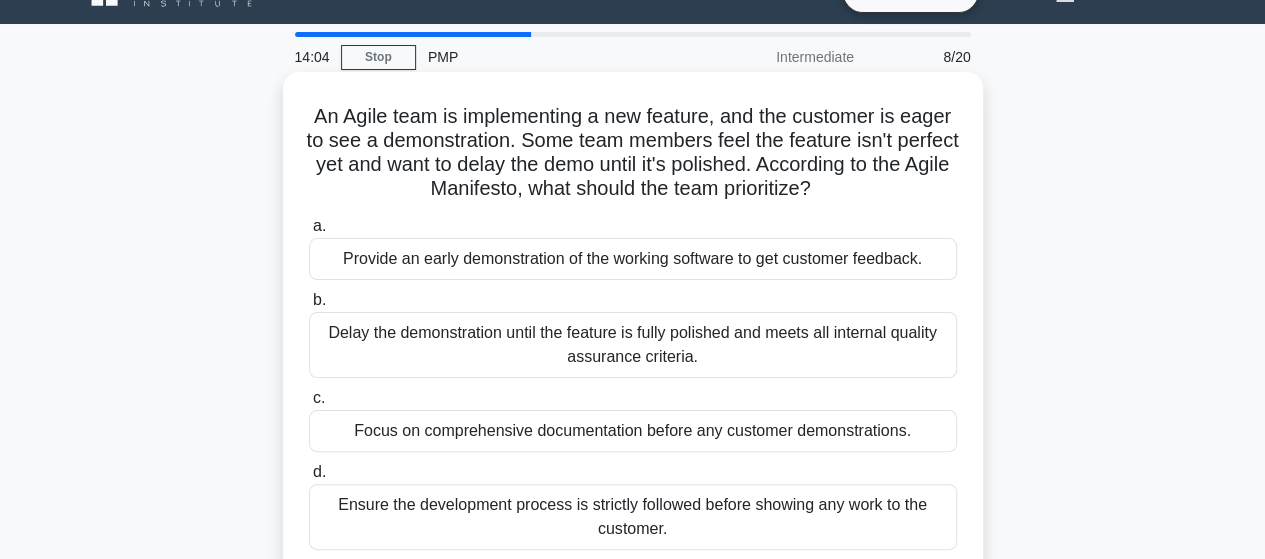 click on "Provide an early demonstration of the working software to get customer feedback." at bounding box center [633, 259] 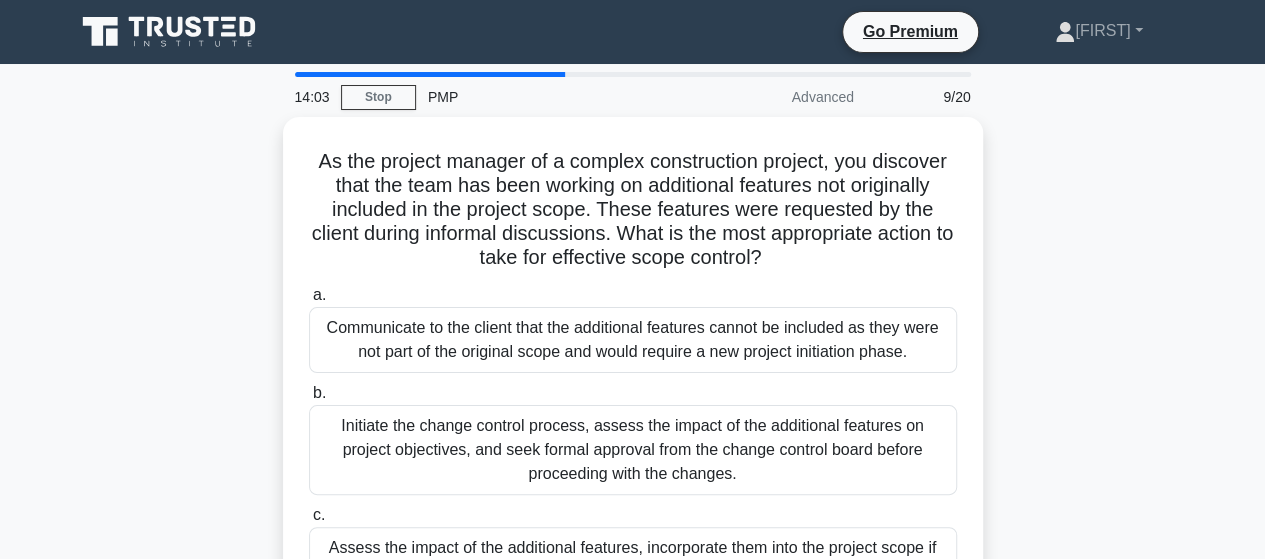 scroll, scrollTop: 0, scrollLeft: 0, axis: both 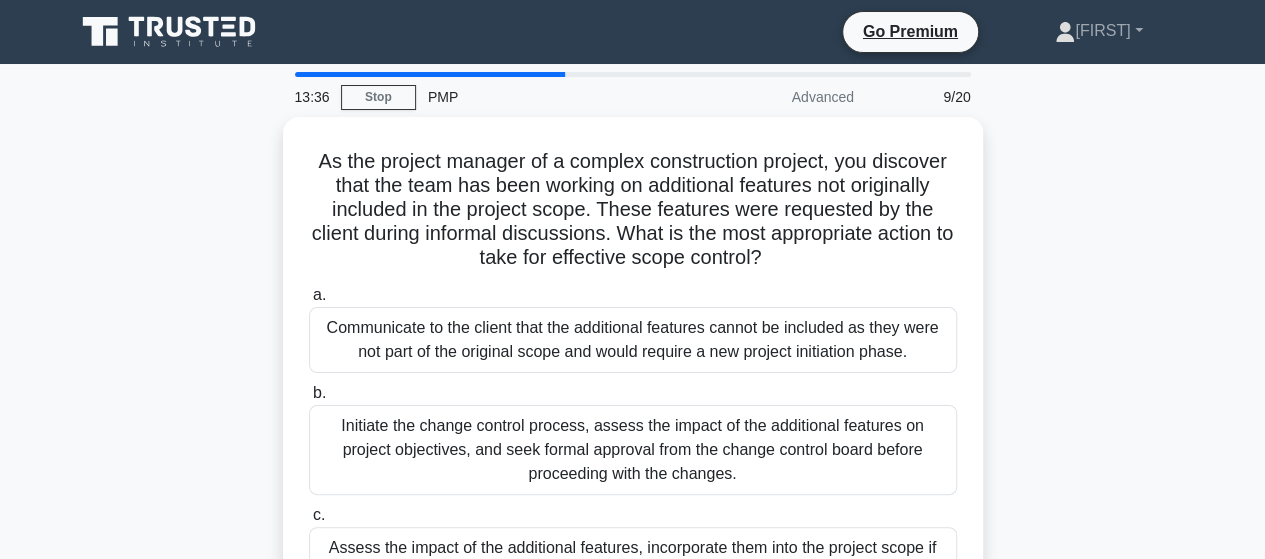click on "As the project manager of a complex construction project, you discover that the team has been working on additional features not originally included in the project scope. These features were requested by the client during informal discussions. What is the most appropriate action to take for effective scope control?
.spinner_0XTQ{transform-origin:center;animation:spinner_y6GP .75s linear infinite}@keyframes spinner_y6GP{100%{transform:rotate(360deg)}}
a.
b. c. d." at bounding box center [633, 454] 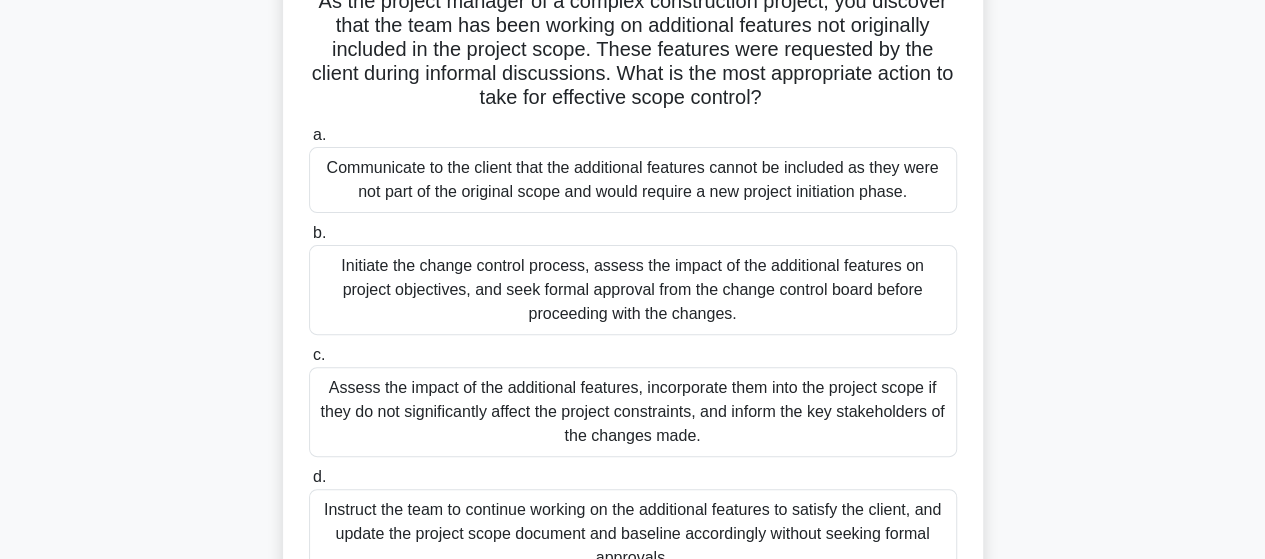 scroll, scrollTop: 200, scrollLeft: 0, axis: vertical 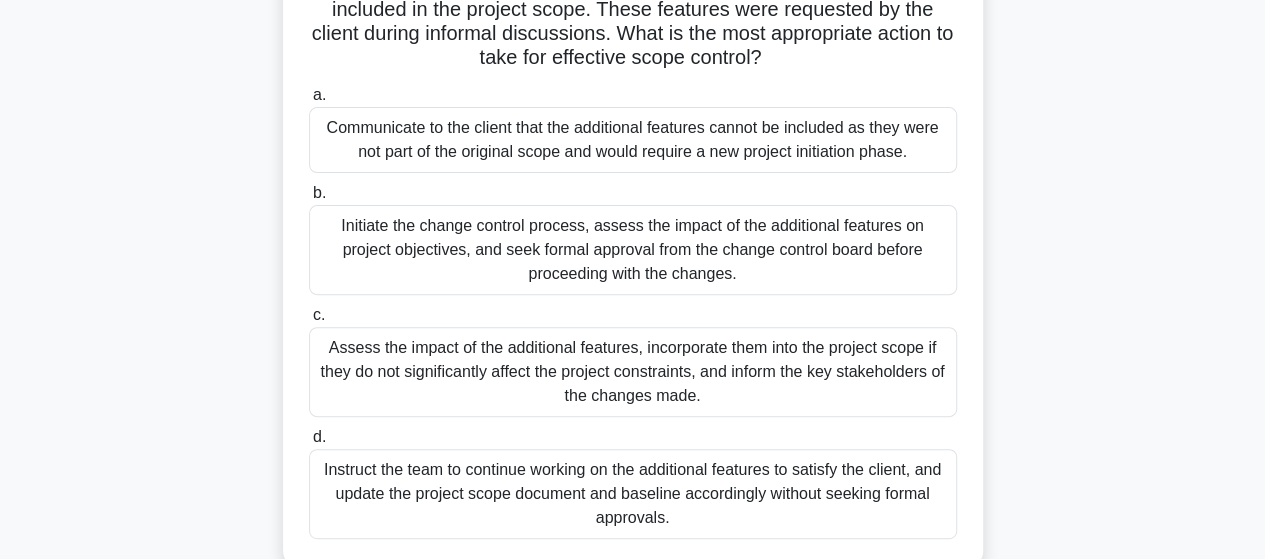 click on "As the project manager of a complex construction project, you discover that the team has been working on additional features not originally included in the project scope. These features were requested by the client during informal discussions. What is the most appropriate action to take for effective scope control?
.spinner_0XTQ{transform-origin:center;animation:spinner_y6GP .75s linear infinite}@keyframes spinner_y6GP{100%{transform:rotate(360deg)}}
a.
b. c. d." at bounding box center [633, 254] 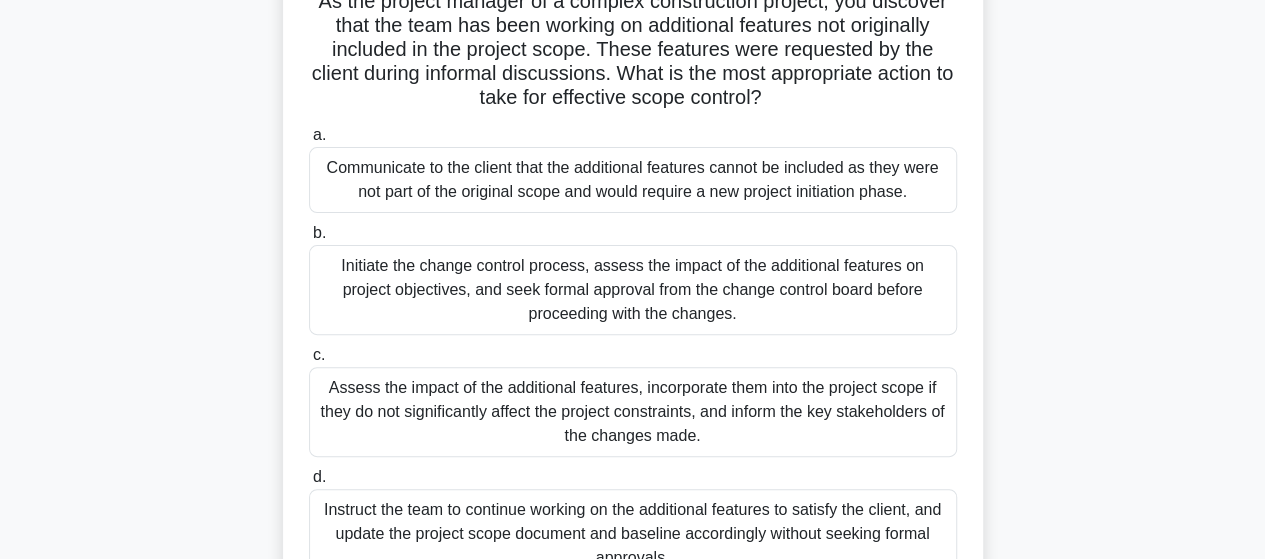scroll, scrollTop: 200, scrollLeft: 0, axis: vertical 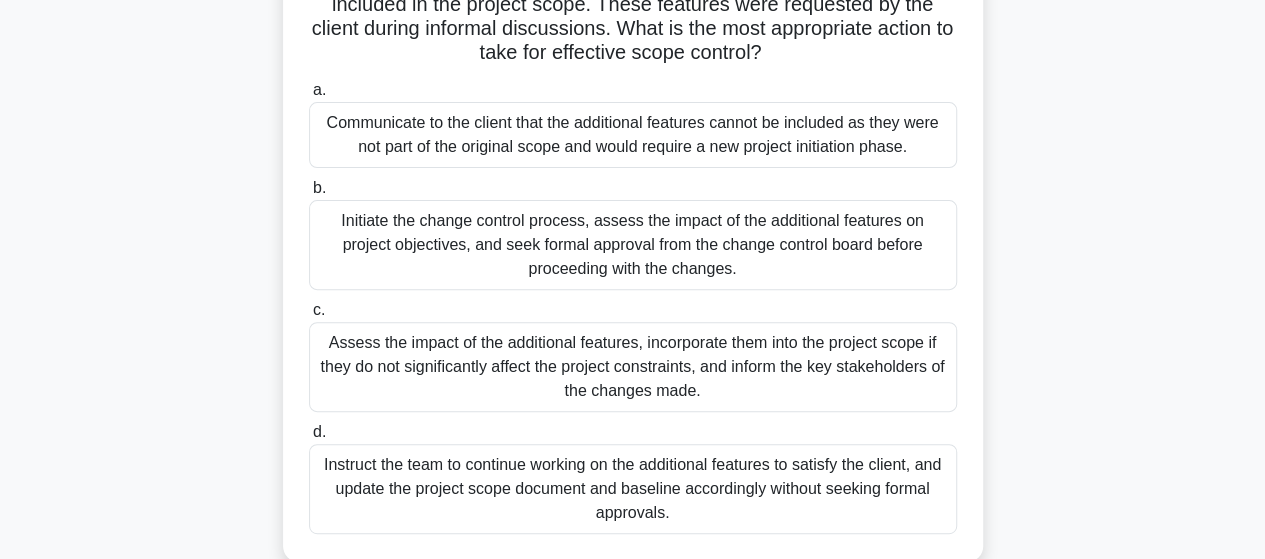 click on "Initiate the change control process, assess the impact of the additional features on project objectives, and seek formal approval from the change control board before proceeding with the changes." at bounding box center [633, 245] 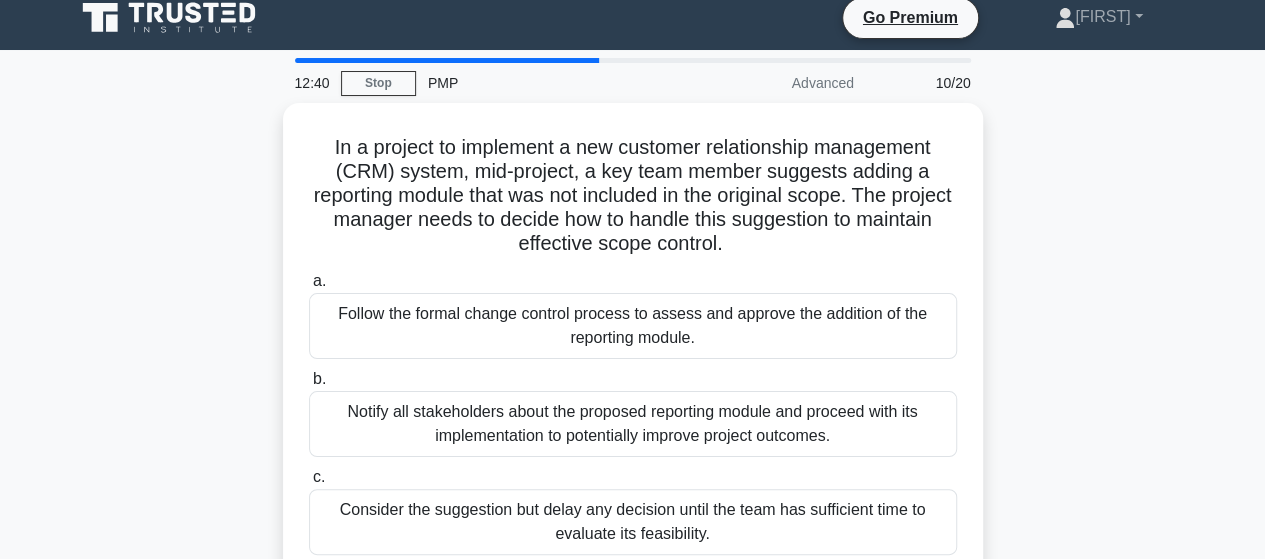 scroll, scrollTop: 0, scrollLeft: 0, axis: both 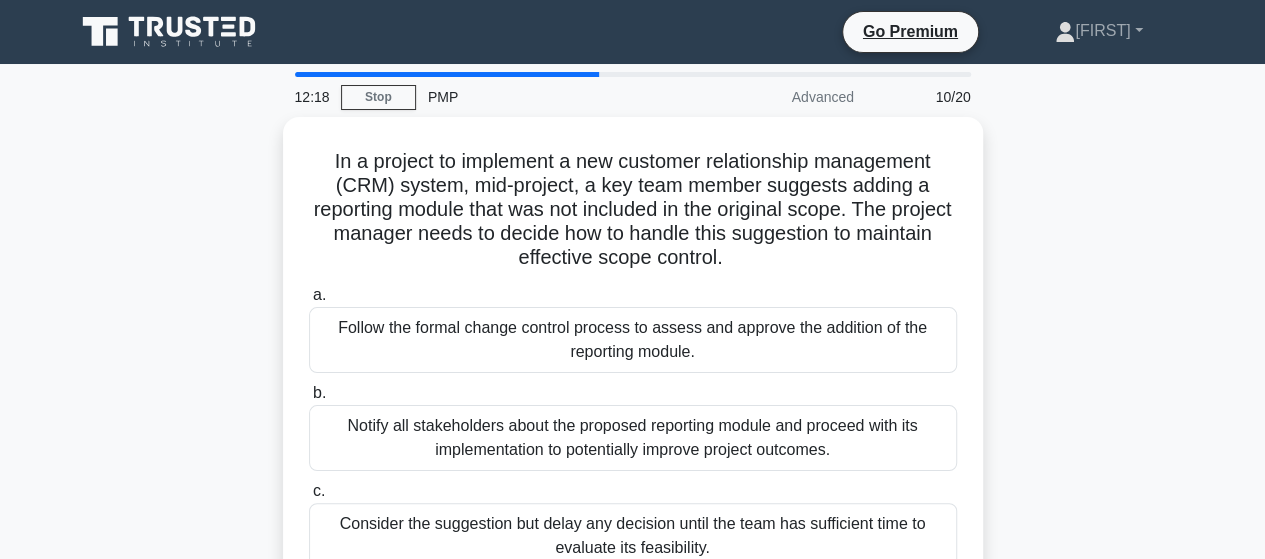 click on "In a project to implement a new customer relationship management (CRM) system, mid-project, a key team member suggests adding a reporting module that was not included in the original scope. The project manager needs to decide how to handle this suggestion to maintain effective scope control.
.spinner_0XTQ{transform-origin:center;animation:spinner_y6GP .75s linear infinite}@keyframes spinner_y6GP{100%{transform:rotate(360deg)}}
a.
b. c. d." at bounding box center [633, 418] 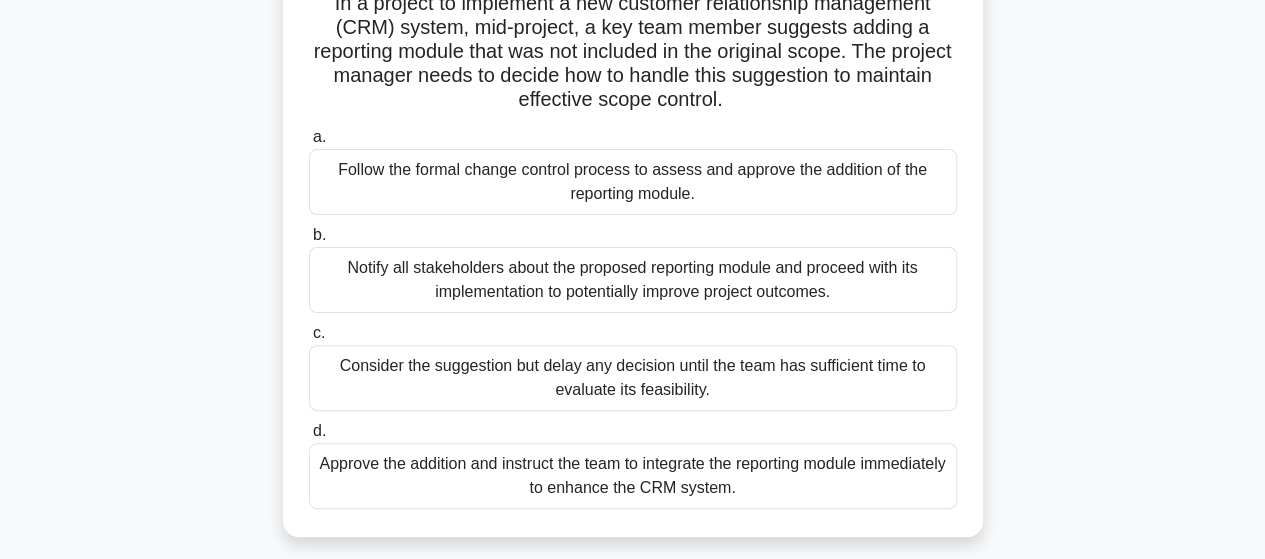 scroll, scrollTop: 160, scrollLeft: 0, axis: vertical 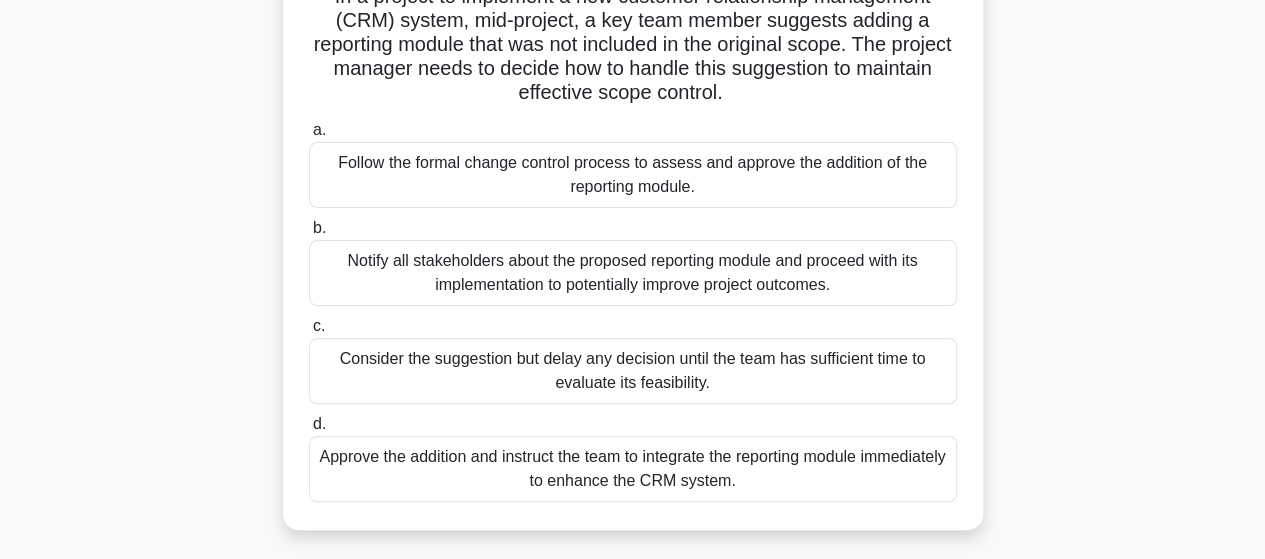 click on "Consider the suggestion but delay any decision until the team has sufficient time to evaluate its feasibility." at bounding box center [633, 371] 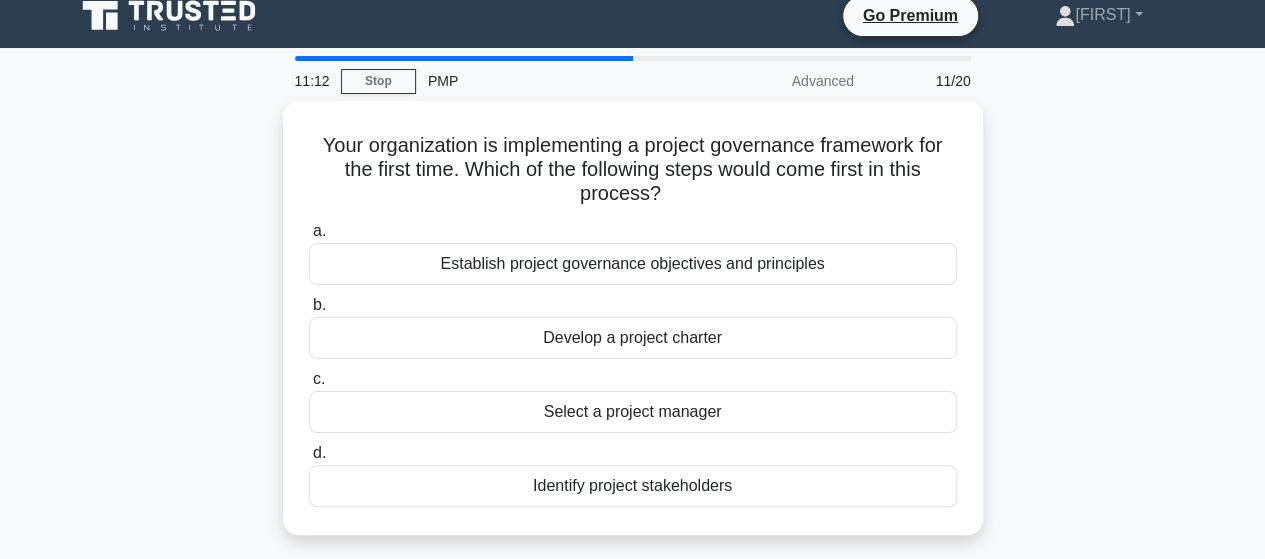 scroll, scrollTop: 0, scrollLeft: 0, axis: both 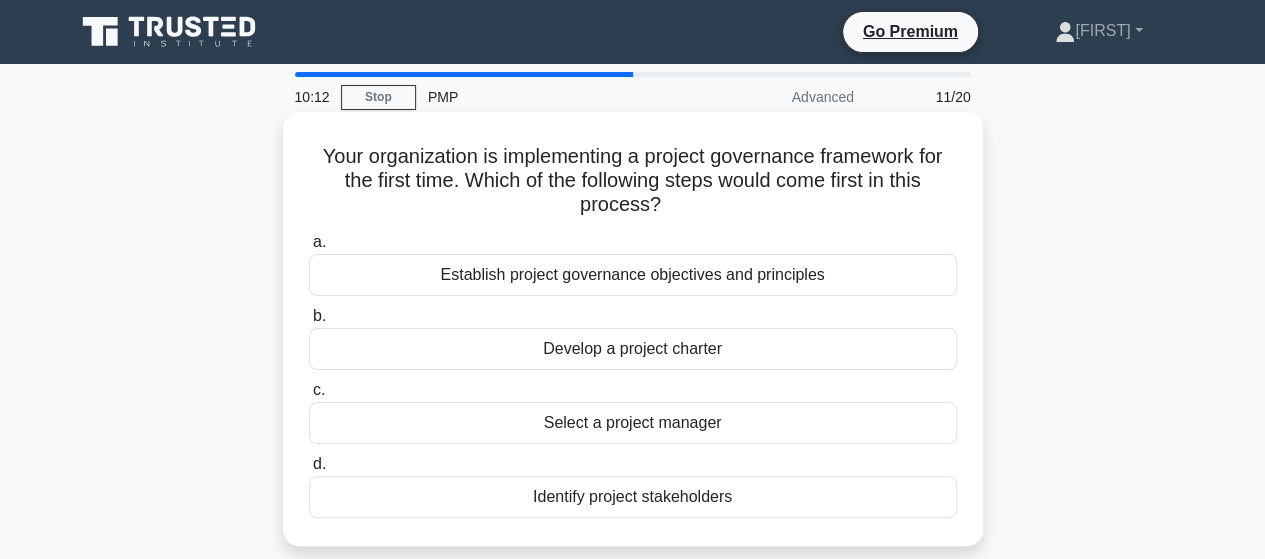 click on "Identify project stakeholders" at bounding box center [633, 497] 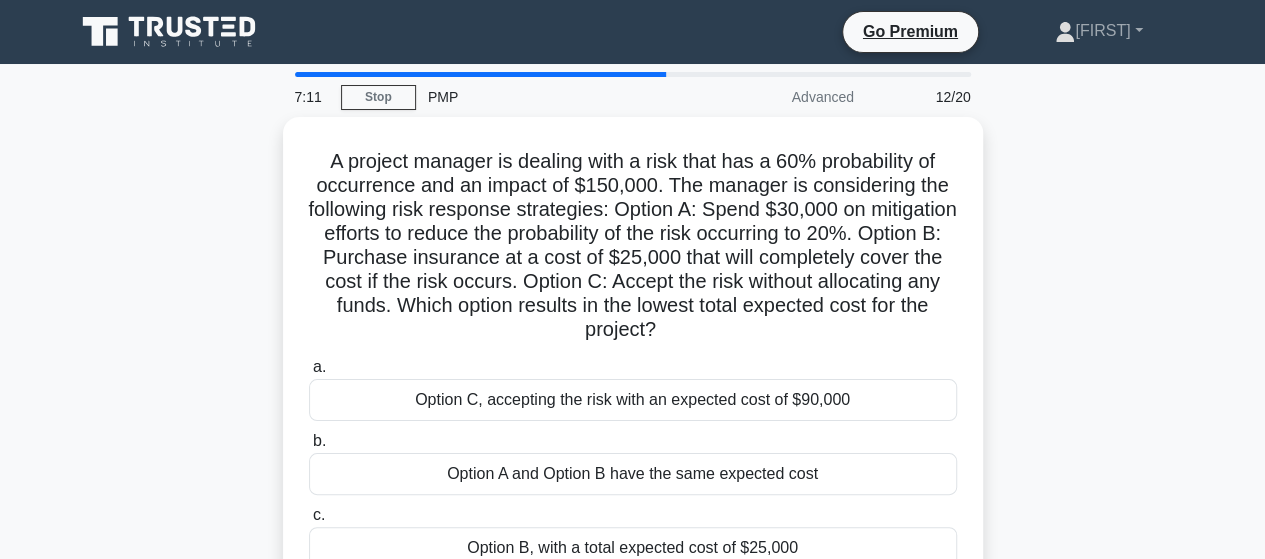 scroll, scrollTop: 152, scrollLeft: 0, axis: vertical 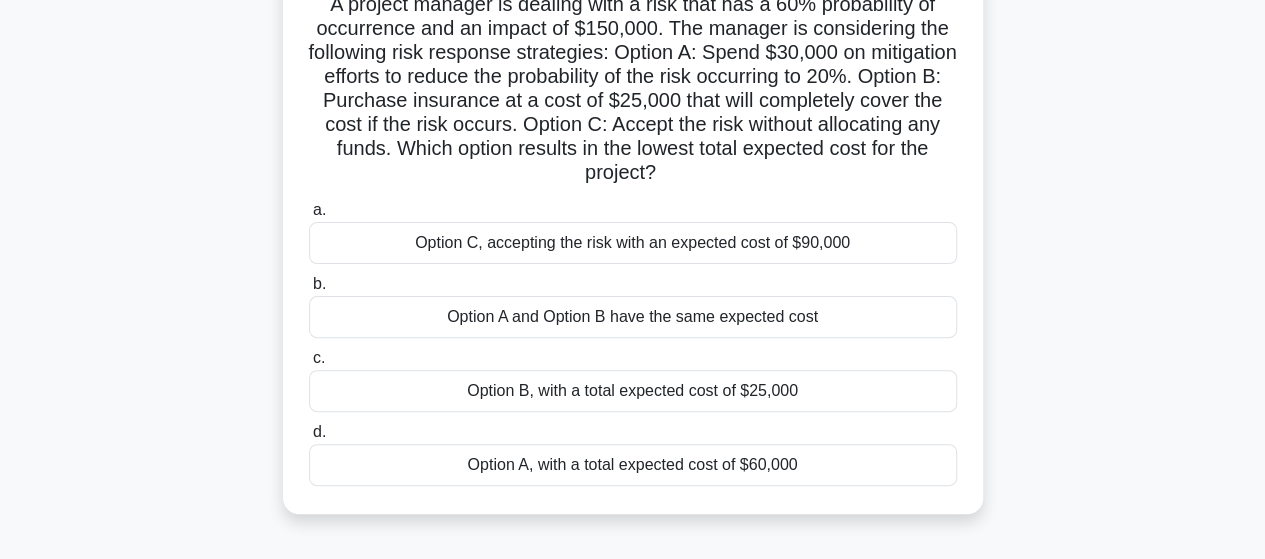 click on "Option B, with a total expected cost of $25,000" at bounding box center [633, 391] 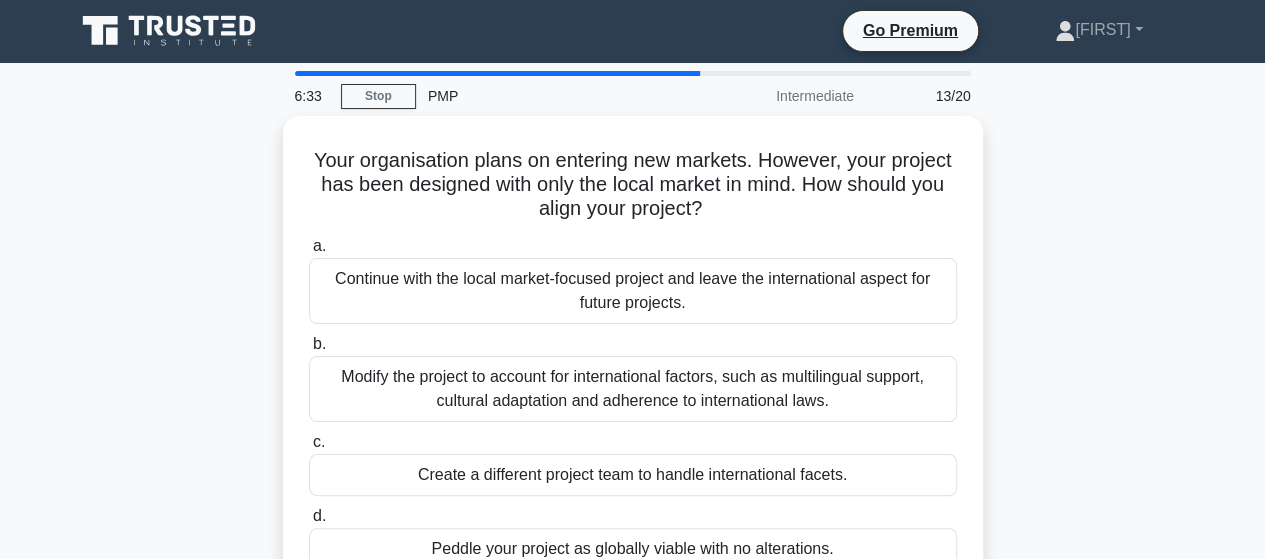 scroll, scrollTop: 0, scrollLeft: 0, axis: both 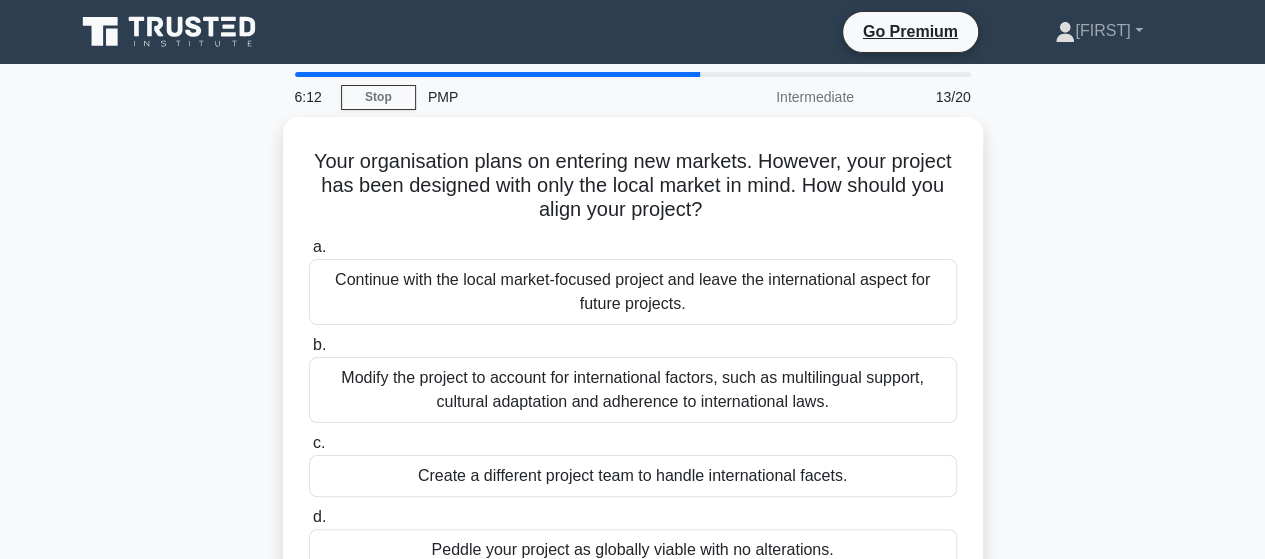 click on "Your organisation plans on entering new markets. However, your project has been designed with only the local market in mind. How should you align your project?
.spinner_0XTQ{transform-origin:center;animation:spinner_y6GP .75s linear infinite}@keyframes spinner_y6GP{100%{transform:rotate(360deg)}}
a.
b.
c. d." at bounding box center (633, 370) 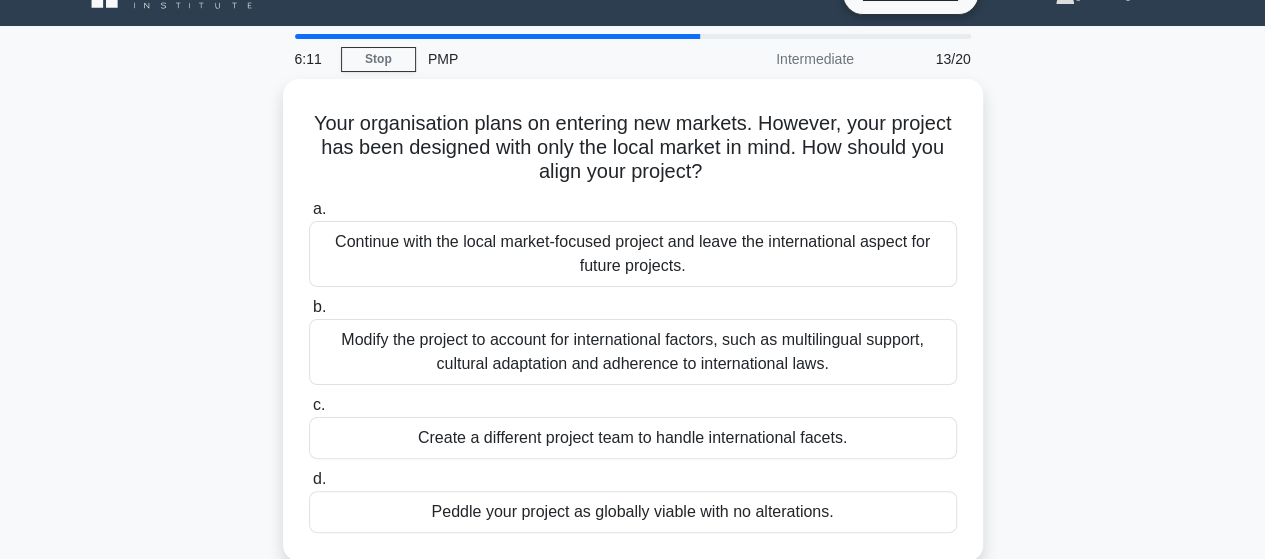 scroll, scrollTop: 40, scrollLeft: 0, axis: vertical 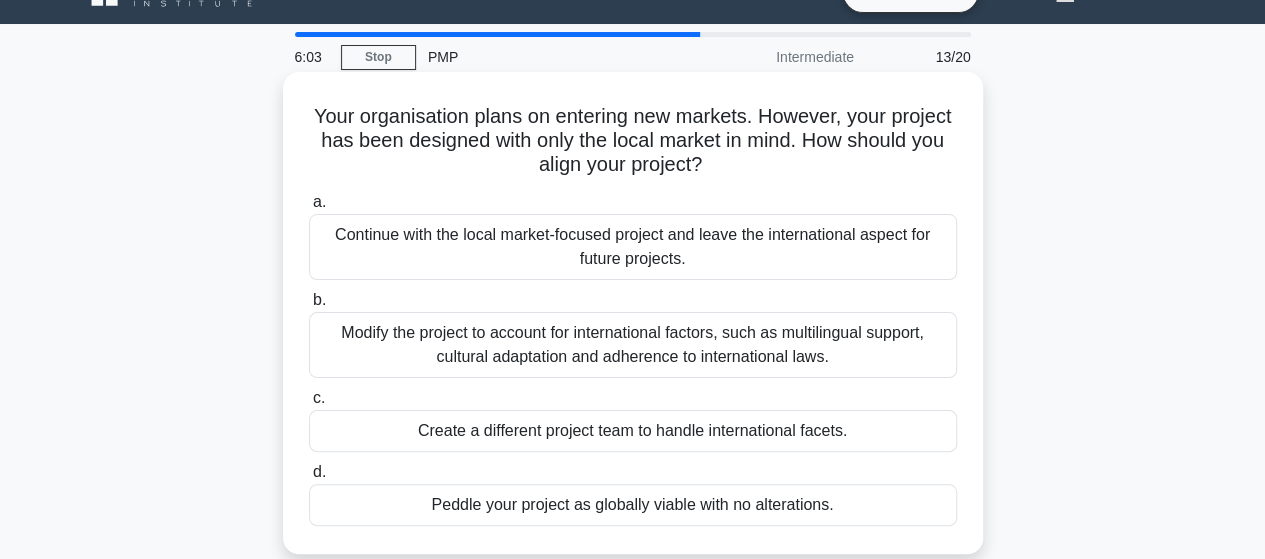 click on "Modify the project to account for international factors, such as multilingual support, cultural adaptation and adherence to international laws." at bounding box center [633, 345] 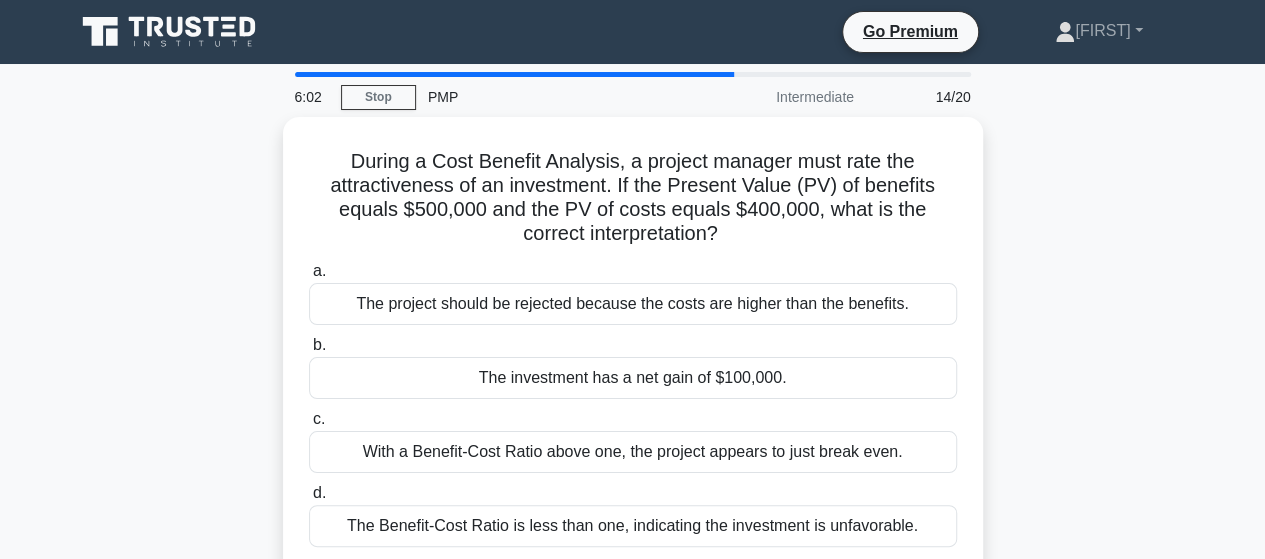 scroll, scrollTop: 0, scrollLeft: 0, axis: both 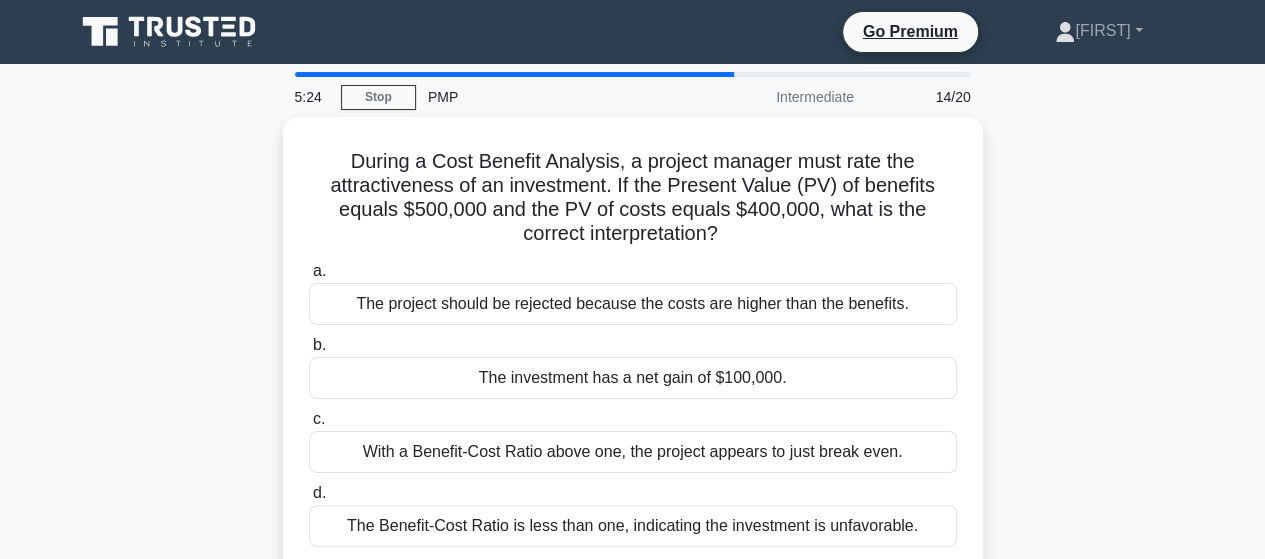 click on "During a Cost Benefit Analysis, a project manager must rate the attractiveness of an investment. If the Present Value (PV) of benefits equals $500,000 and the PV of costs equals $400,000, what is the correct interpretation?
.spinner_0XTQ{transform-origin:center;animation:spinner_y6GP .75s linear infinite}@keyframes spinner_y6GP{100%{transform:rotate(360deg)}}
a.
b. c. d." at bounding box center [633, 358] 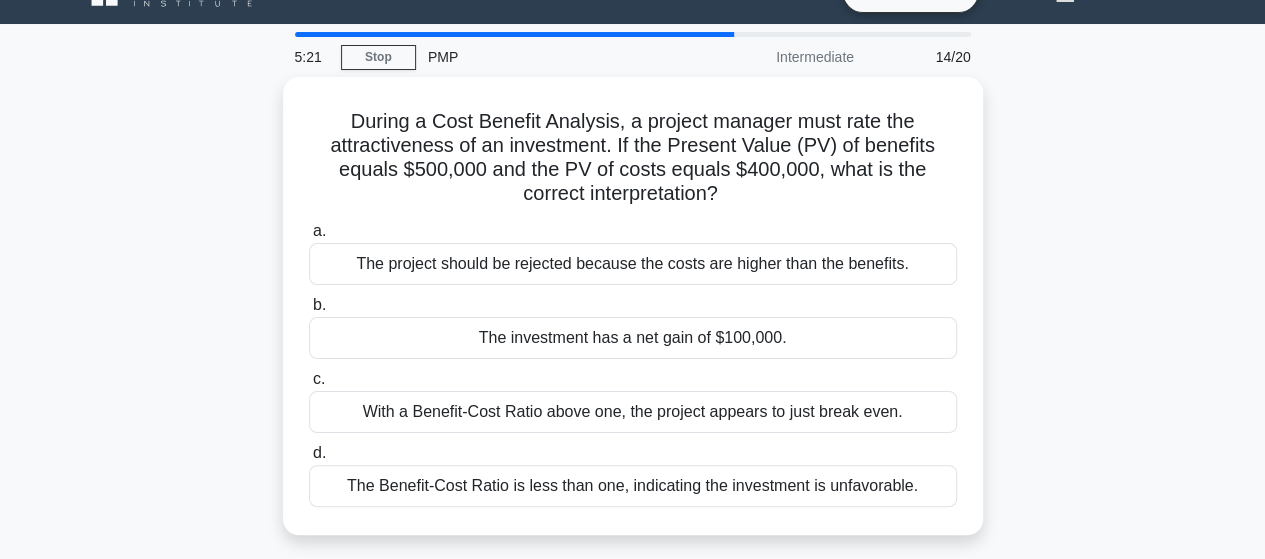 scroll, scrollTop: 0, scrollLeft: 0, axis: both 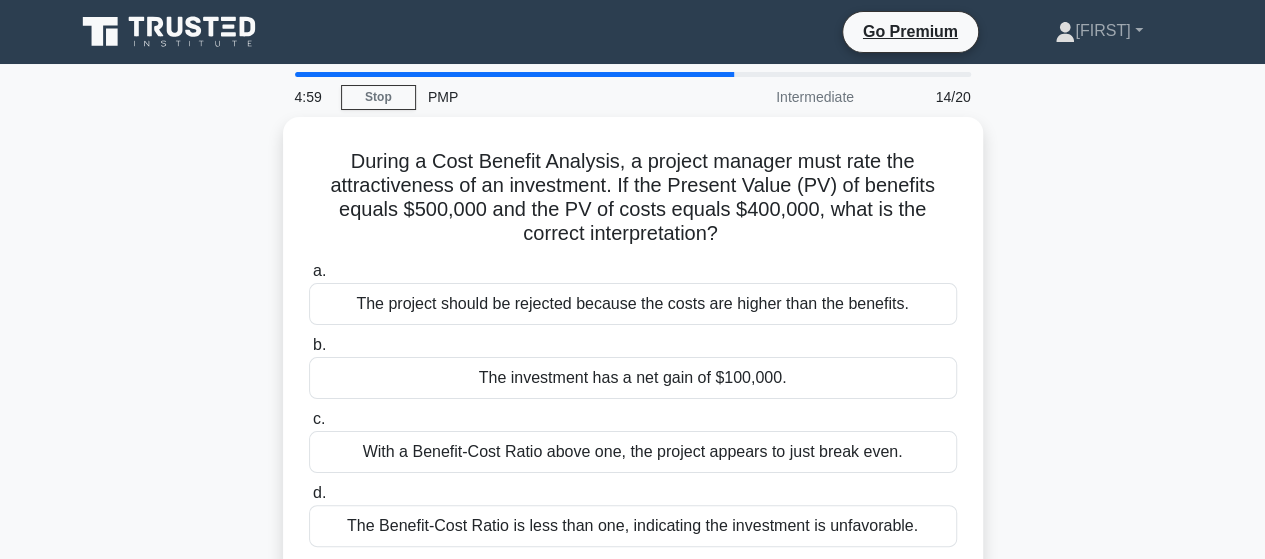 click on "During a Cost Benefit Analysis, a project manager must rate the attractiveness of an investment. If the Present Value (PV) of benefits equals $500,000 and the PV of costs equals $400,000, what is the correct interpretation?
.spinner_0XTQ{transform-origin:center;animation:spinner_y6GP .75s linear infinite}@keyframes spinner_y6GP{100%{transform:rotate(360deg)}}
a.
b. c. d." at bounding box center [633, 358] 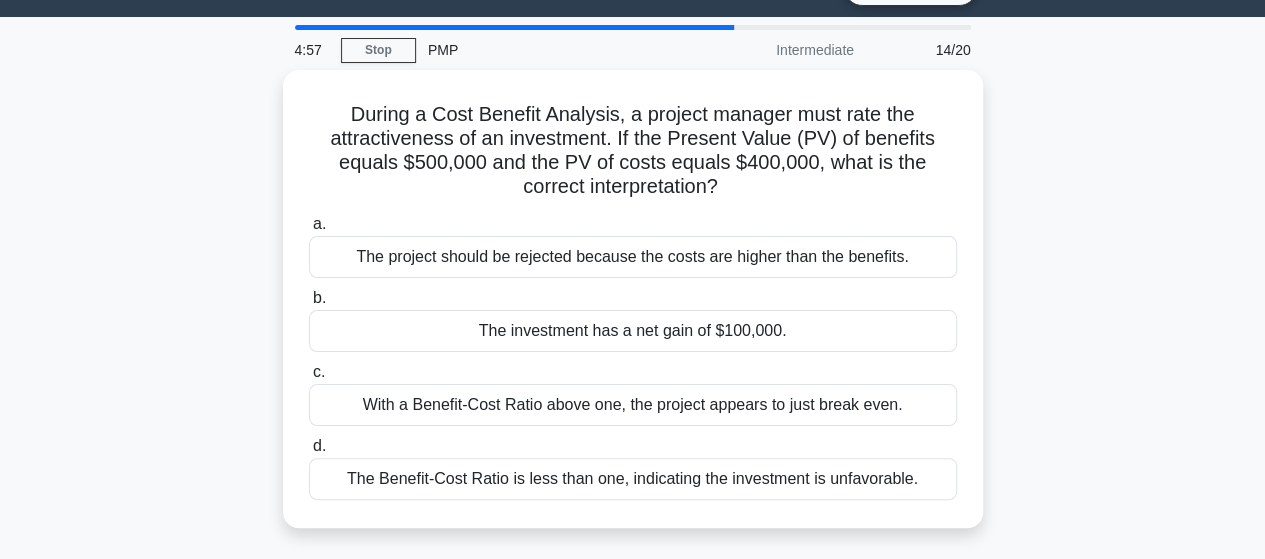 scroll, scrollTop: 51, scrollLeft: 0, axis: vertical 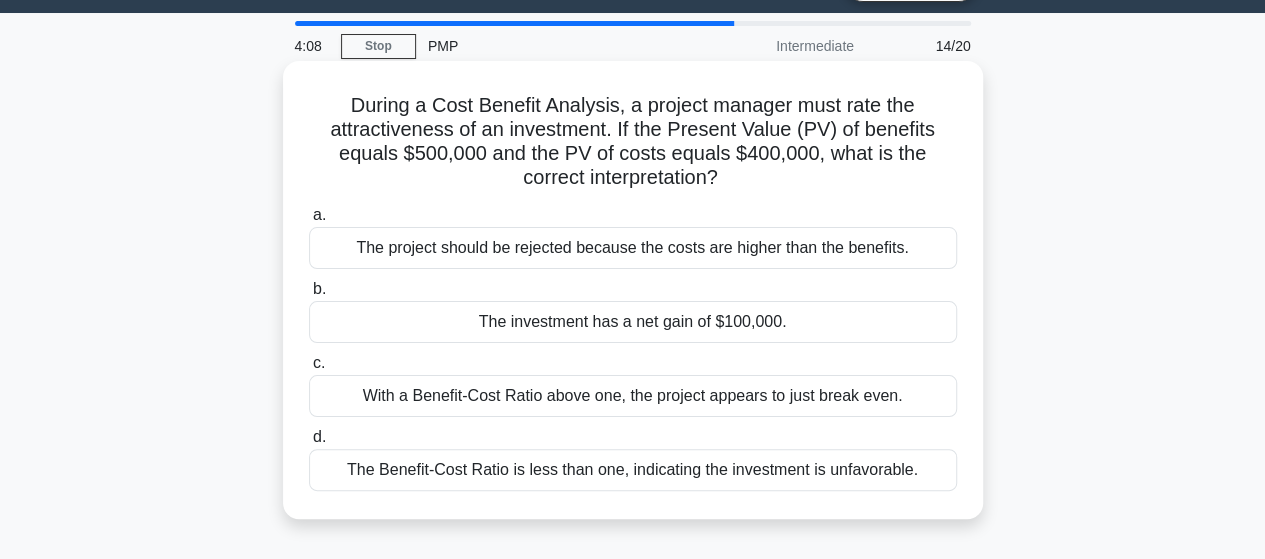 click on "The Benefit-Cost Ratio is less than one, indicating the investment is unfavorable." at bounding box center [633, 470] 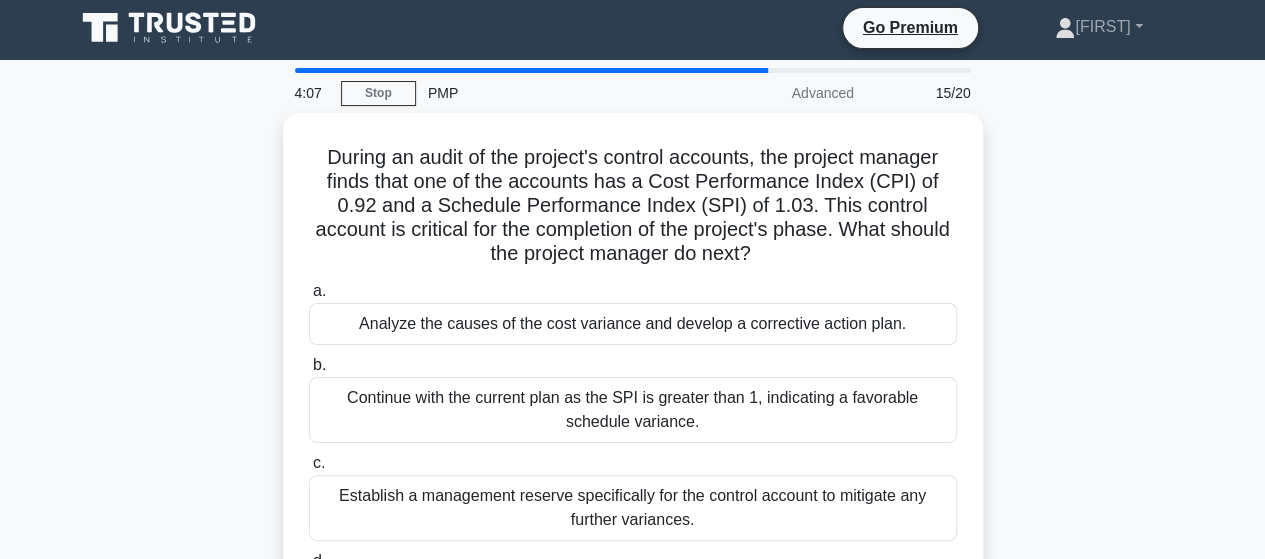 scroll, scrollTop: 0, scrollLeft: 0, axis: both 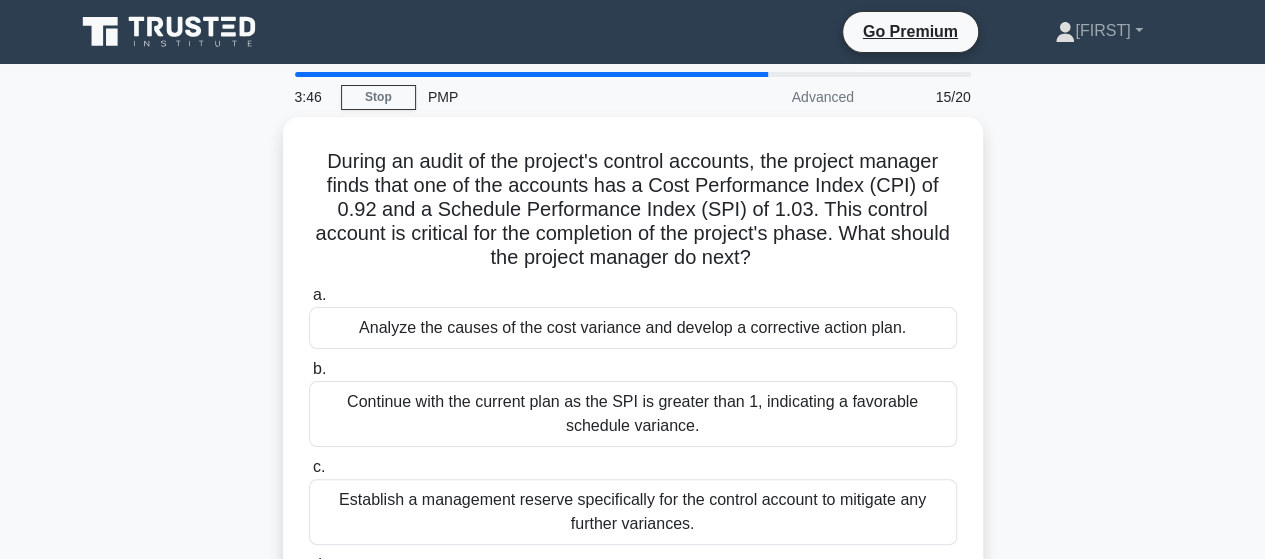 click on "During an audit of the project's control accounts, the project manager finds that one of the accounts has a Cost Performance Index (CPI) of 0.92 and a Schedule Performance Index (SPI) of 1.03. This control account is critical for the completion of the project's phase. What should the project manager do next?
.spinner_0XTQ{transform-origin:center;animation:spinner_y6GP .75s linear infinite}@keyframes spinner_y6GP{100%{transform:rotate(360deg)}}
a.
b. c. d." at bounding box center [633, 406] 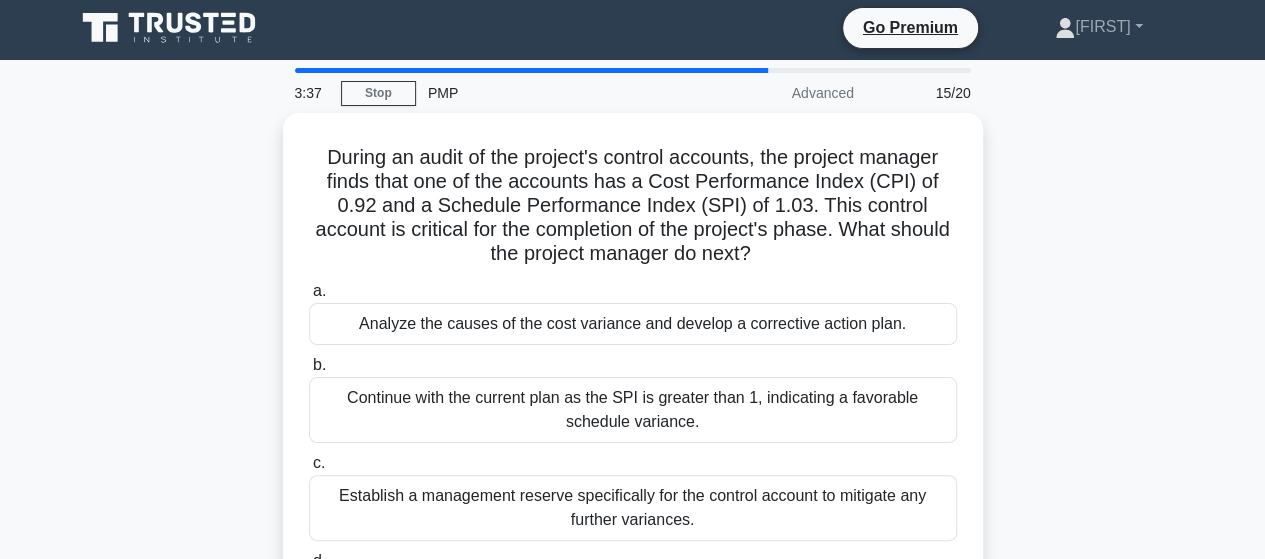 scroll, scrollTop: 0, scrollLeft: 0, axis: both 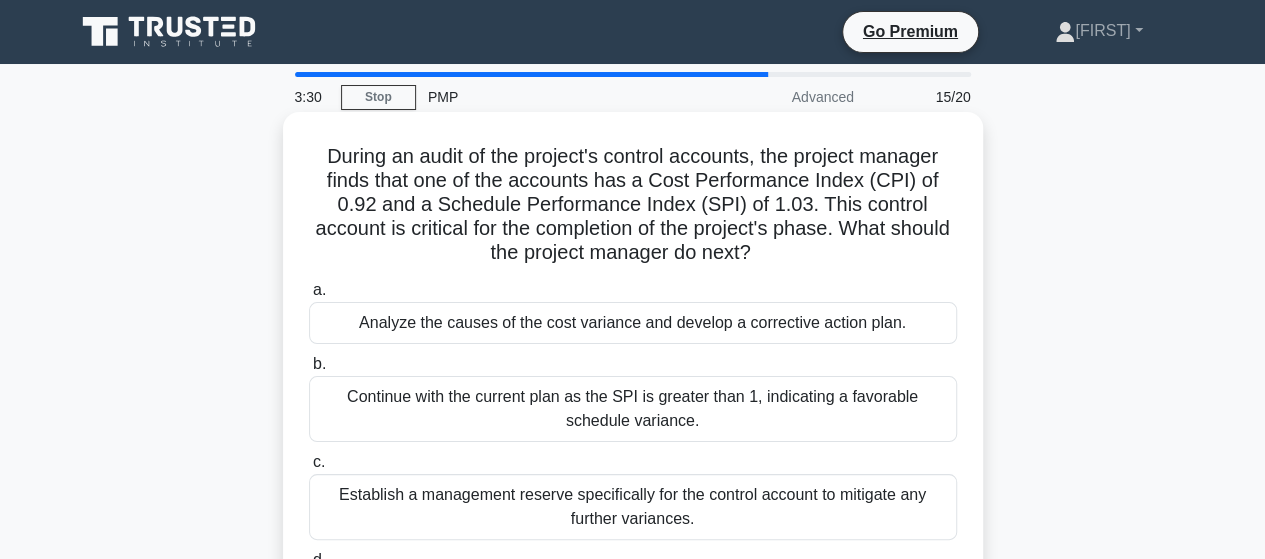 click on "Analyze the causes of the cost variance and develop a corrective action plan." at bounding box center (633, 323) 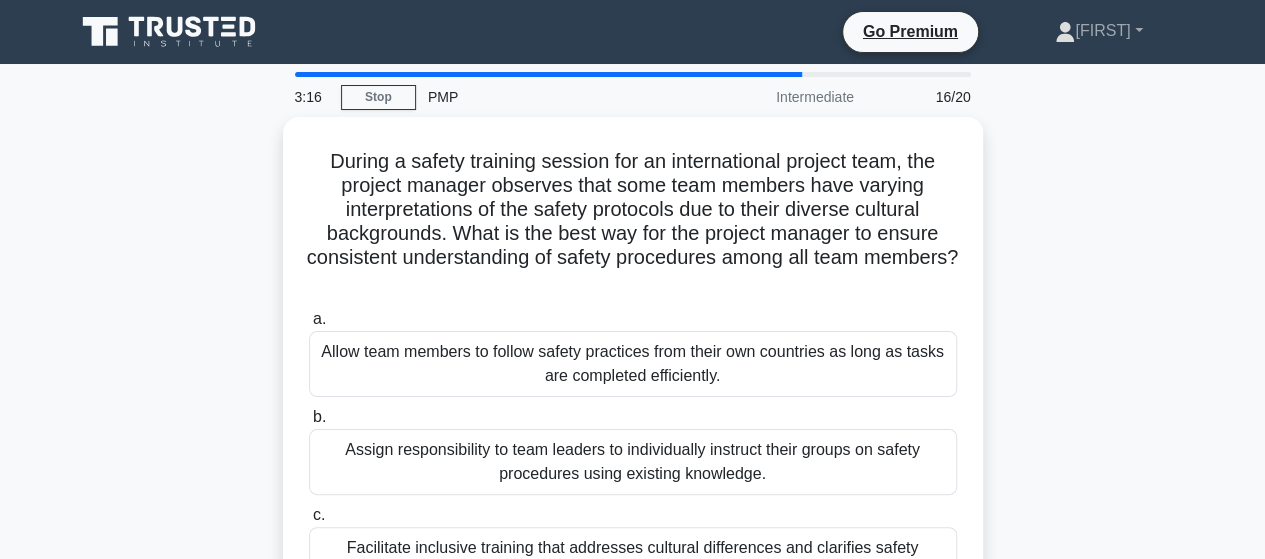 click on "3:16
Stop
PMP
Intermediate
16/20
During a safety training session for an international project team, the project manager observes that some team members have varying interpretations of the safety protocols due to their diverse cultural backgrounds. What is the best way for the project manager to ensure consistent understanding of safety procedures among all team members?
.spinner_0XTQ{transform-origin:center;animation:spinner_y6GP .75s linear infinite}@keyframes spinner_y6GP{100%{transform:rotate(360deg)}}
a. b." at bounding box center (632, 572) 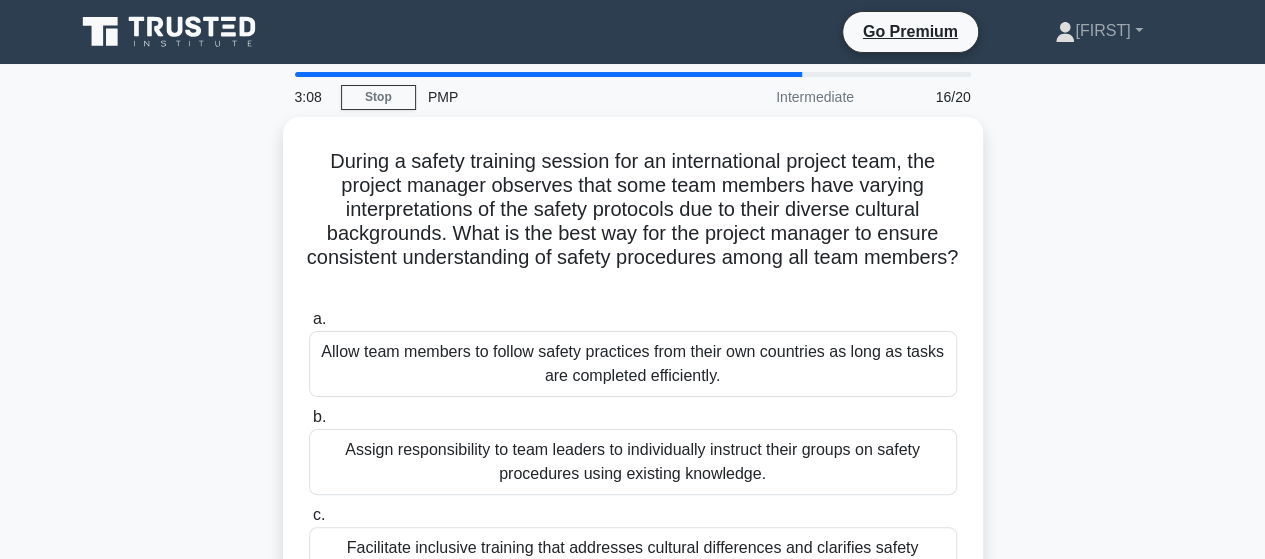 click on "3:08
Stop
PMP
Intermediate
16/20
During a safety training session for an international project team, the project manager observes that some team members have varying interpretations of the safety protocols due to their diverse cultural backgrounds. What is the best way for the project manager to ensure consistent understanding of safety procedures among all team members?
.spinner_0XTQ{transform-origin:center;animation:spinner_y6GP .75s linear infinite}@keyframes spinner_y6GP{100%{transform:rotate(360deg)}}
a. b." at bounding box center (632, 572) 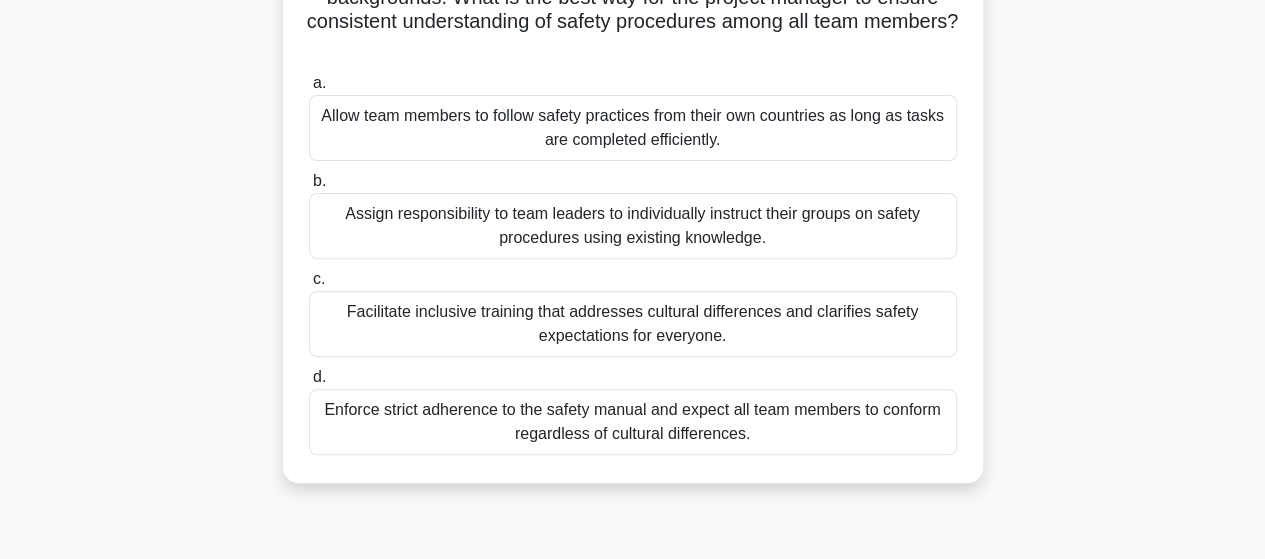 scroll, scrollTop: 240, scrollLeft: 0, axis: vertical 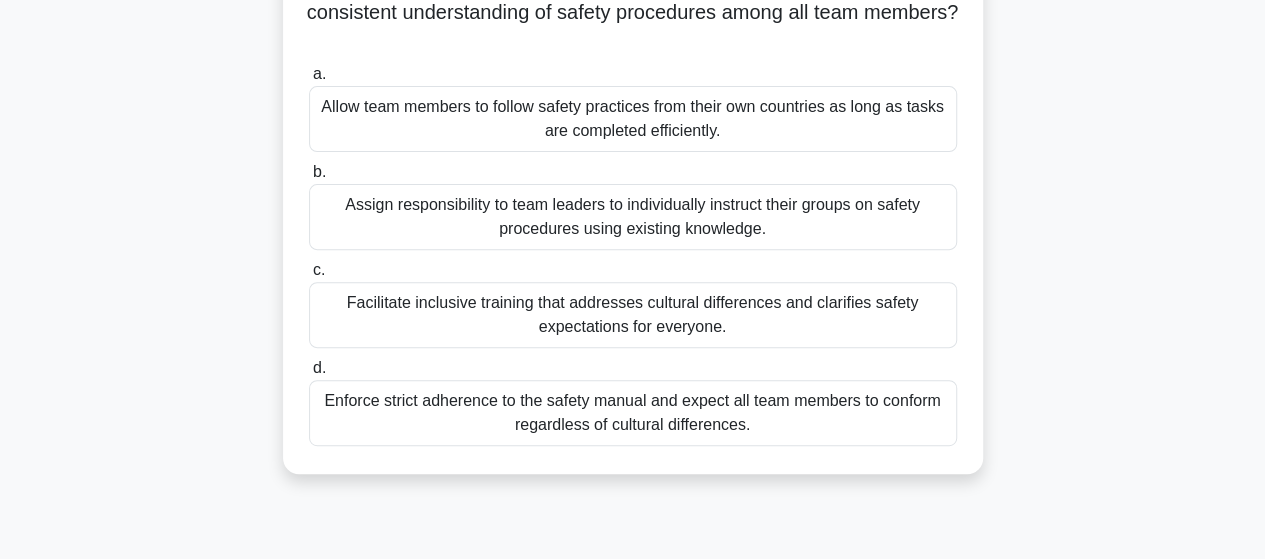 click on "Facilitate inclusive training that addresses cultural differences and clarifies safety expectations for everyone." at bounding box center (633, 315) 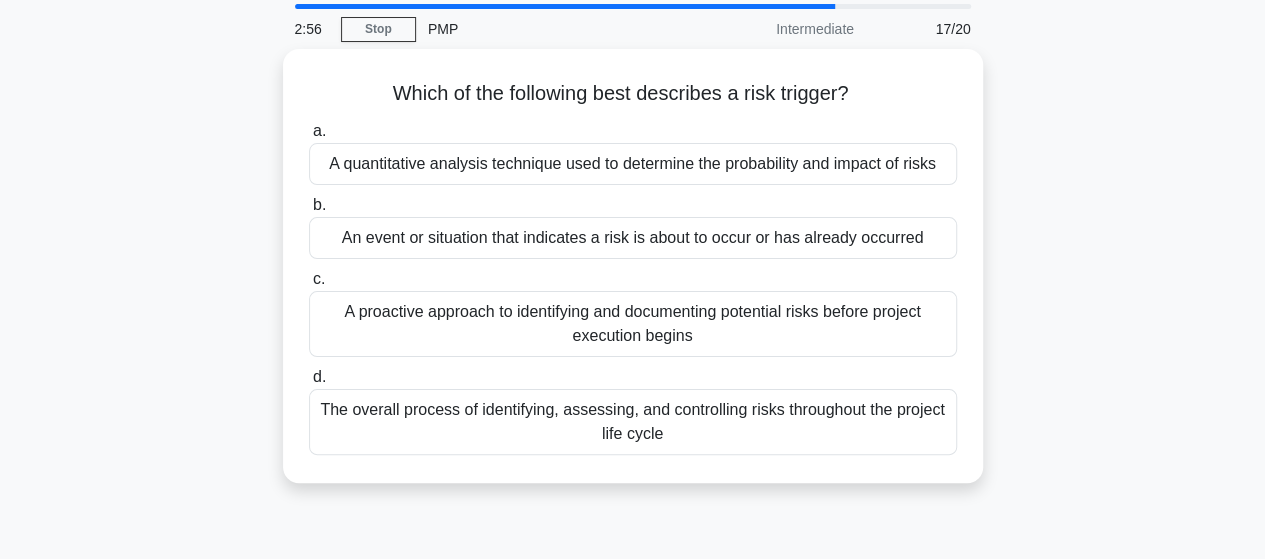 scroll, scrollTop: 0, scrollLeft: 0, axis: both 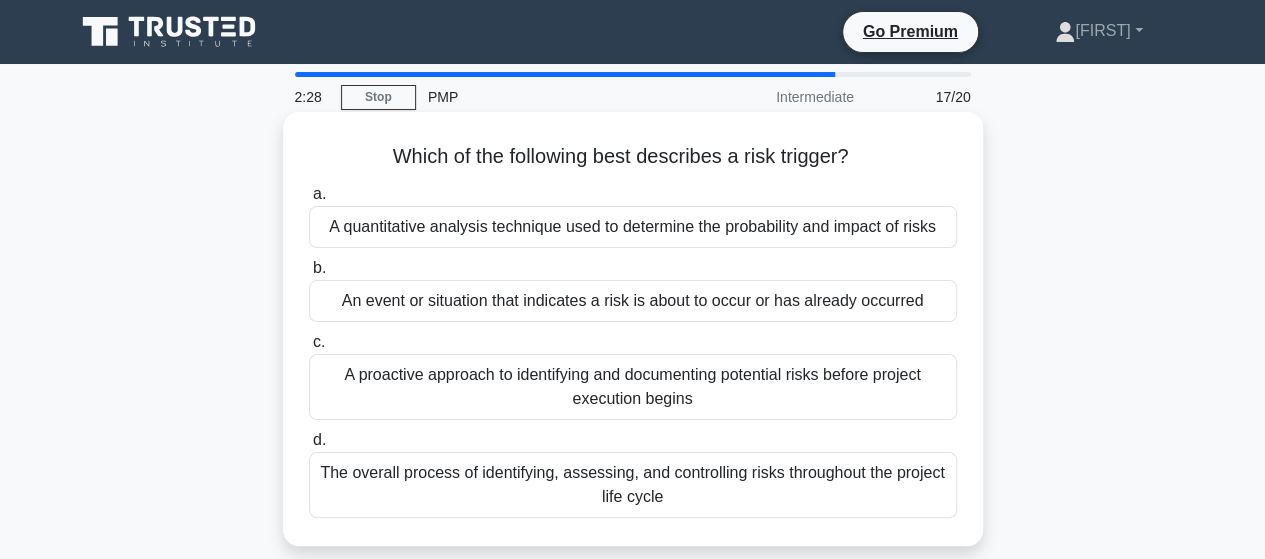 click on "An event or situation that indicates a risk is about to occur or has already occurred" at bounding box center [633, 301] 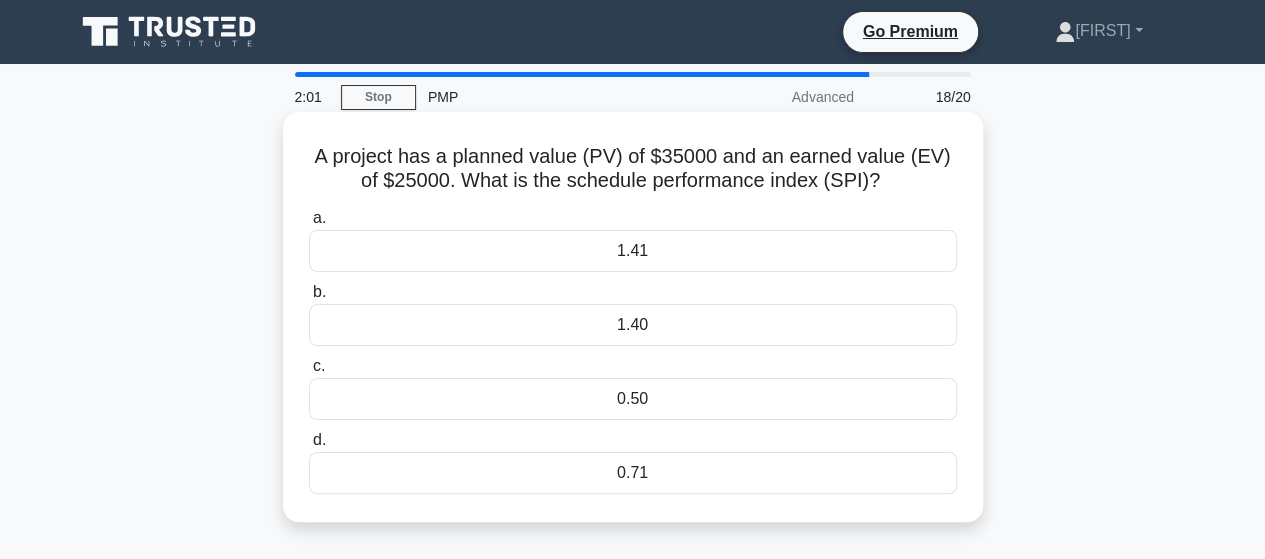 click on "0.71" at bounding box center [633, 473] 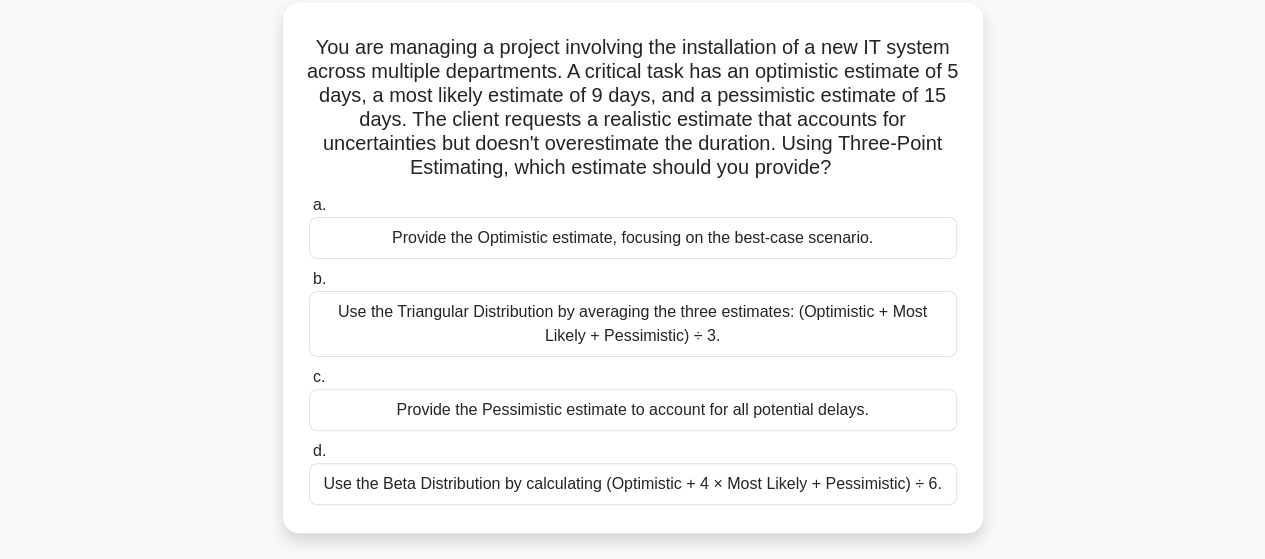 scroll, scrollTop: 118, scrollLeft: 0, axis: vertical 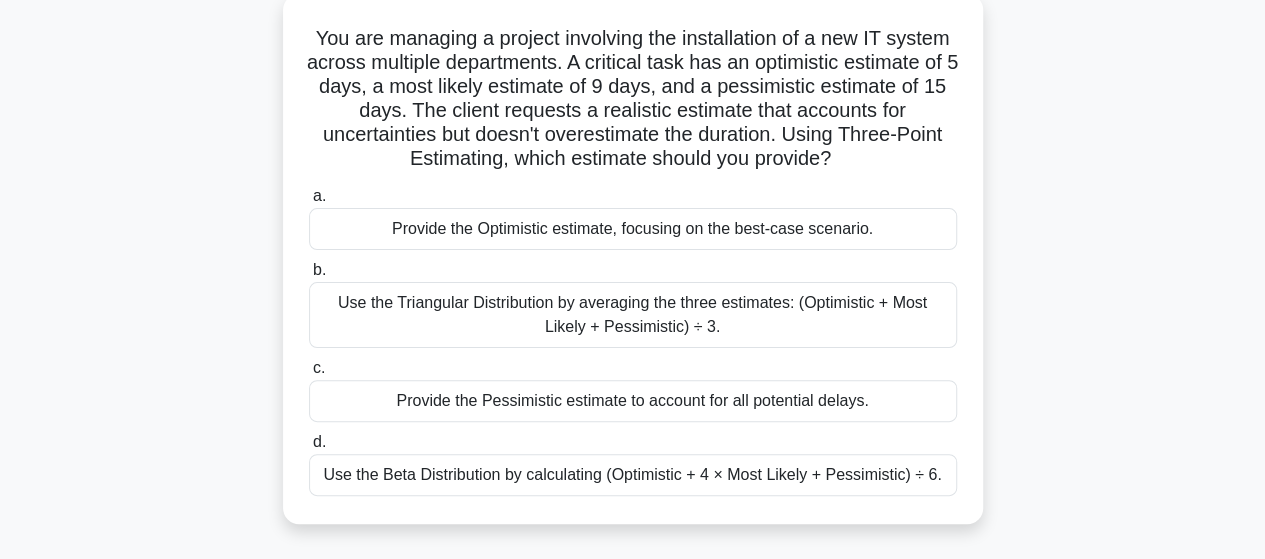 click on "Use the Beta Distribution by calculating (Optimistic + 4 × Most Likely + Pessimistic) ÷ 6." at bounding box center (633, 475) 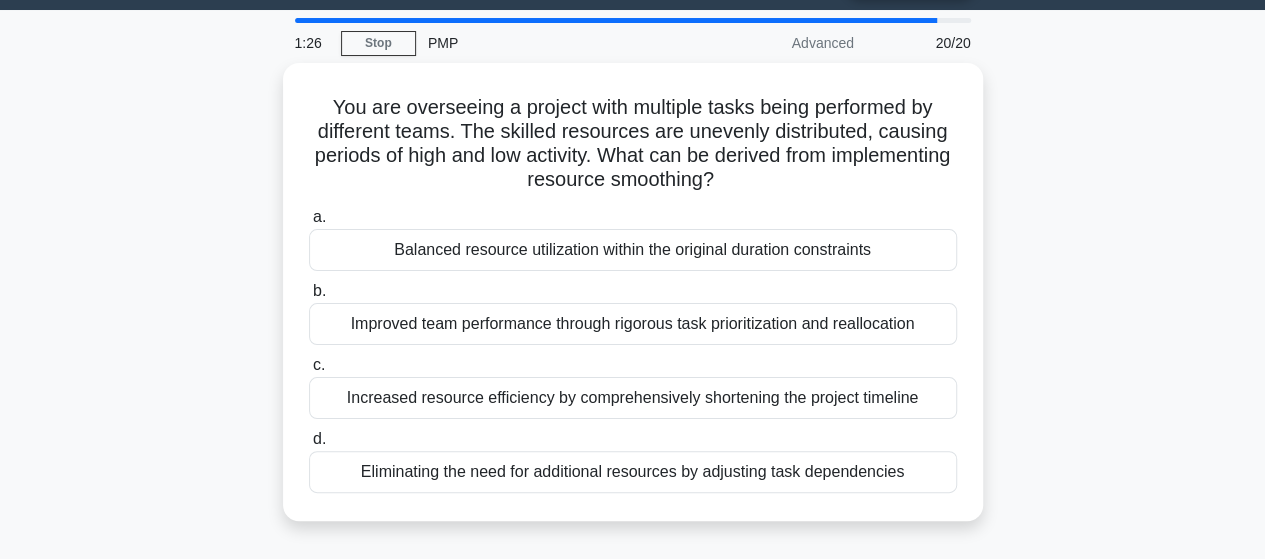 scroll, scrollTop: 0, scrollLeft: 0, axis: both 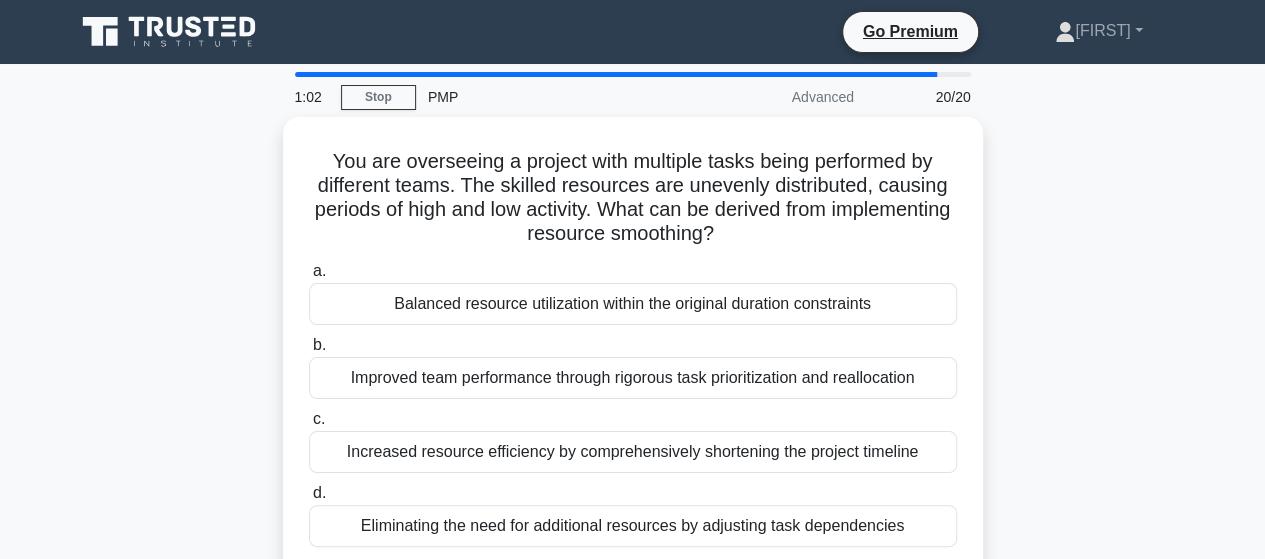 click on "You are overseeing a project with multiple tasks being performed by different teams. The skilled resources are unevenly distributed, causing periods of high and low activity. What can be derived from implementing resource smoothing?
.spinner_0XTQ{transform-origin:center;animation:spinner_y6GP .75s linear infinite}@keyframes spinner_y6GP{100%{transform:rotate(360deg)}}
a.
b." at bounding box center [633, 358] 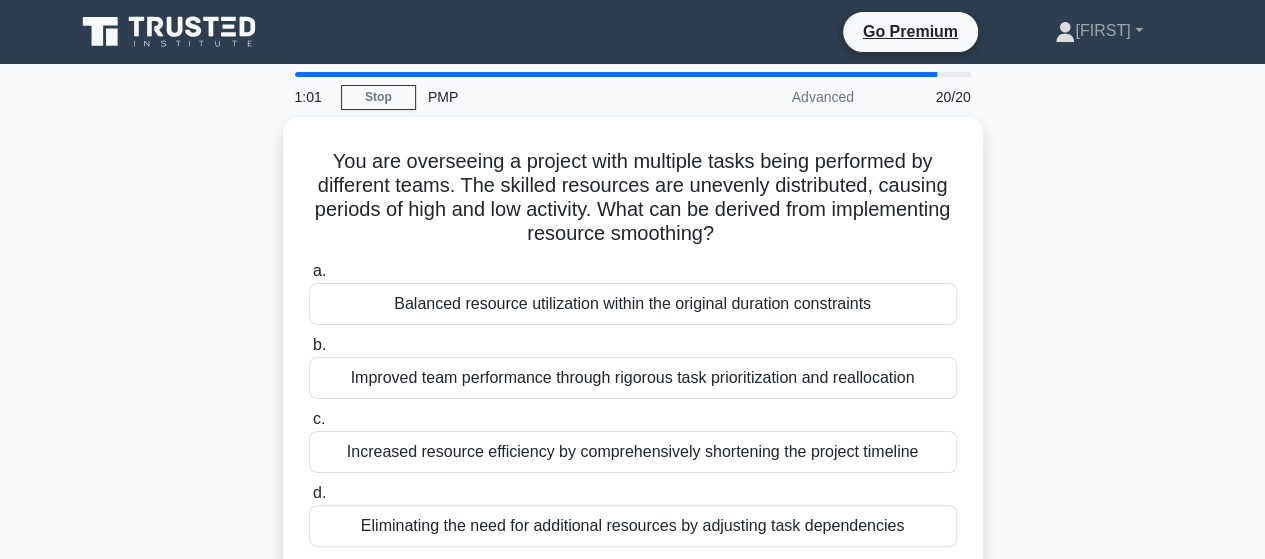scroll, scrollTop: 40, scrollLeft: 0, axis: vertical 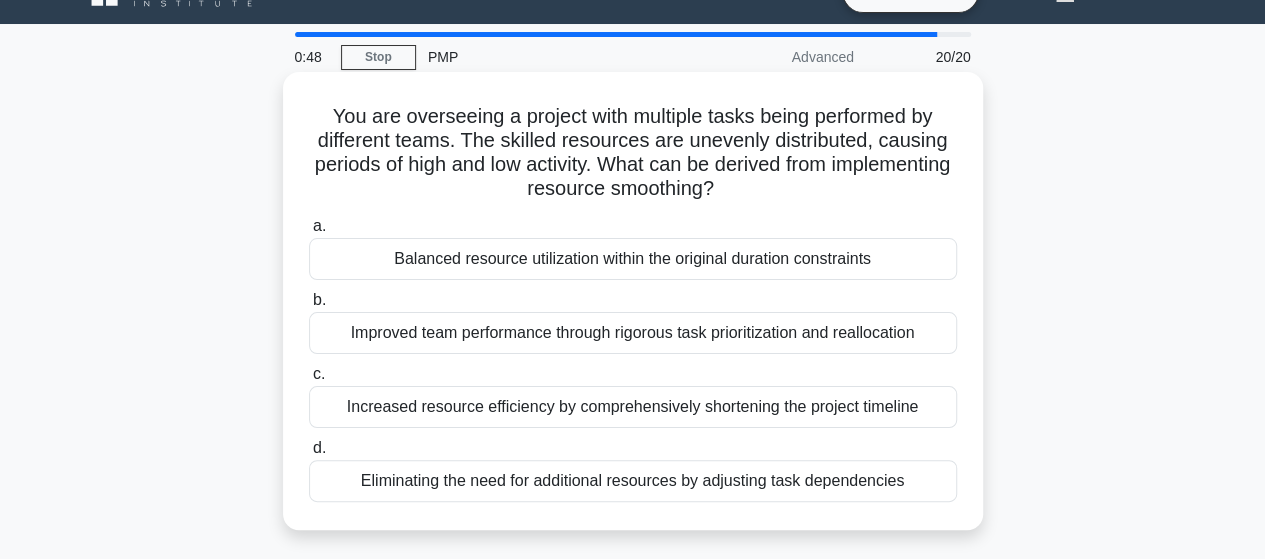 click on "Balanced resource utilization within the original duration constraints" at bounding box center [633, 259] 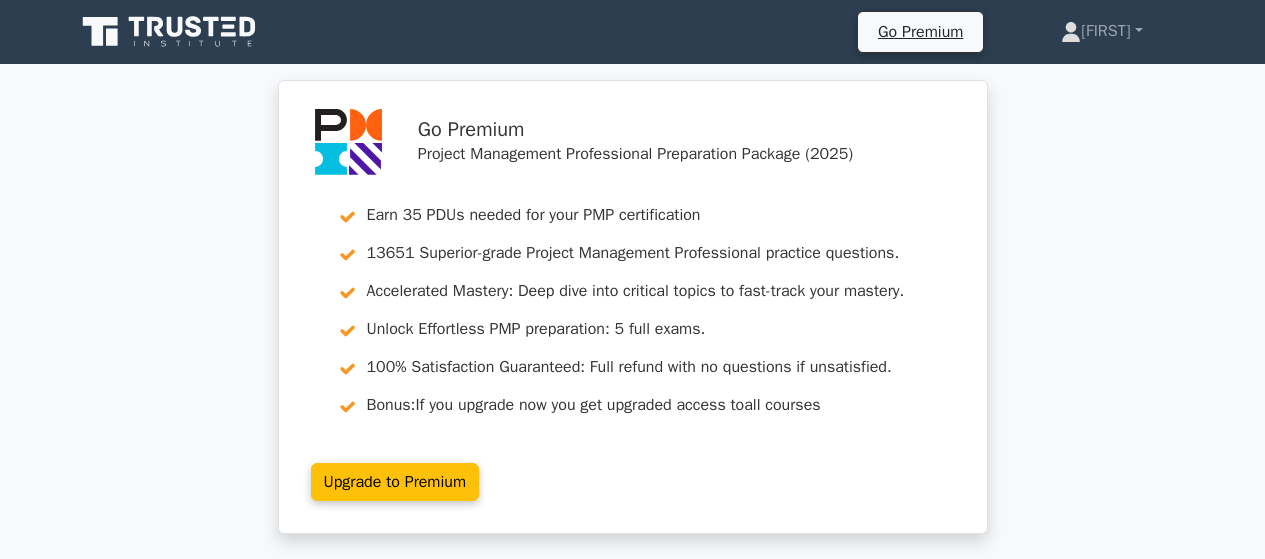 scroll, scrollTop: 0, scrollLeft: 0, axis: both 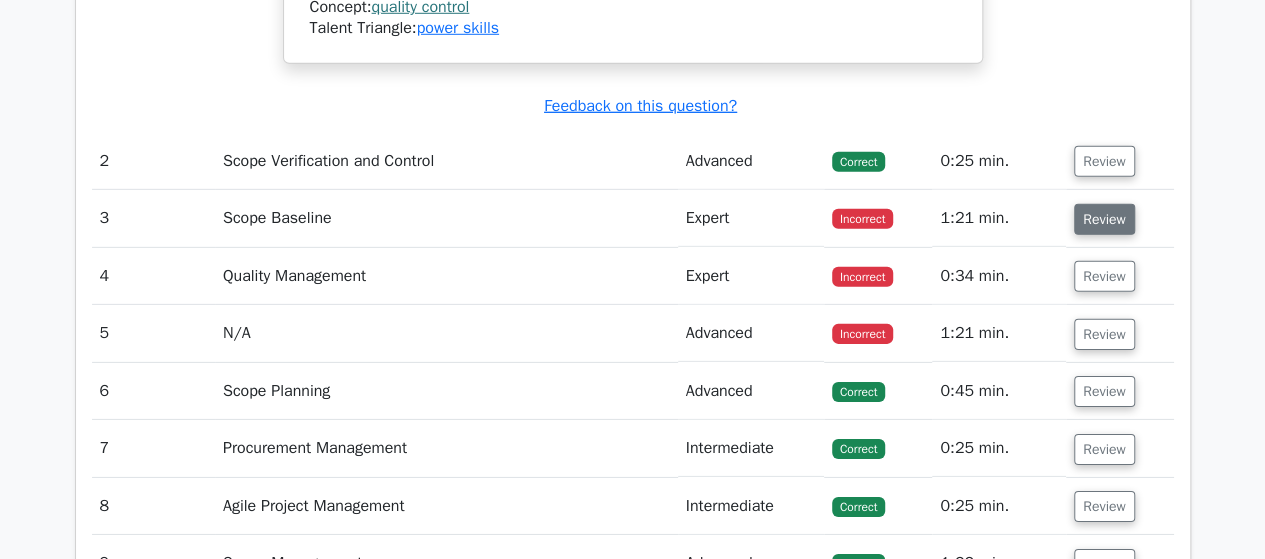 click on "Review" at bounding box center (1104, 219) 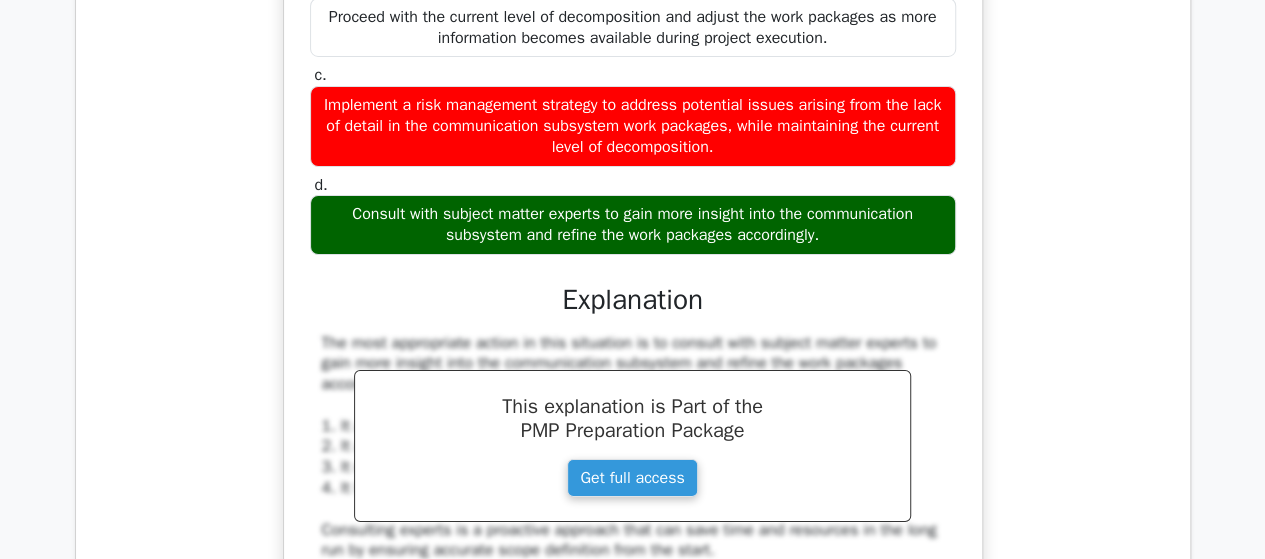 scroll, scrollTop: 3610, scrollLeft: 0, axis: vertical 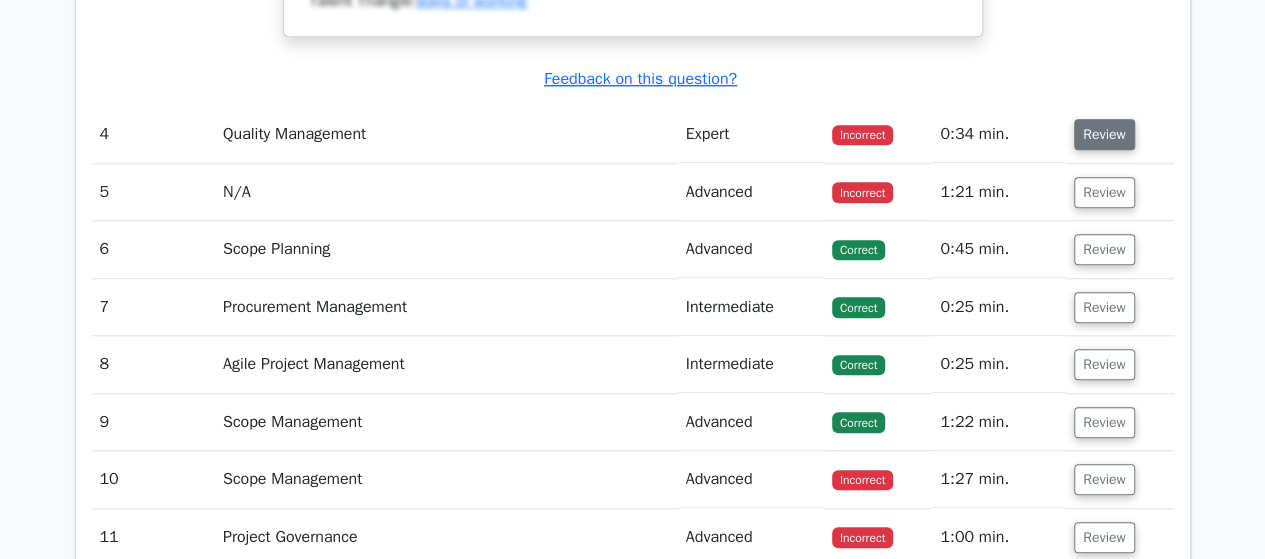 click on "Review" at bounding box center [1104, 134] 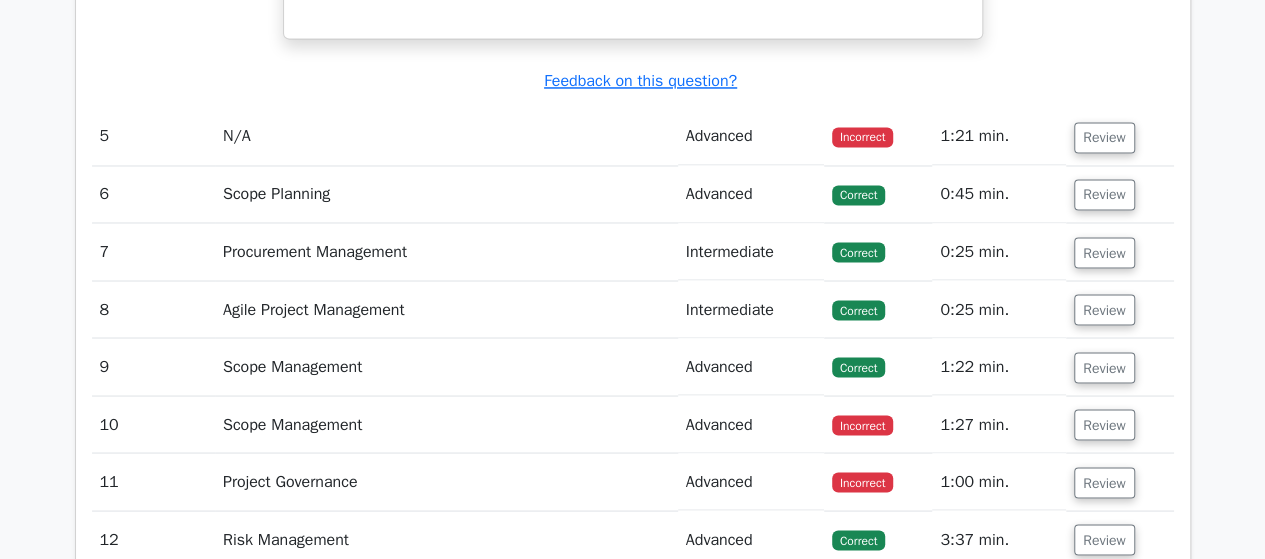 scroll, scrollTop: 5454, scrollLeft: 0, axis: vertical 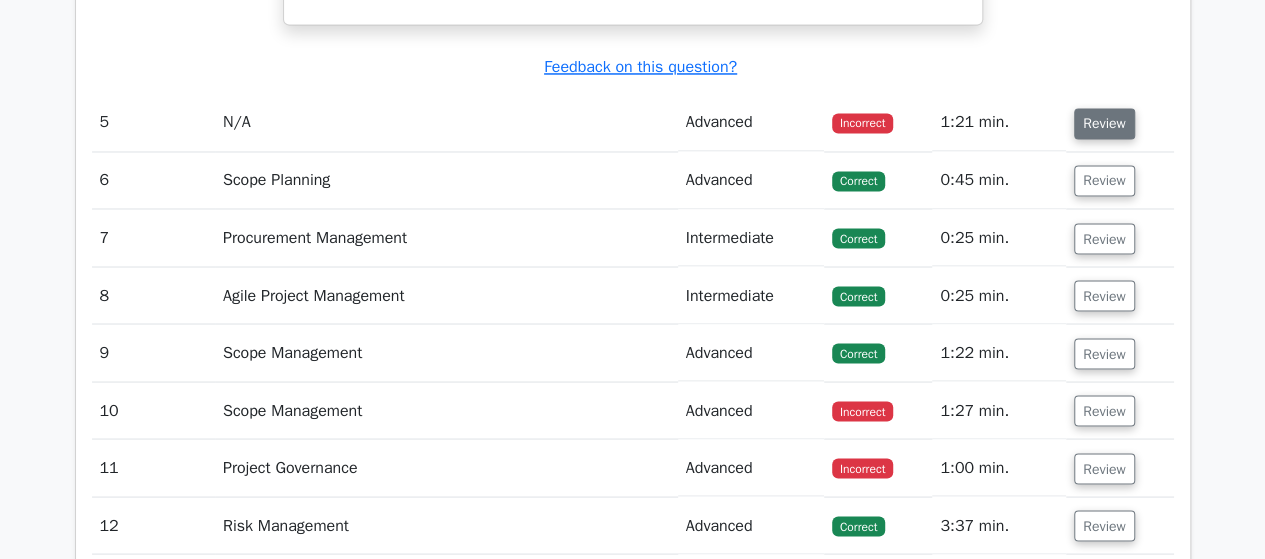 click on "Review" at bounding box center (1104, 123) 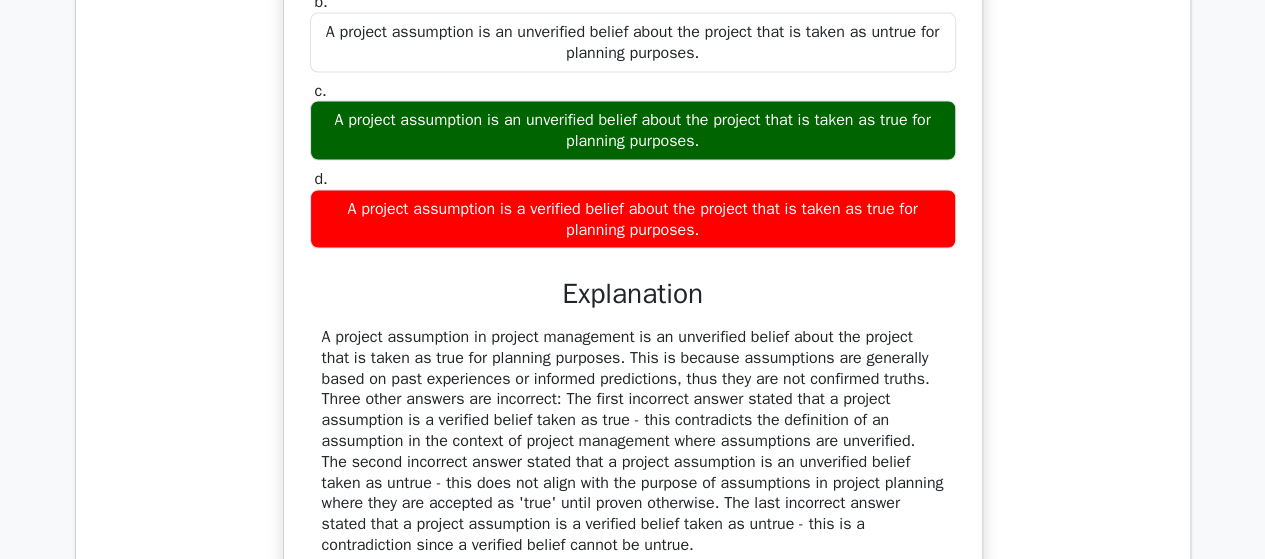scroll, scrollTop: 5850, scrollLeft: 0, axis: vertical 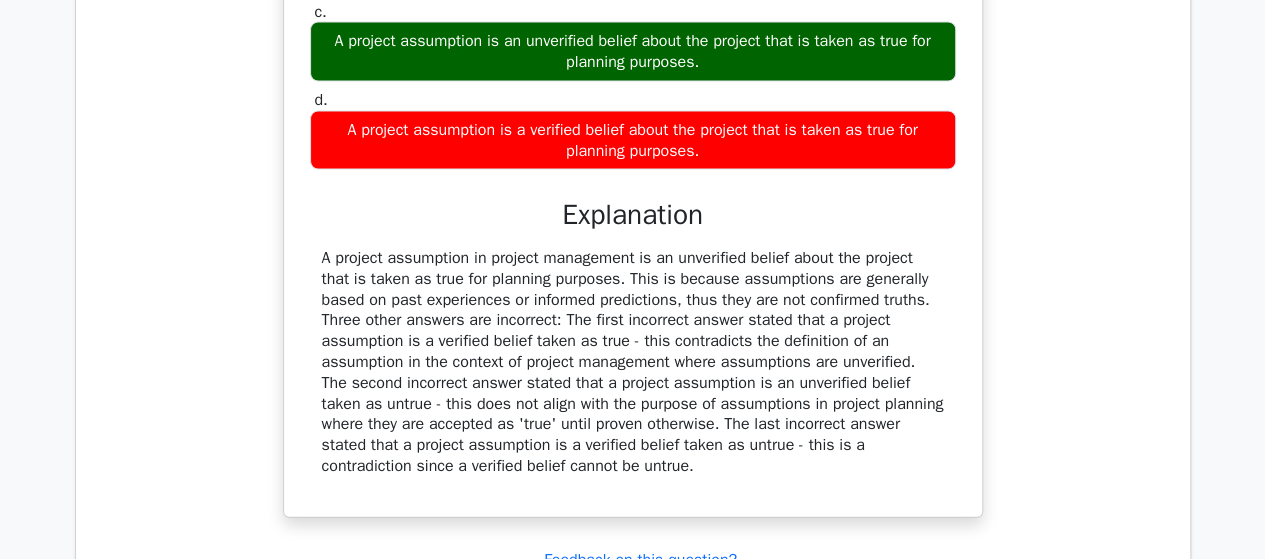 type 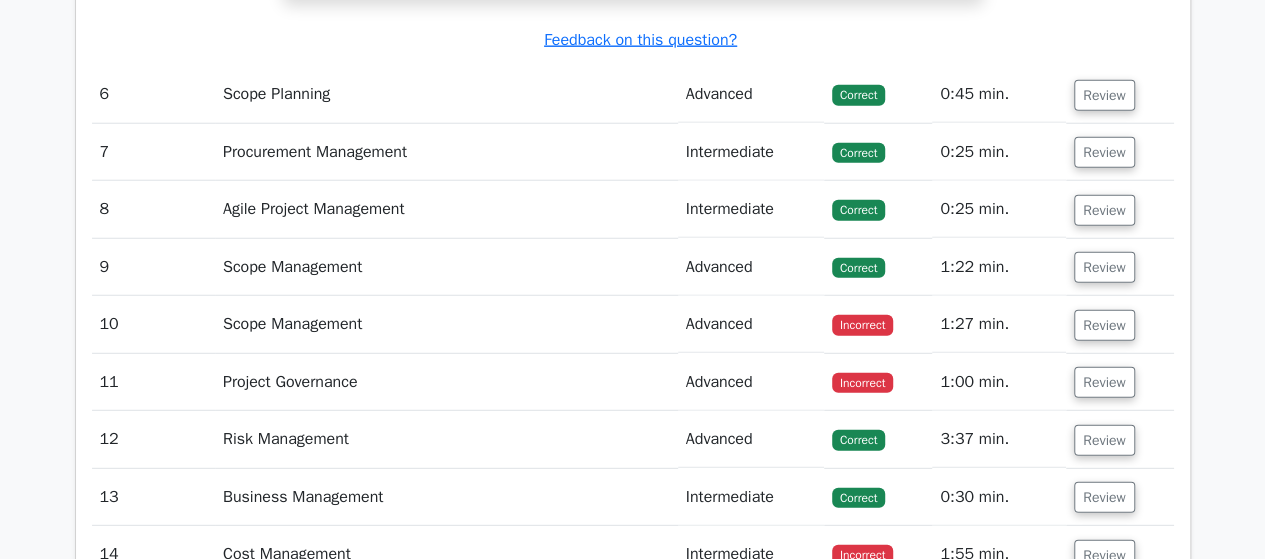 scroll, scrollTop: 6410, scrollLeft: 0, axis: vertical 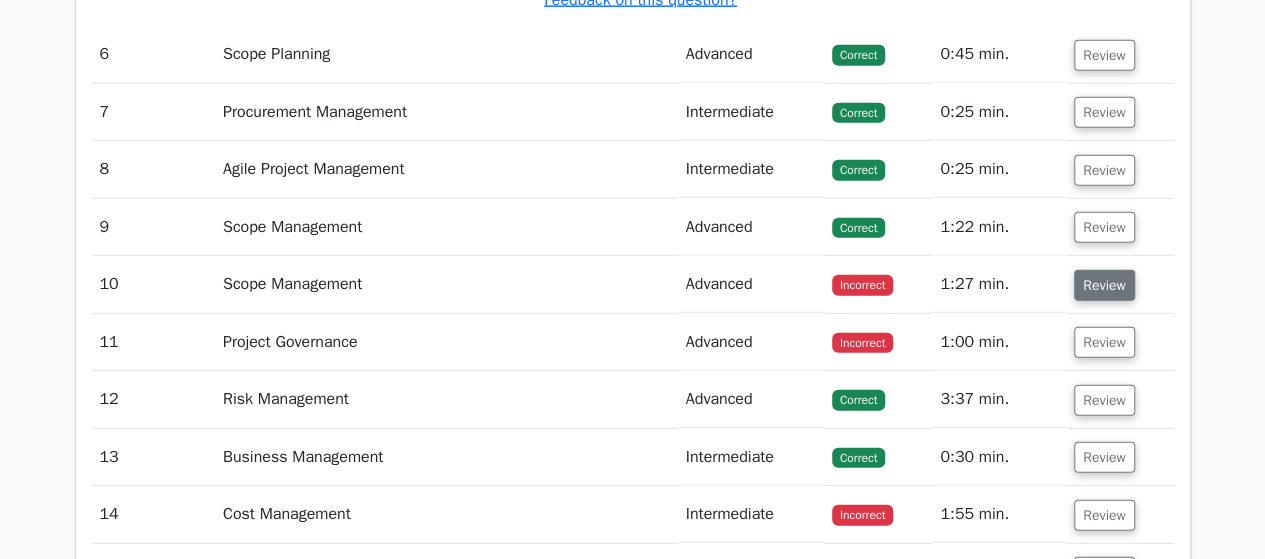 click on "Review" at bounding box center [1104, 285] 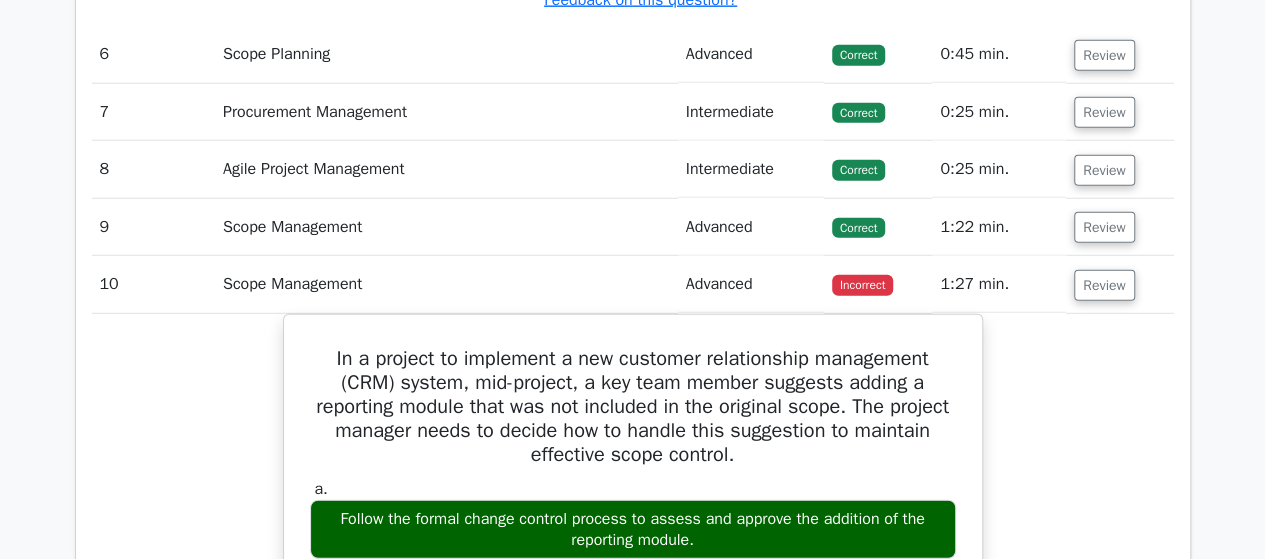 click on "In a project to implement a new customer relationship management (CRM) system, mid-project, a key team member suggests adding a reporting module that was not included in the original scope. The project manager needs to decide how to handle this suggestion to maintain effective scope control.
a.
Follow the formal change control process to assess and approve the addition of the reporting module.
b. c. d." at bounding box center [633, 772] 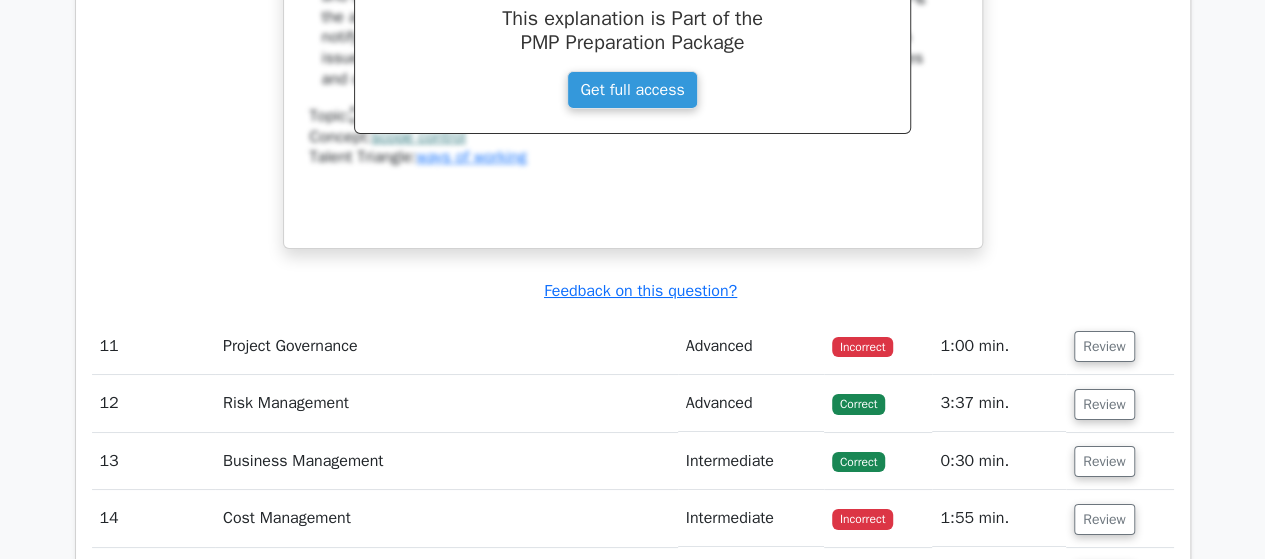 scroll, scrollTop: 7370, scrollLeft: 0, axis: vertical 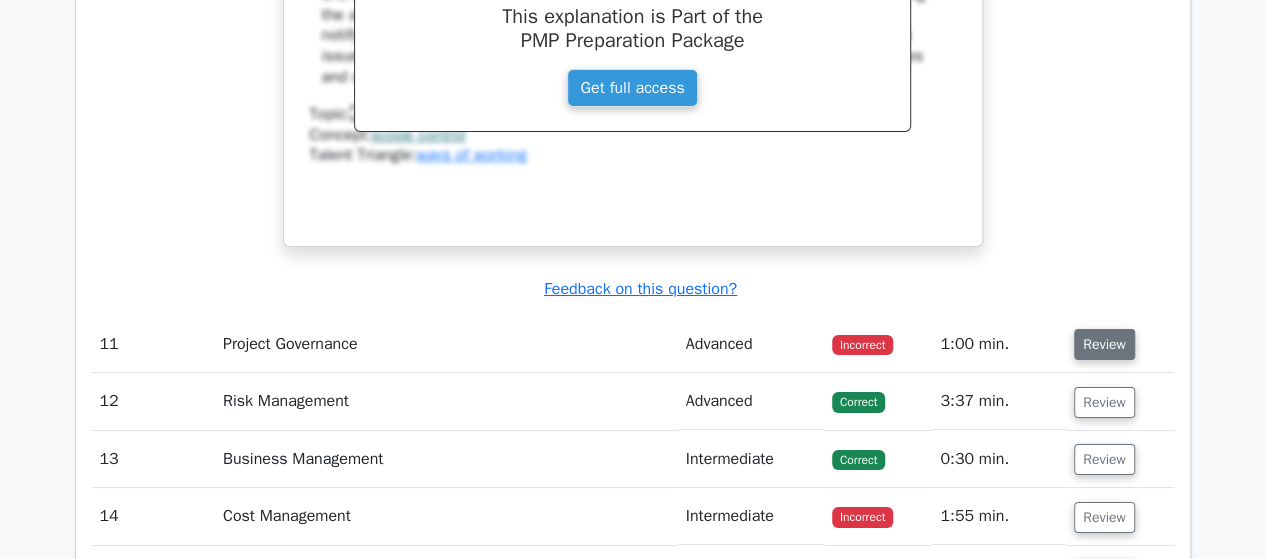 click on "Review" at bounding box center (1104, 344) 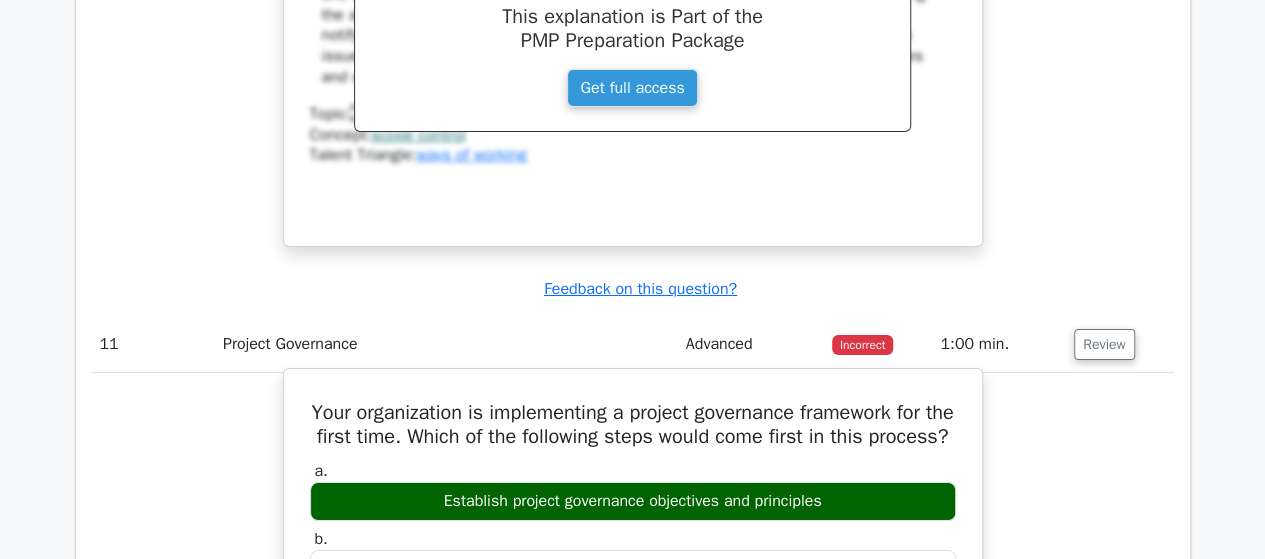 type 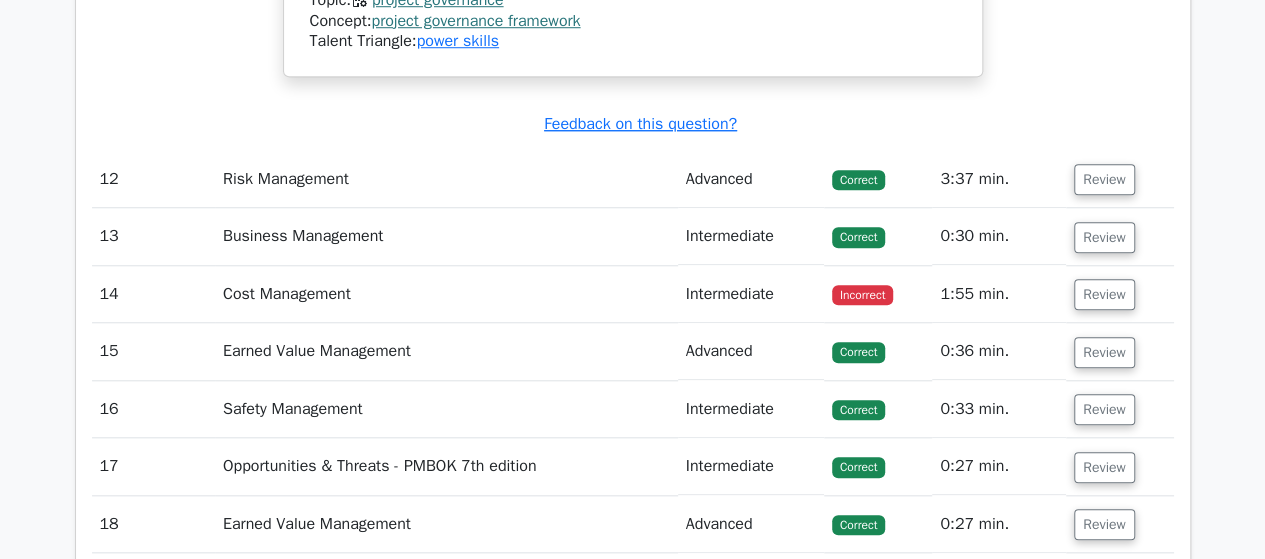 scroll, scrollTop: 8370, scrollLeft: 0, axis: vertical 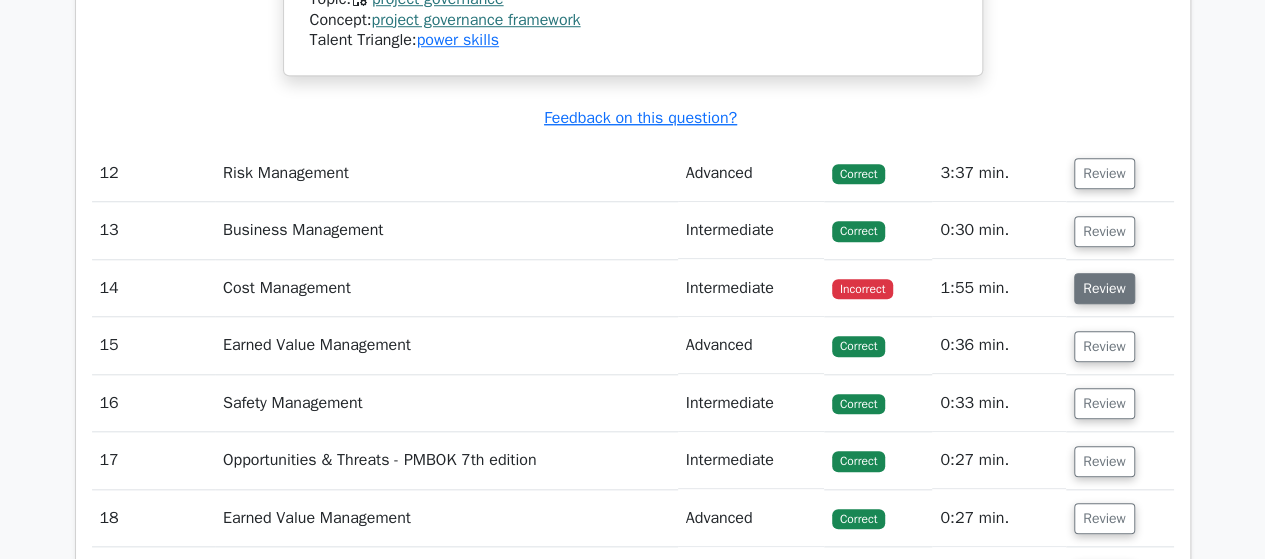 click on "Review" at bounding box center [1104, 288] 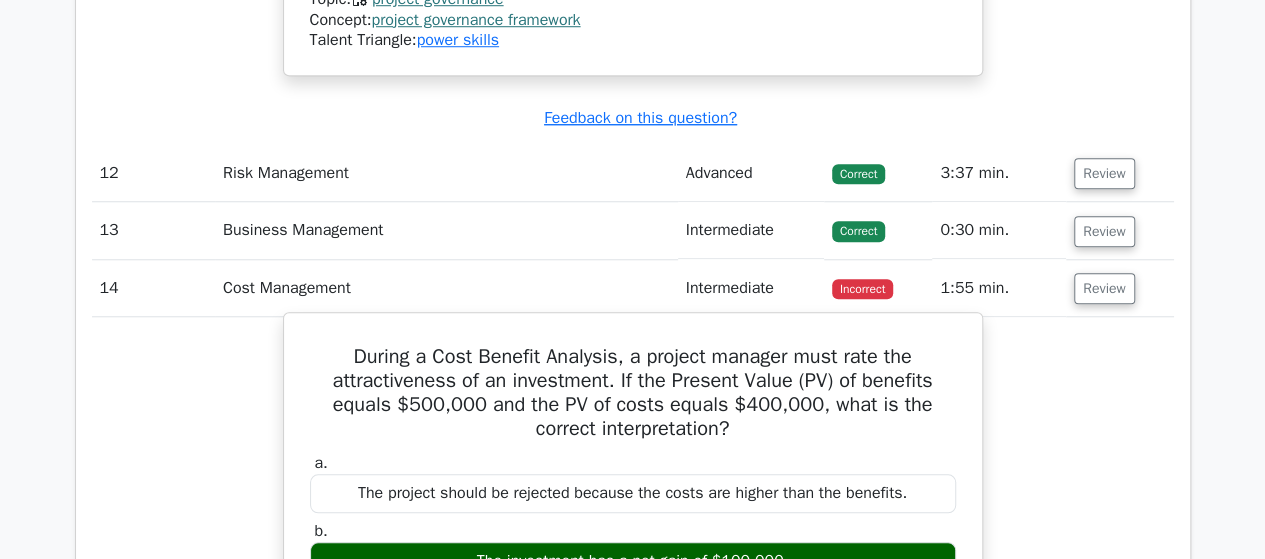 type 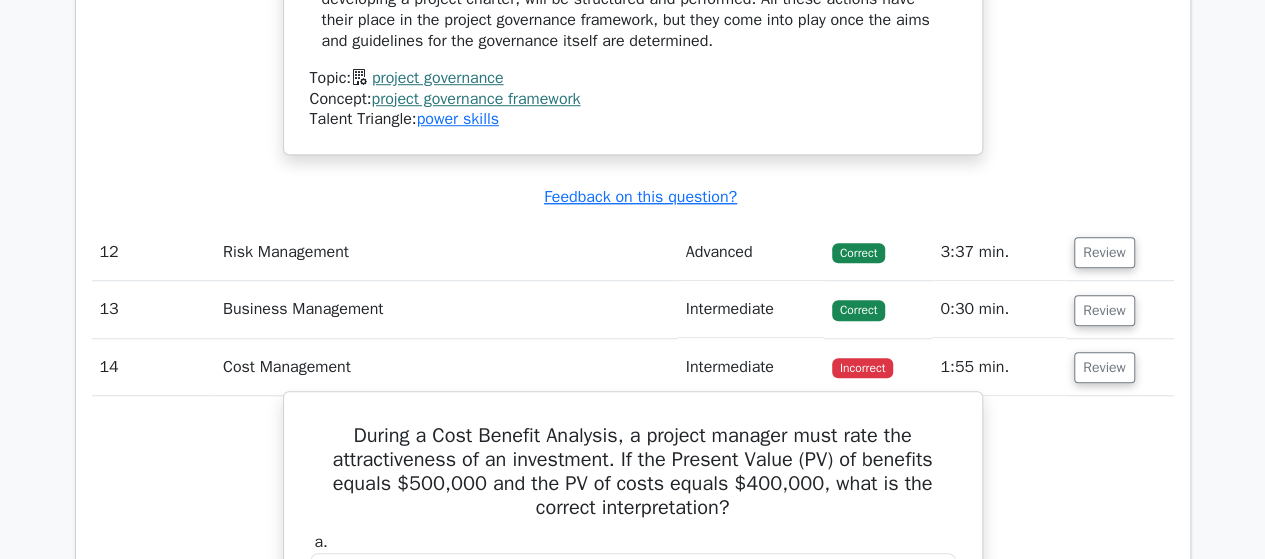 scroll, scrollTop: 8290, scrollLeft: 0, axis: vertical 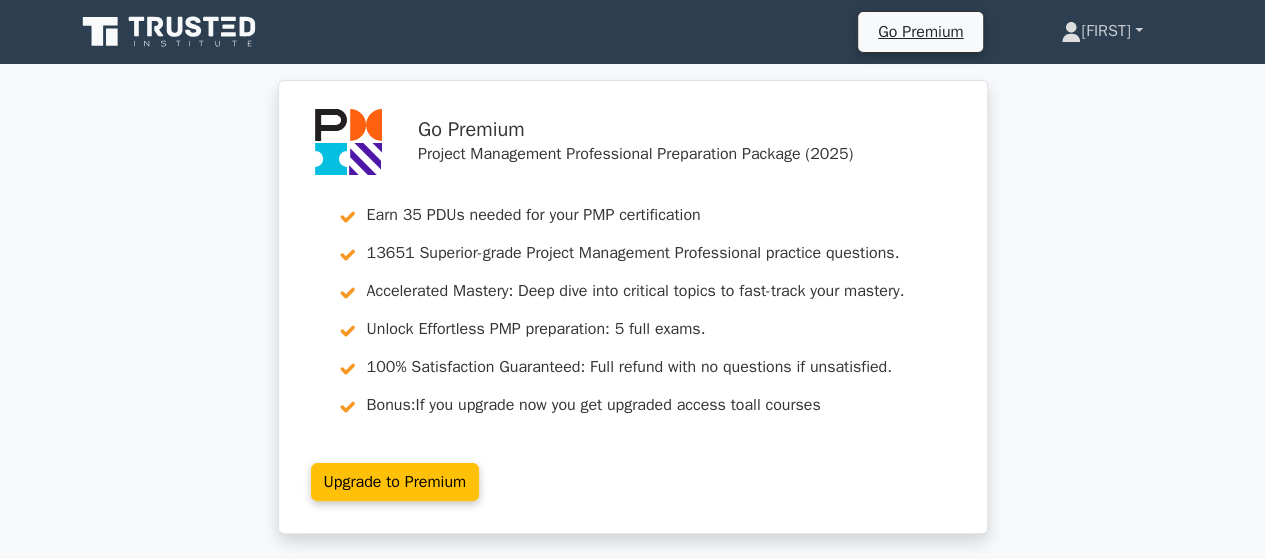 click on "[FIRST]" at bounding box center (1101, 31) 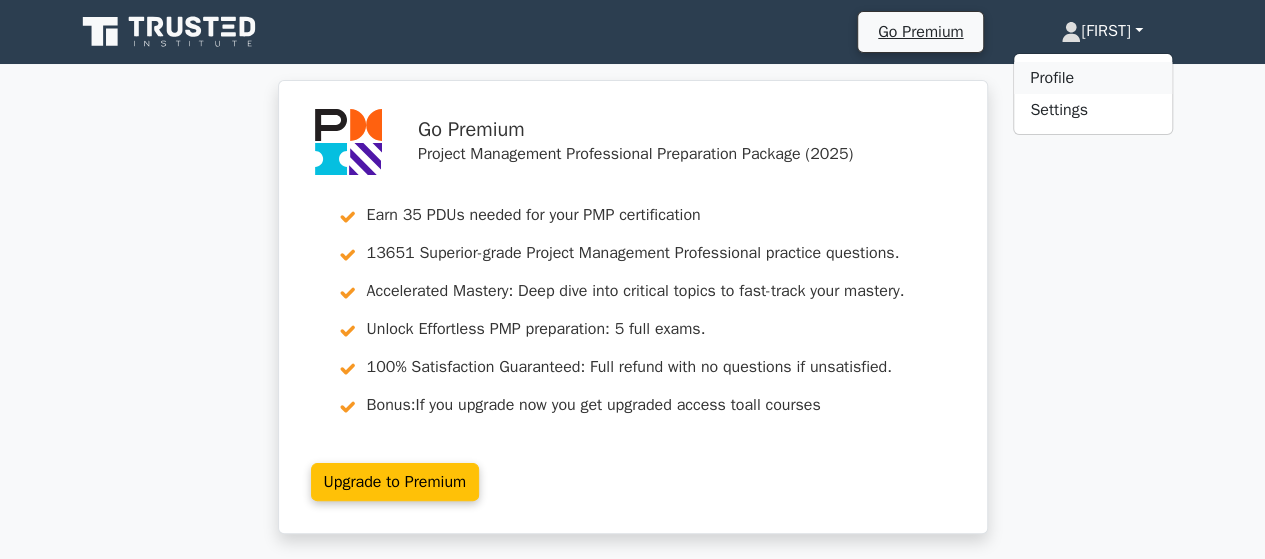 click on "Profile" at bounding box center (1093, 78) 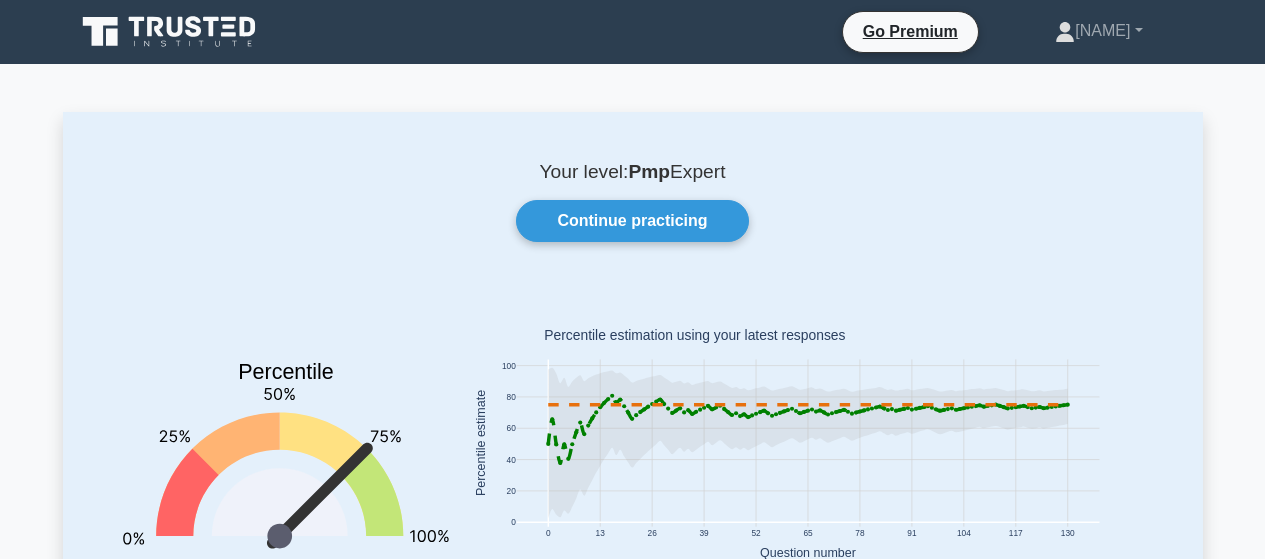 scroll, scrollTop: 0, scrollLeft: 0, axis: both 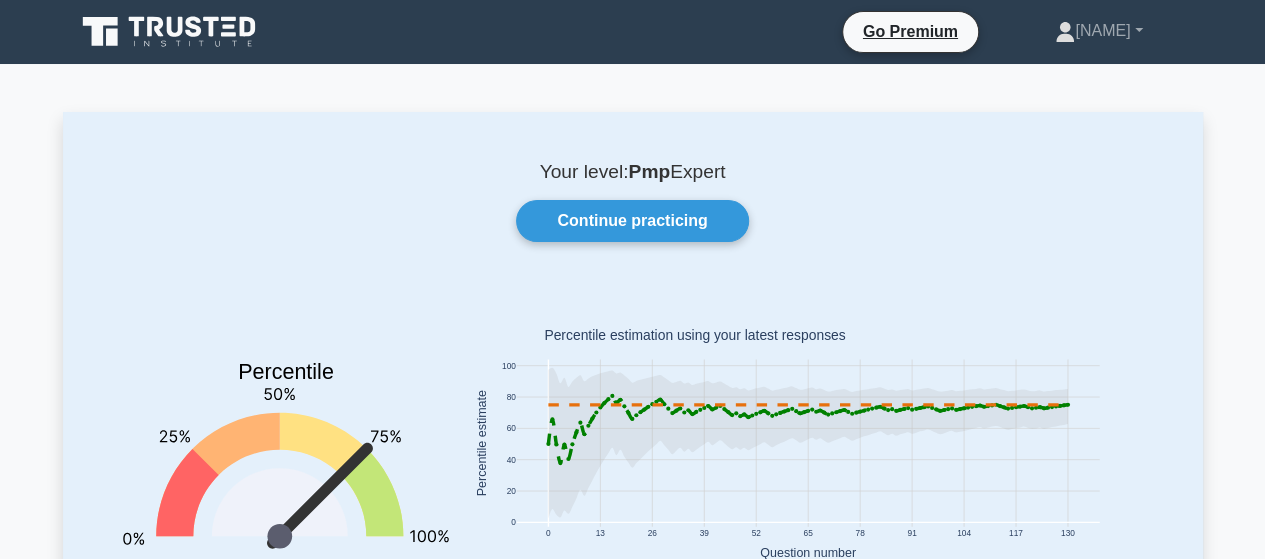 click on "Your level:
Pmp  Expert
Continue practicing
Percentile
You are better than 75%
of all  users
0 13 26 39 52 65 78 91 104 117 130 0 20 40 60 80 100 Uncertainty" at bounding box center [633, 413] 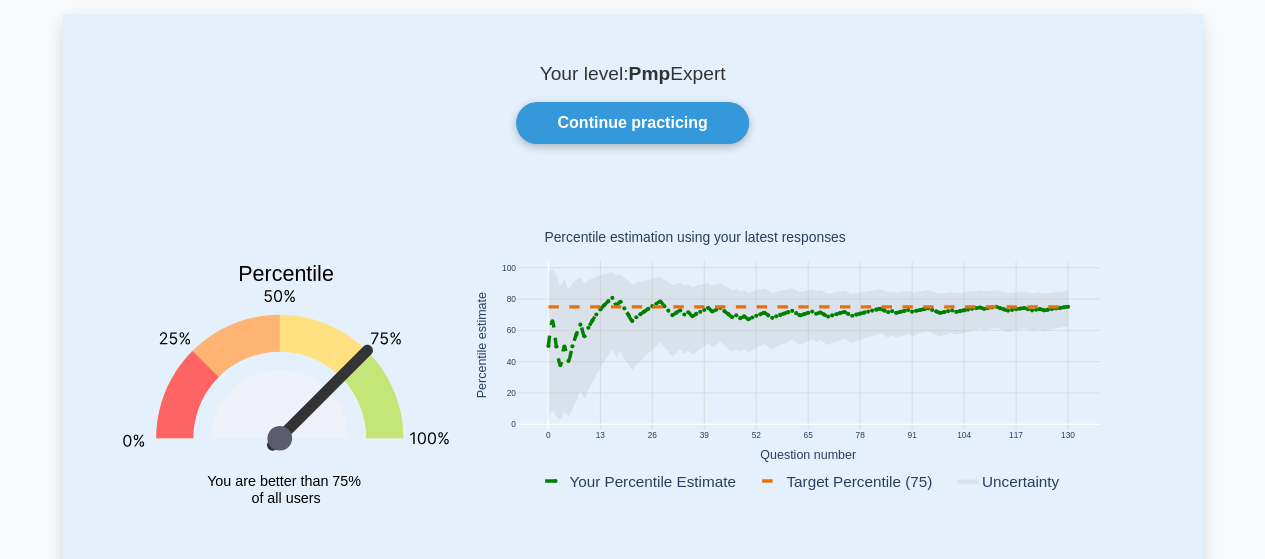 scroll, scrollTop: 160, scrollLeft: 0, axis: vertical 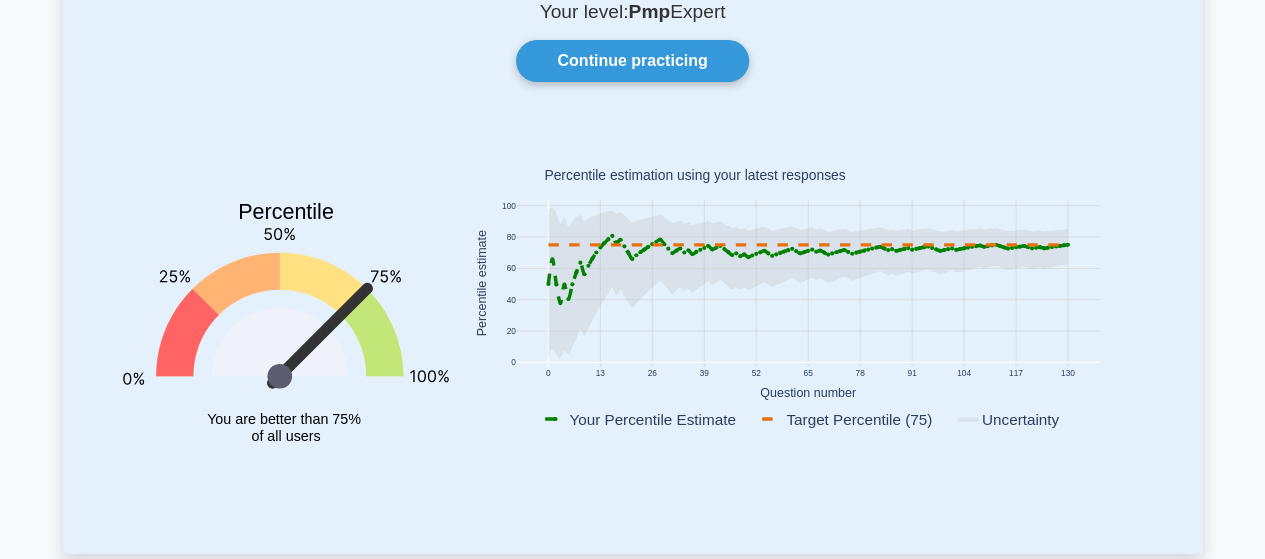 click 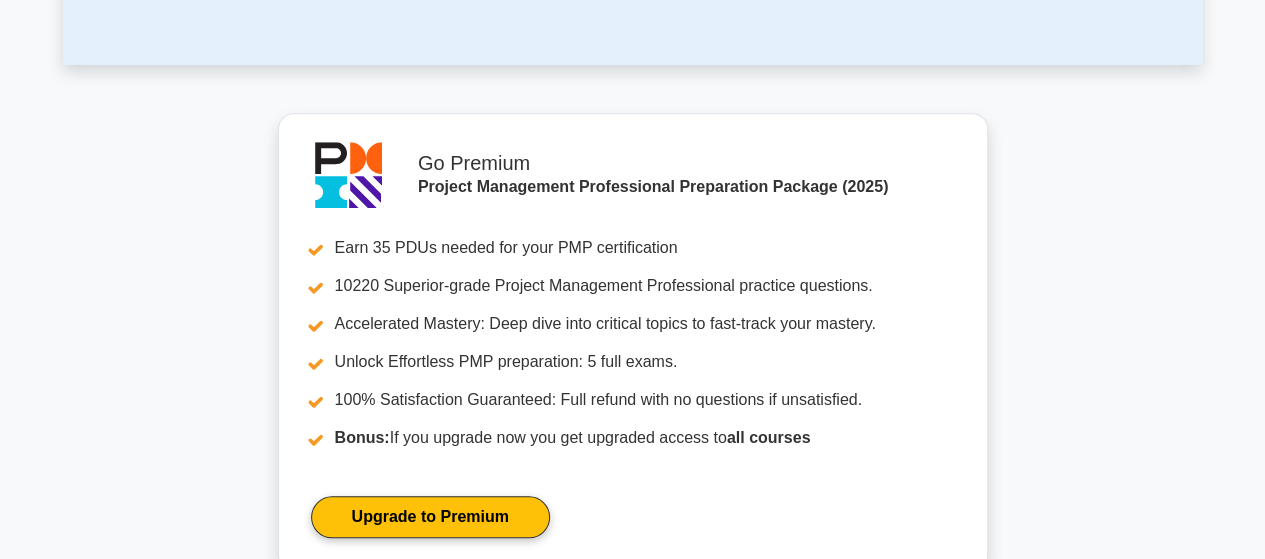 scroll, scrollTop: 812, scrollLeft: 0, axis: vertical 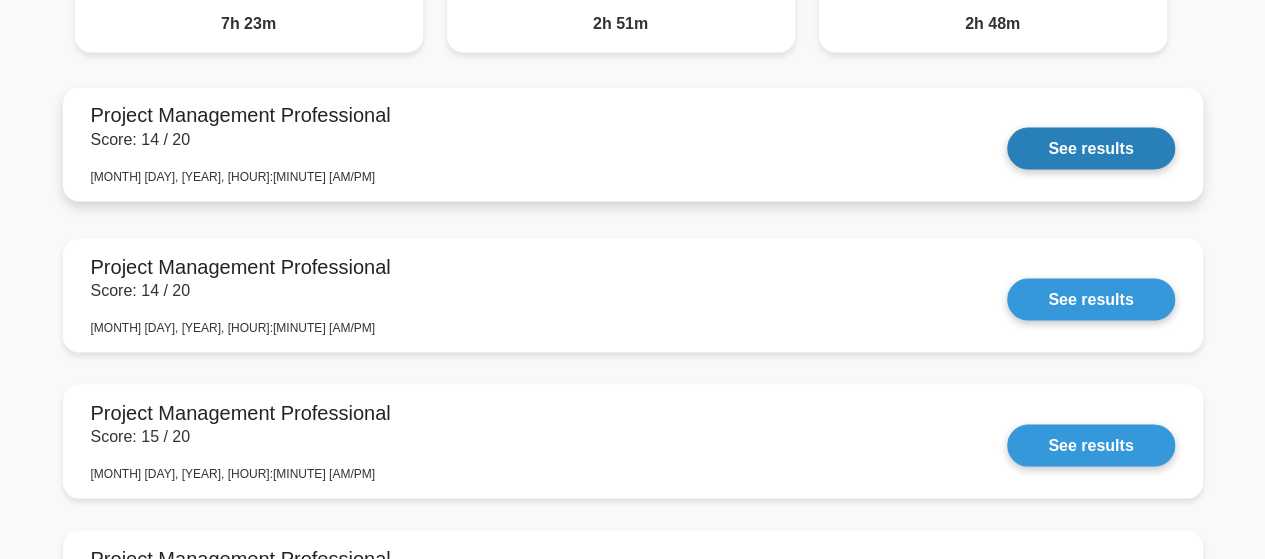 click on "See results" at bounding box center [1090, 148] 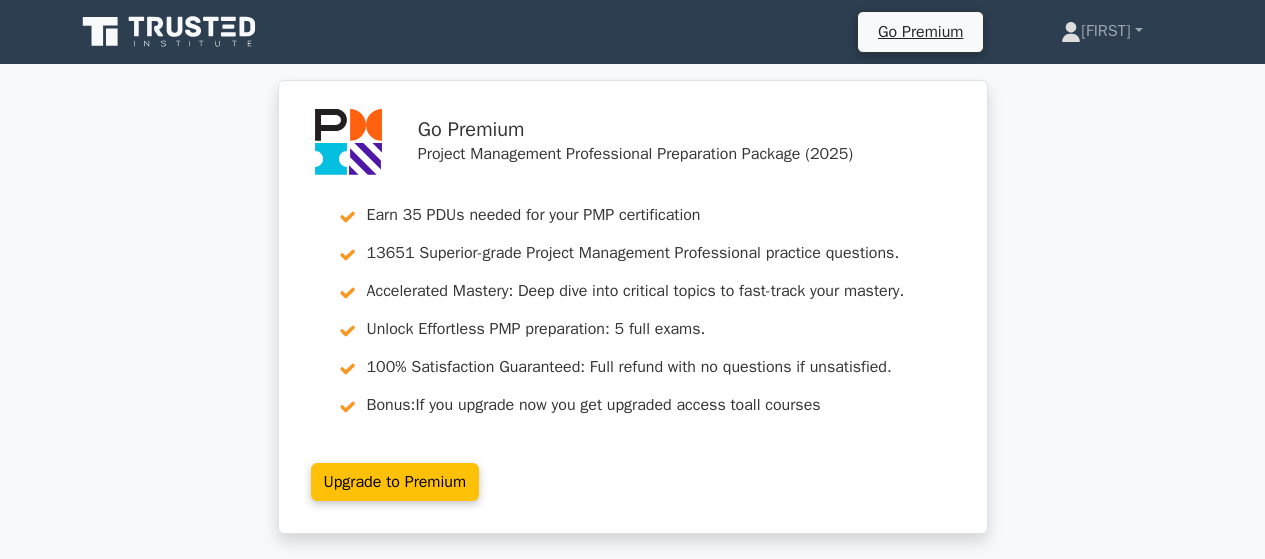 scroll, scrollTop: 978, scrollLeft: 0, axis: vertical 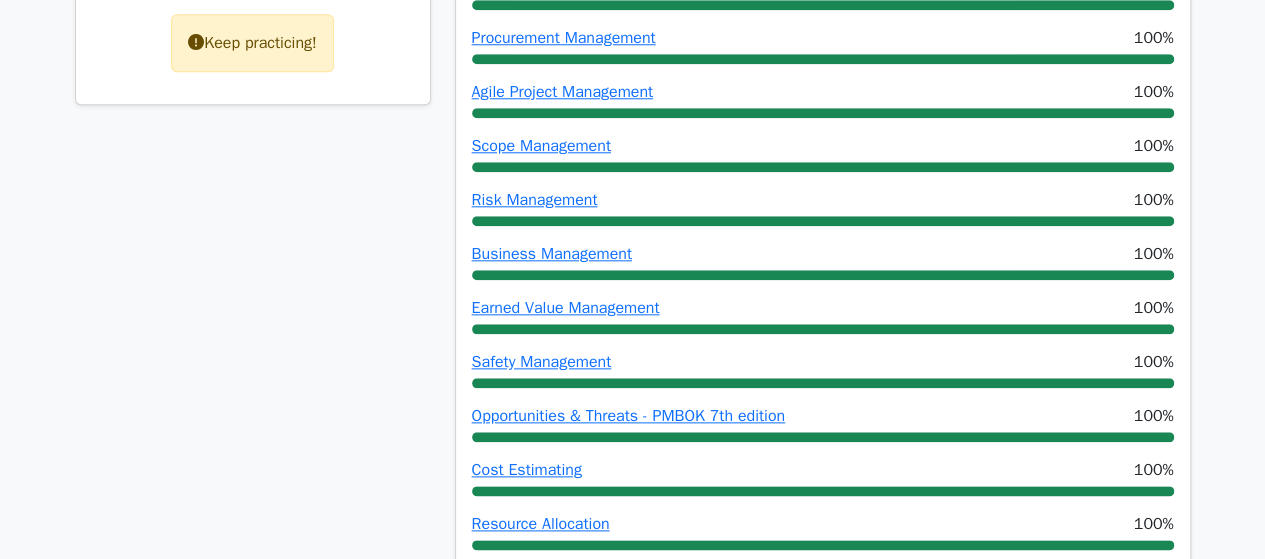 click on "Go Premium
[FIRST]" at bounding box center [632, 1604] 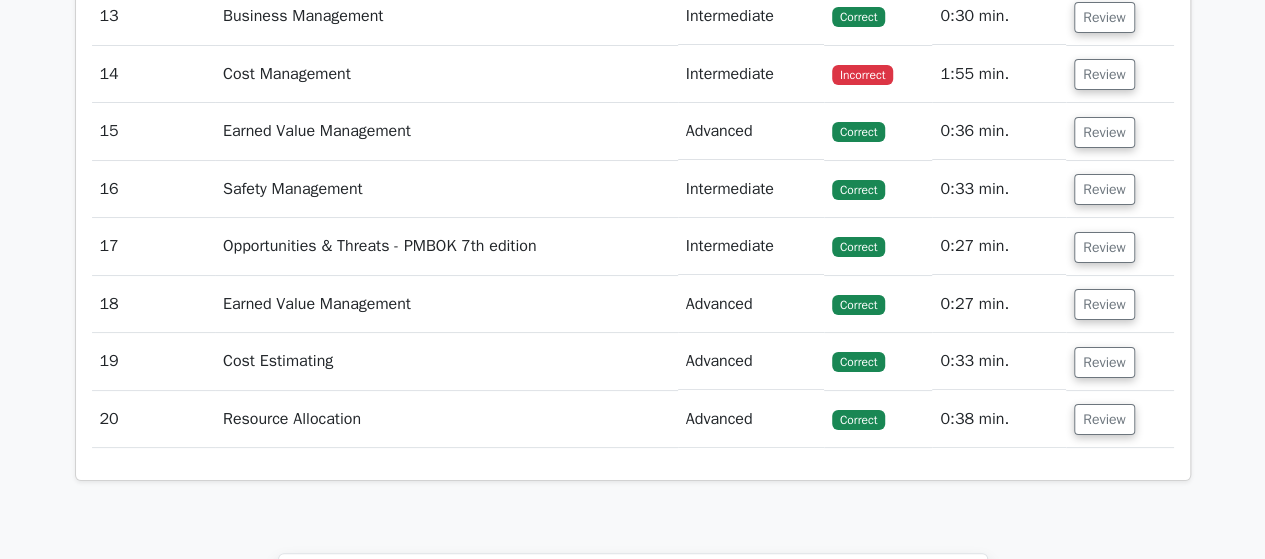 scroll, scrollTop: 3775, scrollLeft: 0, axis: vertical 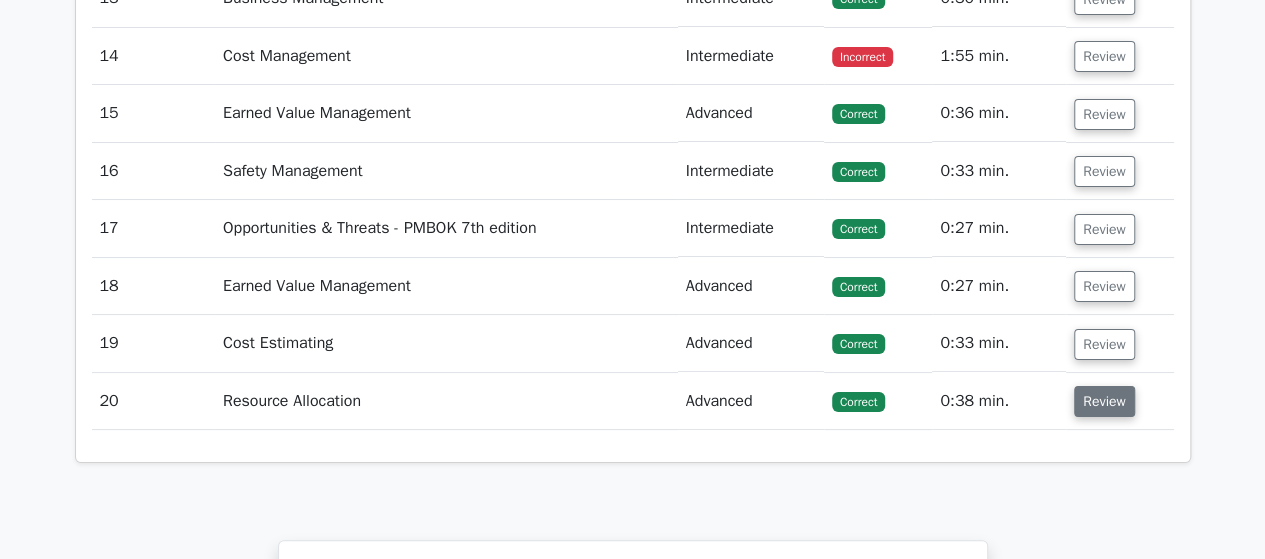 click on "Review" at bounding box center [1104, 401] 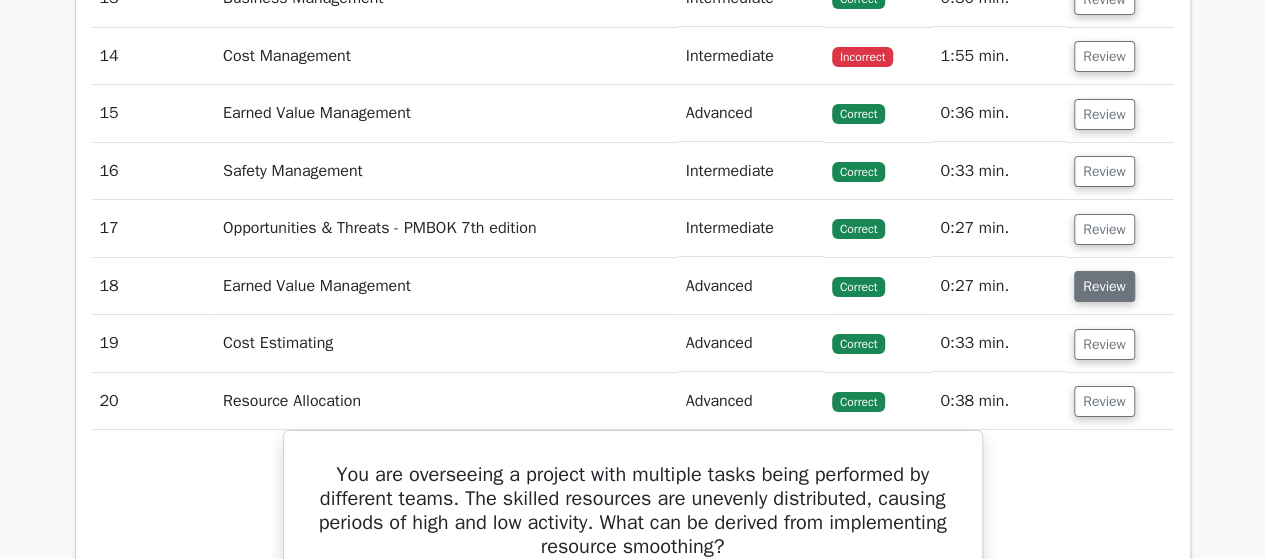 click on "Review" at bounding box center [1104, 286] 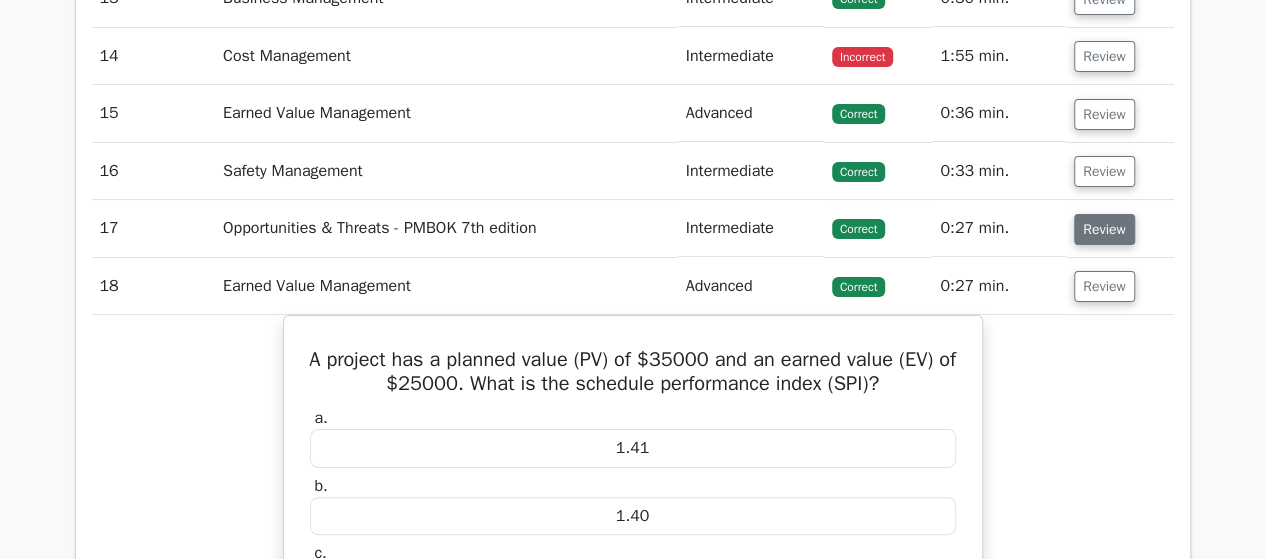 click on "Review" at bounding box center [1104, 229] 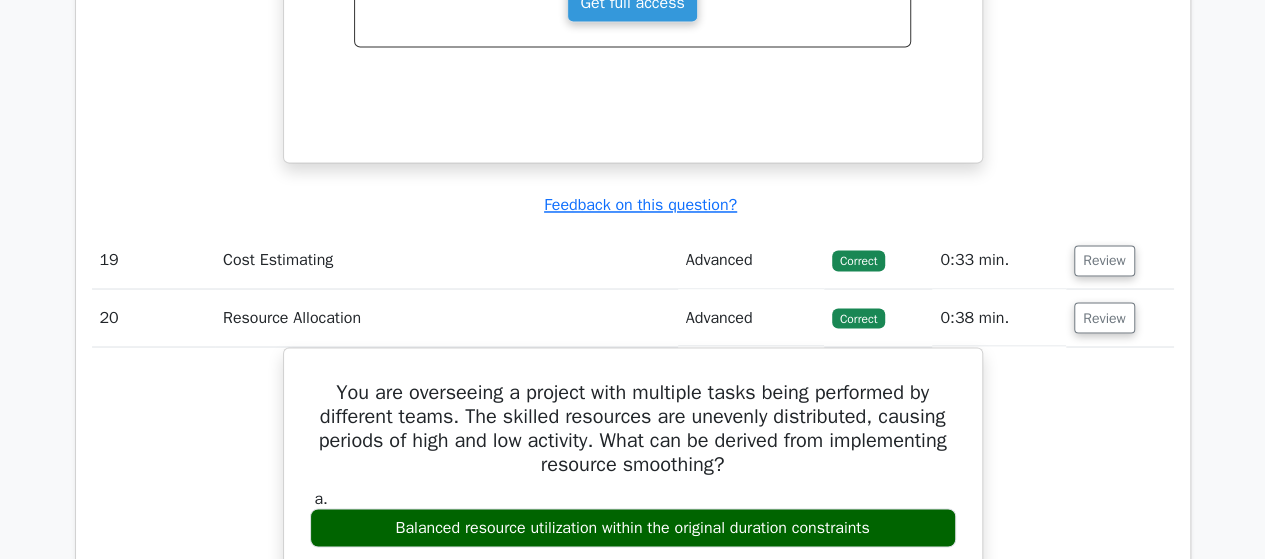 scroll, scrollTop: 5466, scrollLeft: 0, axis: vertical 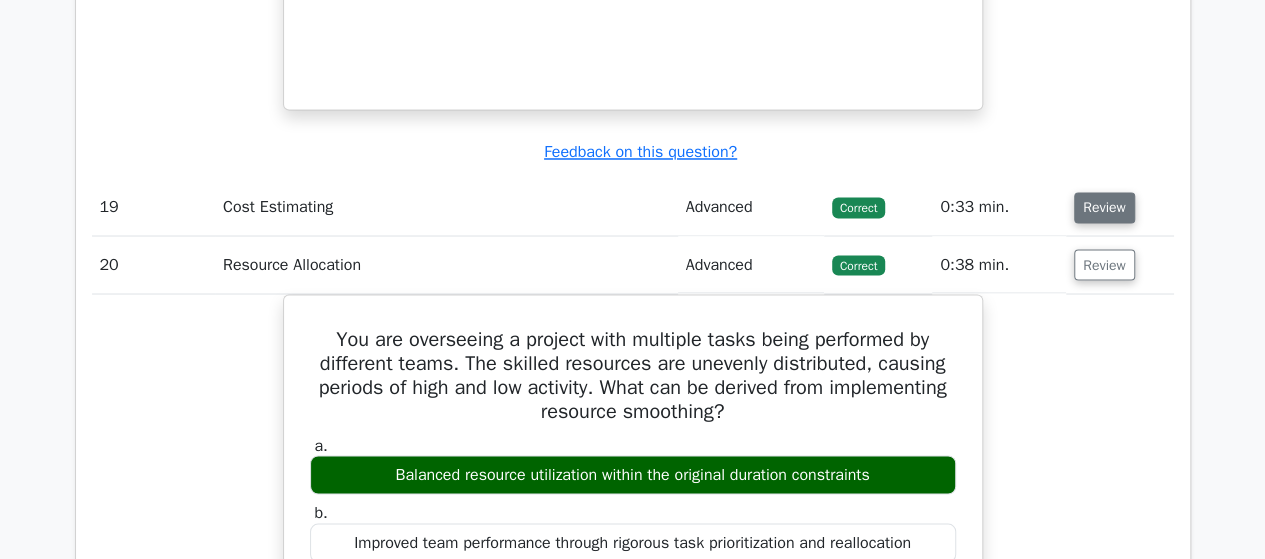 click on "Review" at bounding box center (1104, 207) 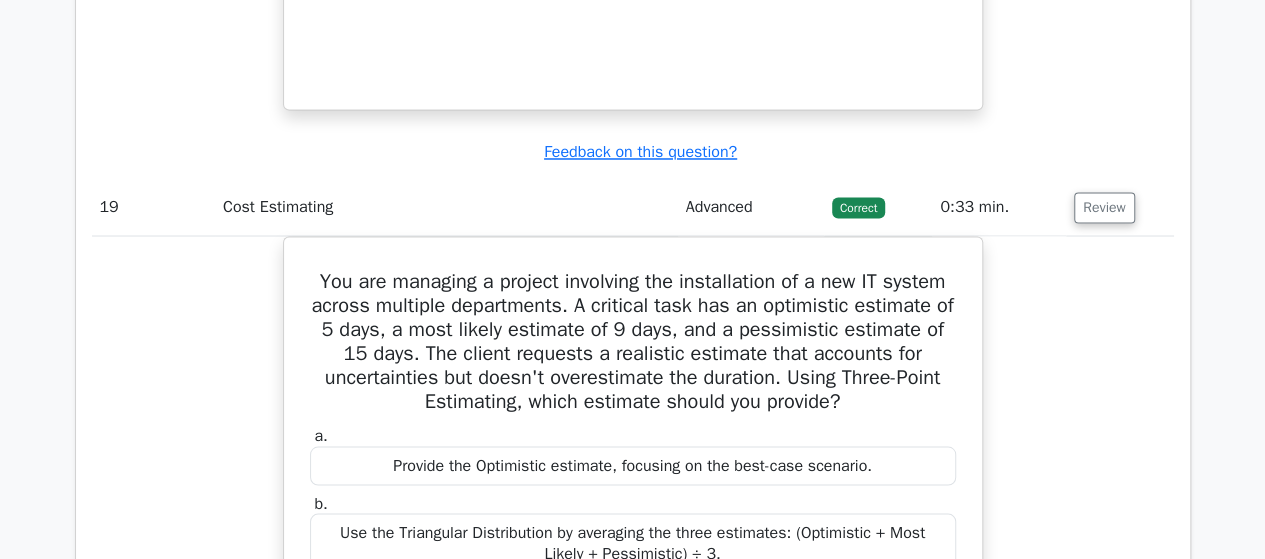 type 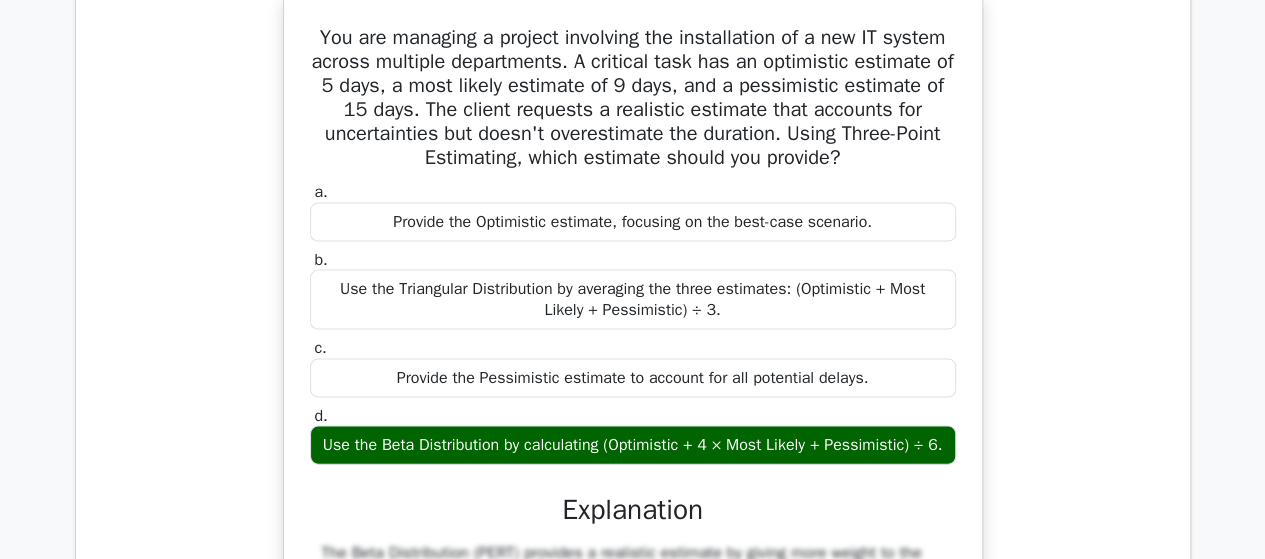 scroll, scrollTop: 5706, scrollLeft: 0, axis: vertical 